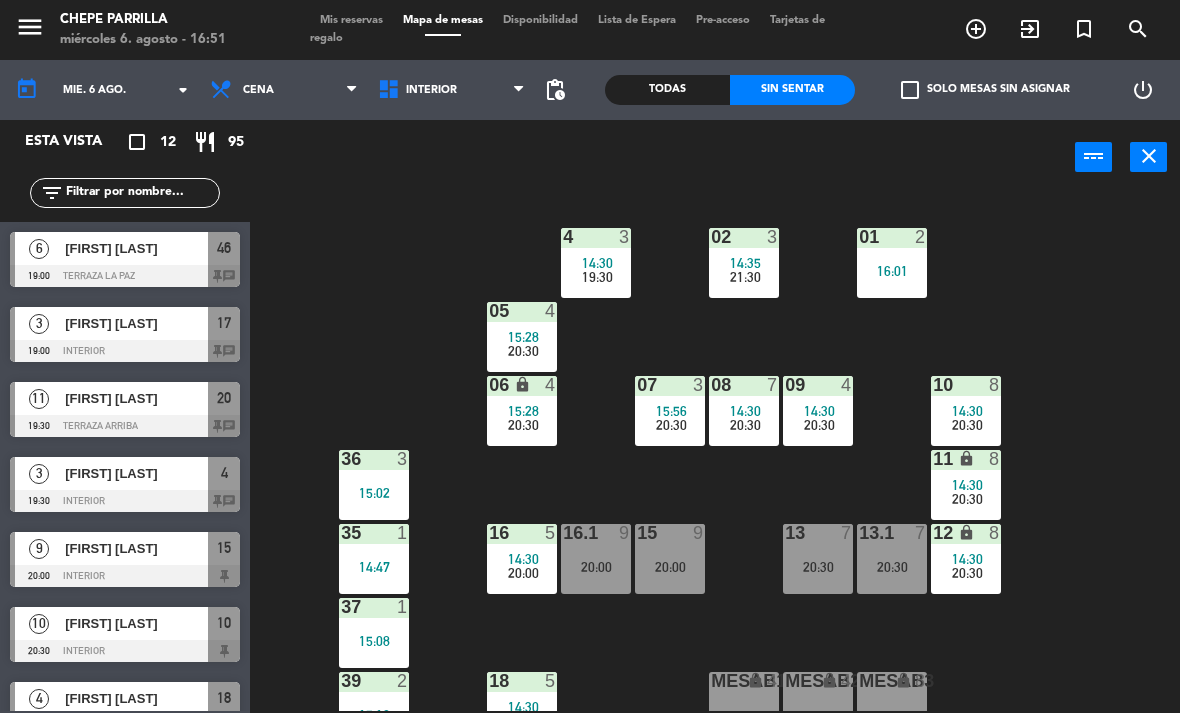 scroll, scrollTop: 0, scrollLeft: 0, axis: both 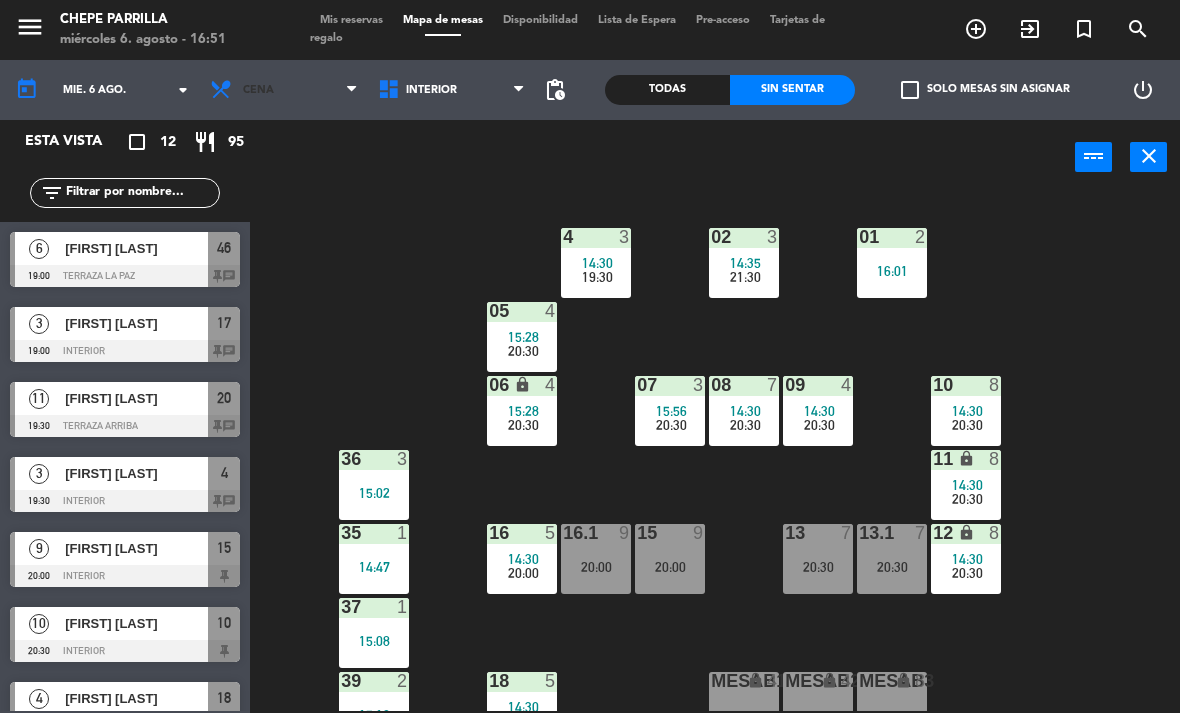 click on "Cena" at bounding box center (284, 90) 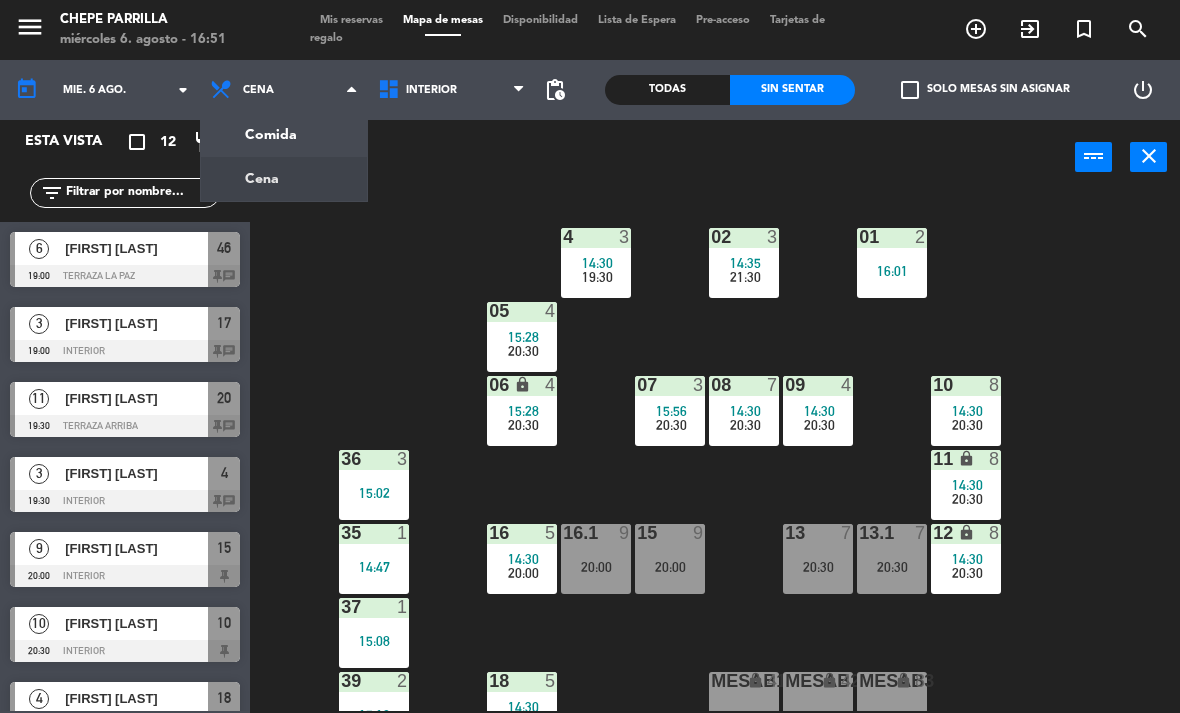 click on "02  3   14:35      21:30     4  3   14:30      19:30     01  2   16:01  05  4   15:28      20:30     06 lock  4   15:28      20:30     07  3   15:56      20:30     09  4   14:30      20:30     10  8   14:30      20:30     08  7   14:30      20:30     11 lock  8   14:30      20:30     36  3   15:02  16  5   14:30      20:00     15  9   20:00  13  7   20:30  12 lock  8   14:30      20:30     16.1  9   20:00  13.1  7   20:30  35  1   14:47  37  1   15:08  18  5   14:30      20:30     MesaB1 lock  4  MESAB2 lock  4  MESAB3 lock  8  39  2   15:19  18.2 lock  5   14:30      20:30     17  4   14:00      19:00     MESA B4  4  MESA B5  4  MESA B6  4  38  1   15:10" 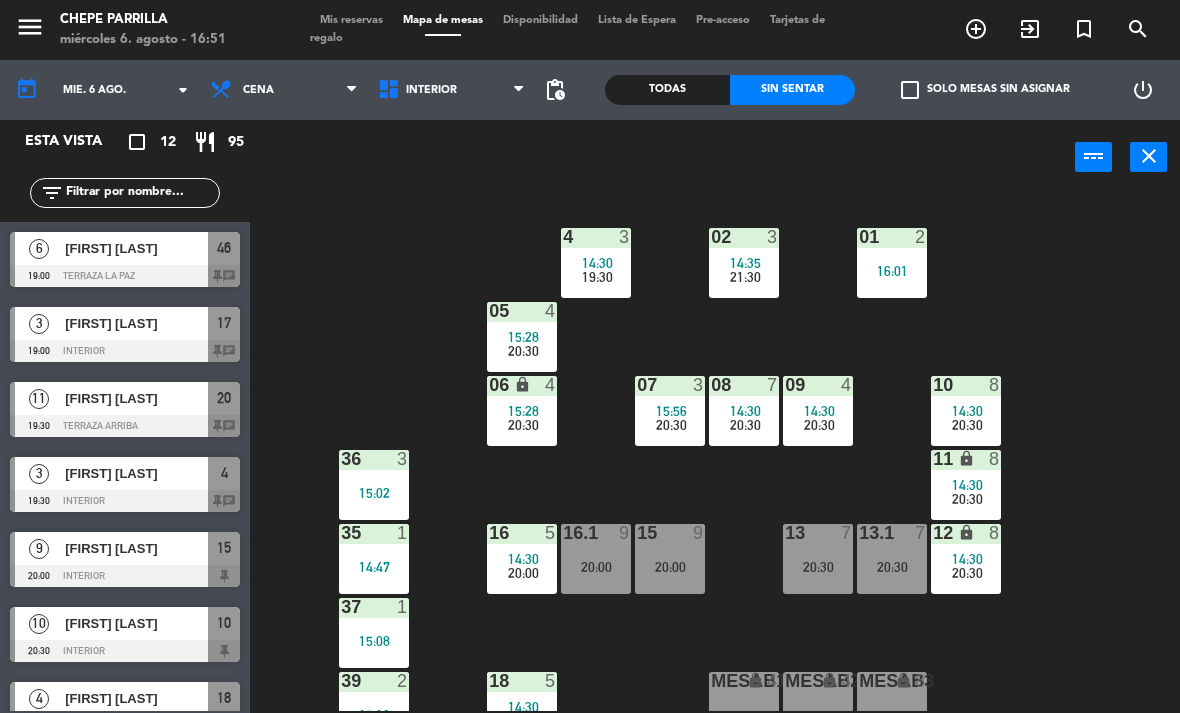 click on "14:35" at bounding box center (744, 263) 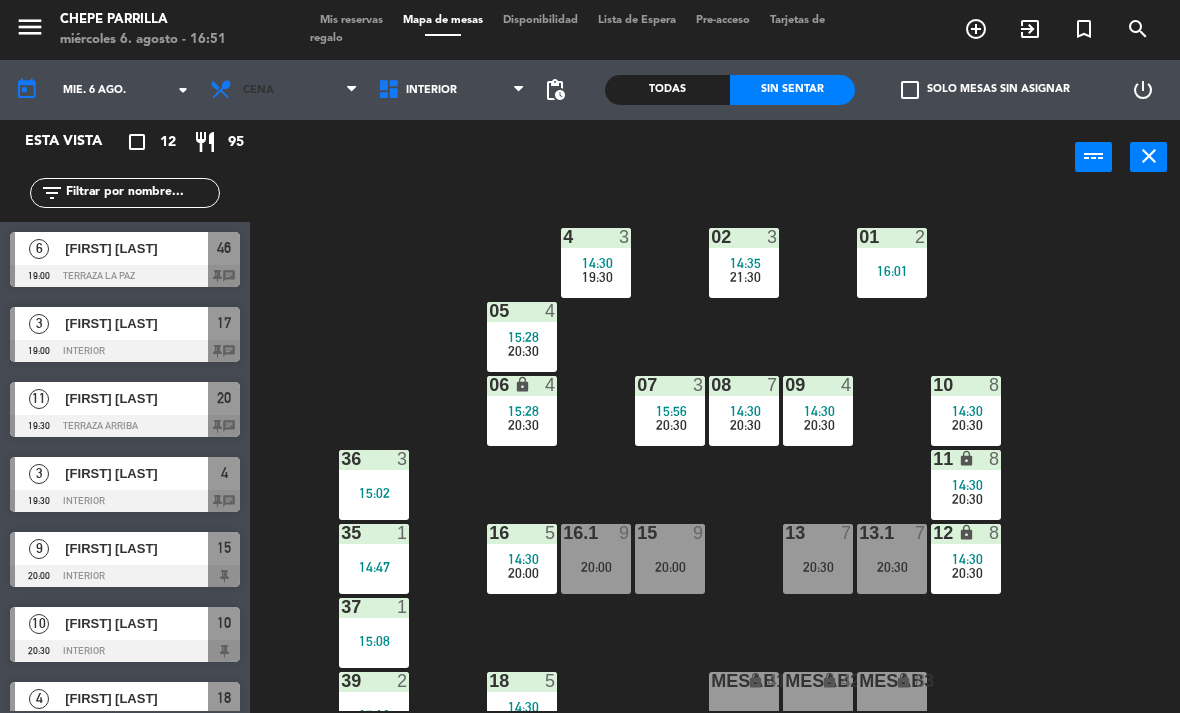 click on "Cena" at bounding box center [284, 90] 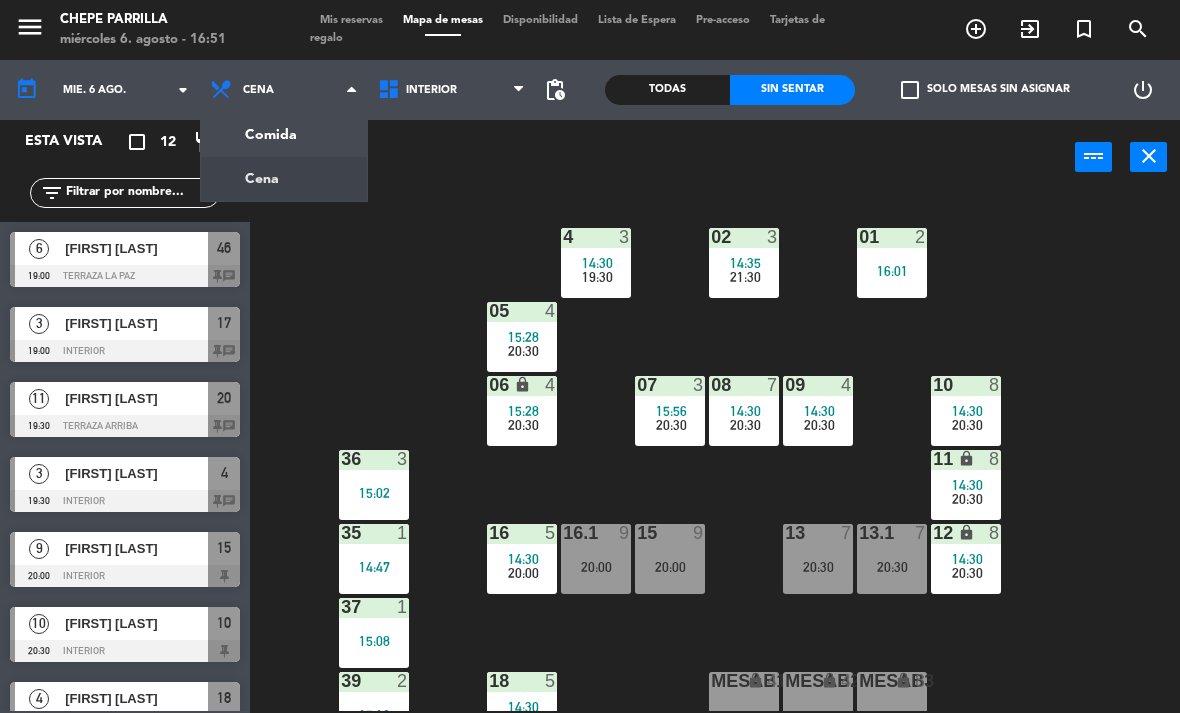 click on "menu  Chepe Parrilla   miércoles 6. agosto - 16:51   Mis reservas   Mapa de mesas   Disponibilidad   Lista de Espera   Pre-acceso   Tarjetas de regalo  add_circle_outline exit_to_app turned_in_not search today    mié. 6 ago. arrow_drop_down  Comida  Cena  Cena  Comida  Cena  Interior   Terraza   Interior   Interior   Terraza  pending_actions  Todas  Sin sentar  check_box_outline_blank   Solo mesas sin asignar   power_settings_new   Esta vista   crop_square  12  restaurant  95 filter_list  6   [FIRST] [LAST]   19:00   Terraza La Paz  46 chat  3   [FIRST] [LAST]    19:00   Interior  17 chat  11   [FIRST] [LAST]   19:30   Terraza Arriba  20 chat  3   [FIRST] [LAST]   19:30   Interior  4 chat  9   [FIRST] [LAST]   20:00   Interior  15  10   [FIRST]  [LAST]   20:30   Interior  10  4   [FIRST] [LAST]   20:30   Interior  18  15   [FIRST] [LAST]   20:30   Terraza Arriba  40 chat  18   [FIRST] [LAST]   20:30   Interior  07 chat  7   [FIRST] [LAST]   20:30   Interior  13 chat  7   [FIRST] [LAST]" 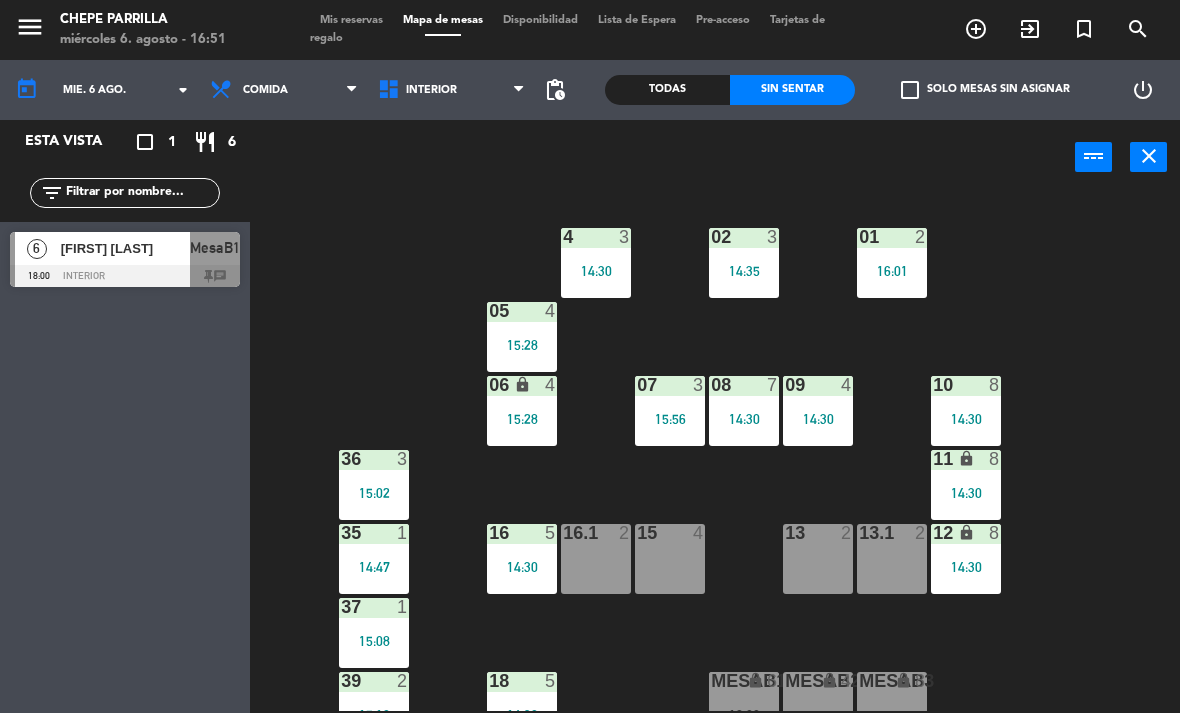 click at bounding box center [744, 237] 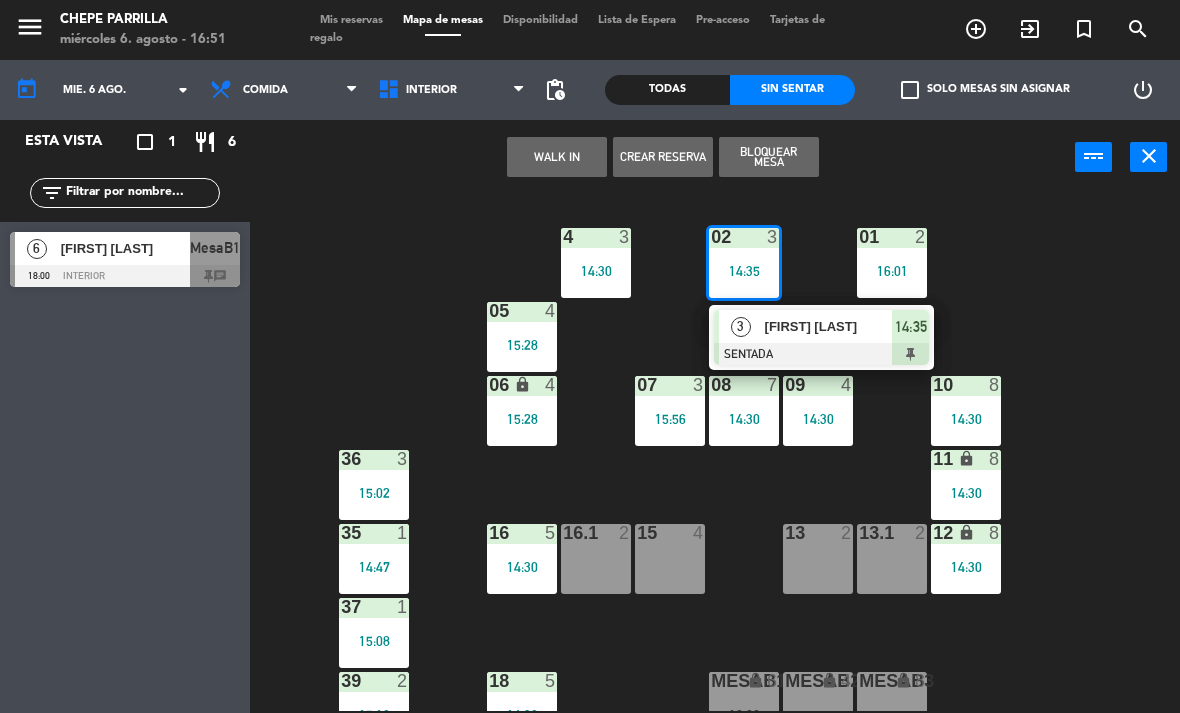 click on "[FIRST] [LAST]" at bounding box center (829, 326) 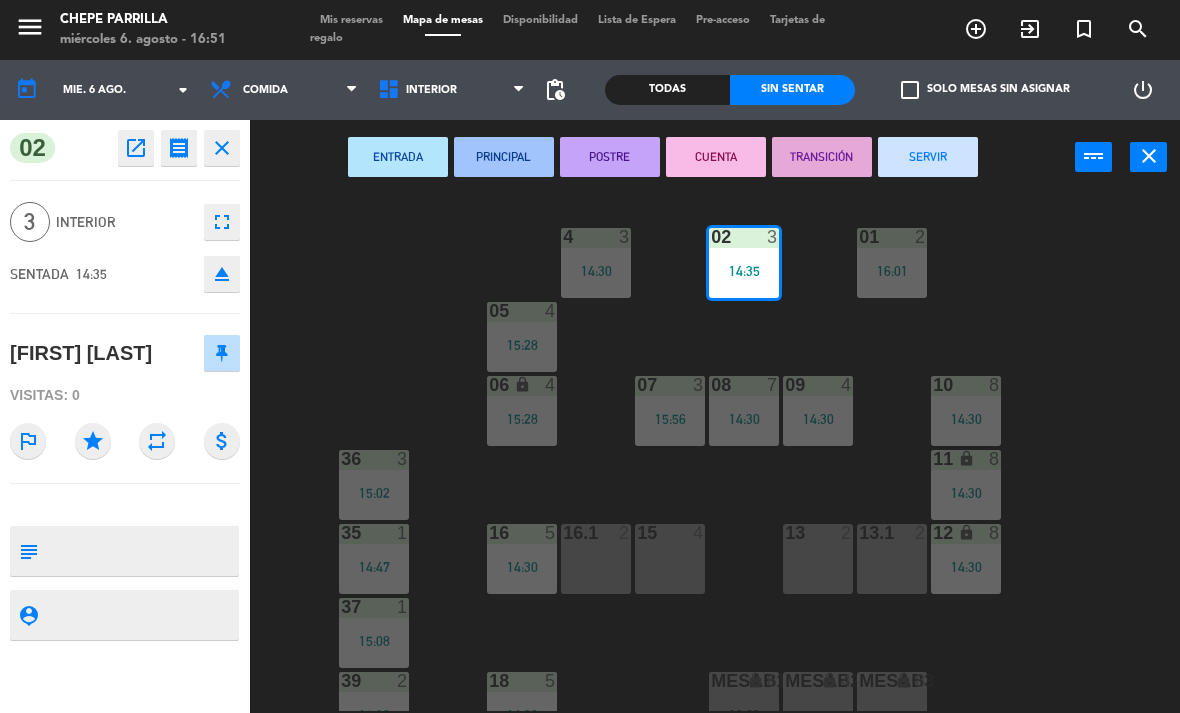 click on "SERVIR" at bounding box center [928, 157] 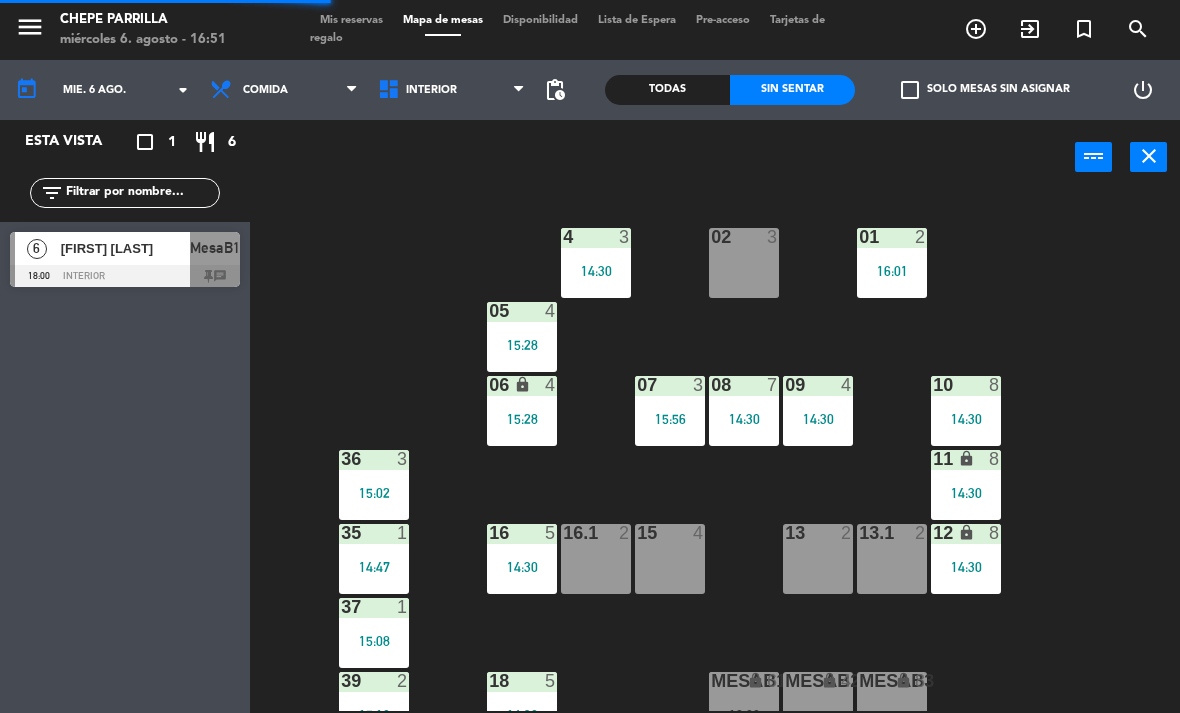 click on "14:30" at bounding box center [596, 271] 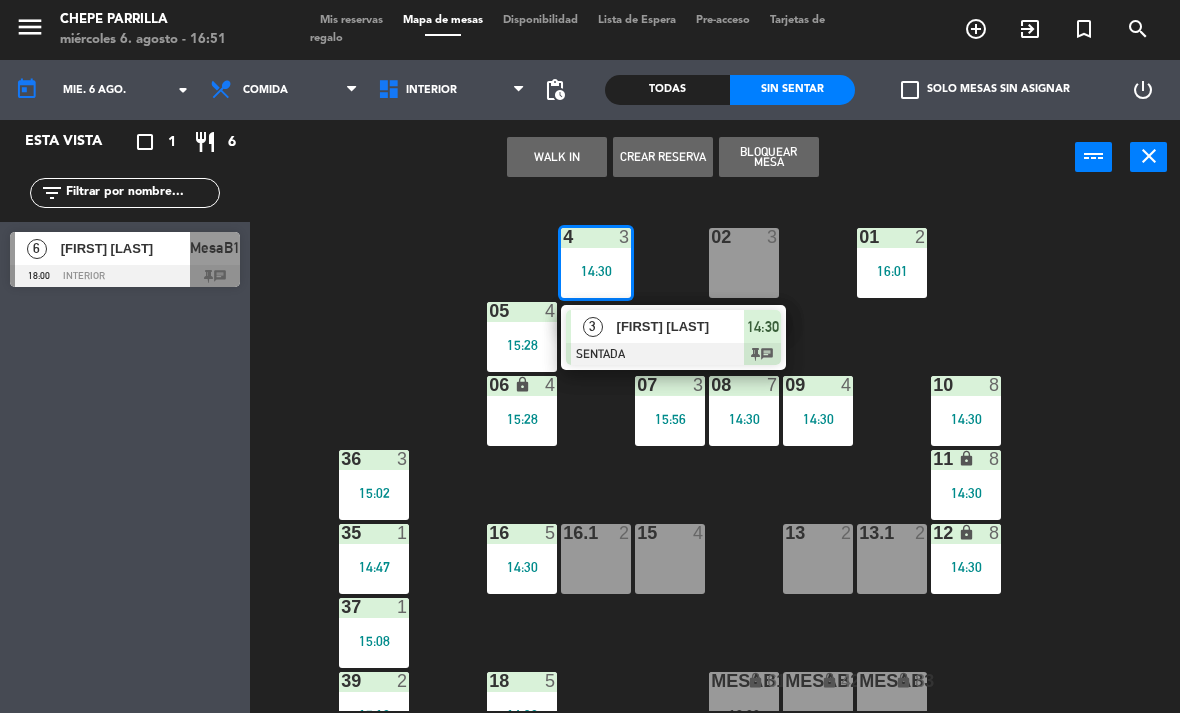 click on "[FIRST] [LAST]" at bounding box center [681, 326] 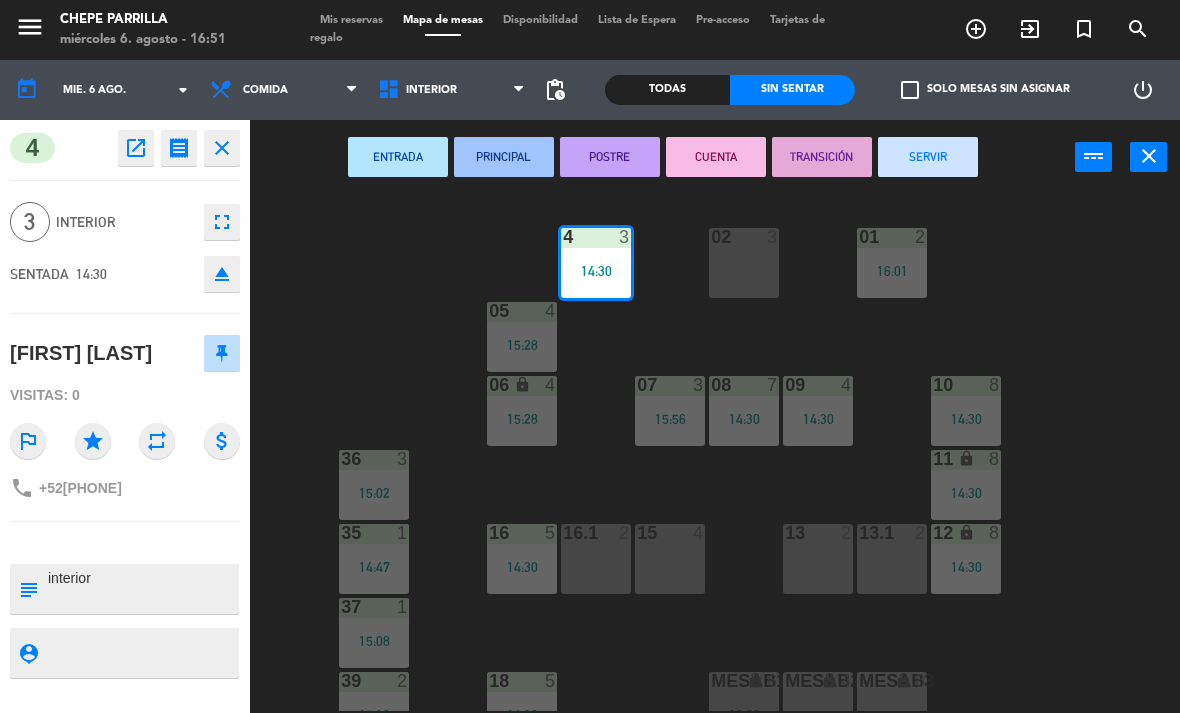 click on "SERVIR" at bounding box center (928, 157) 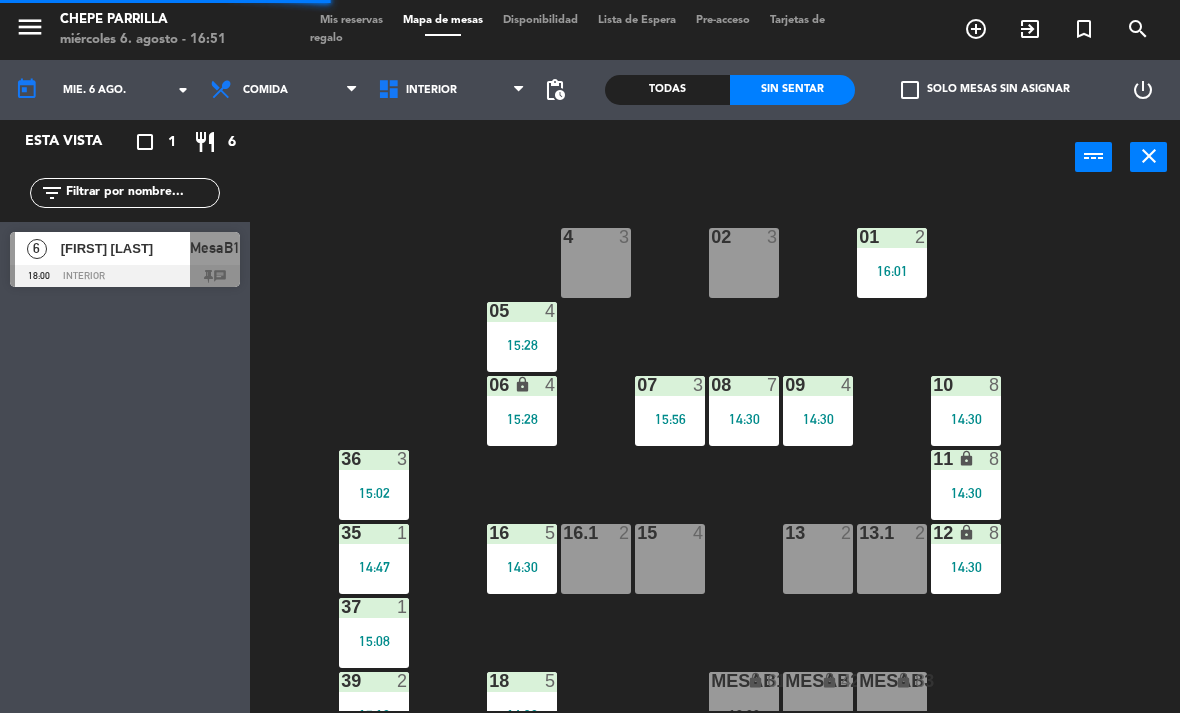 click on "14:30" at bounding box center [966, 419] 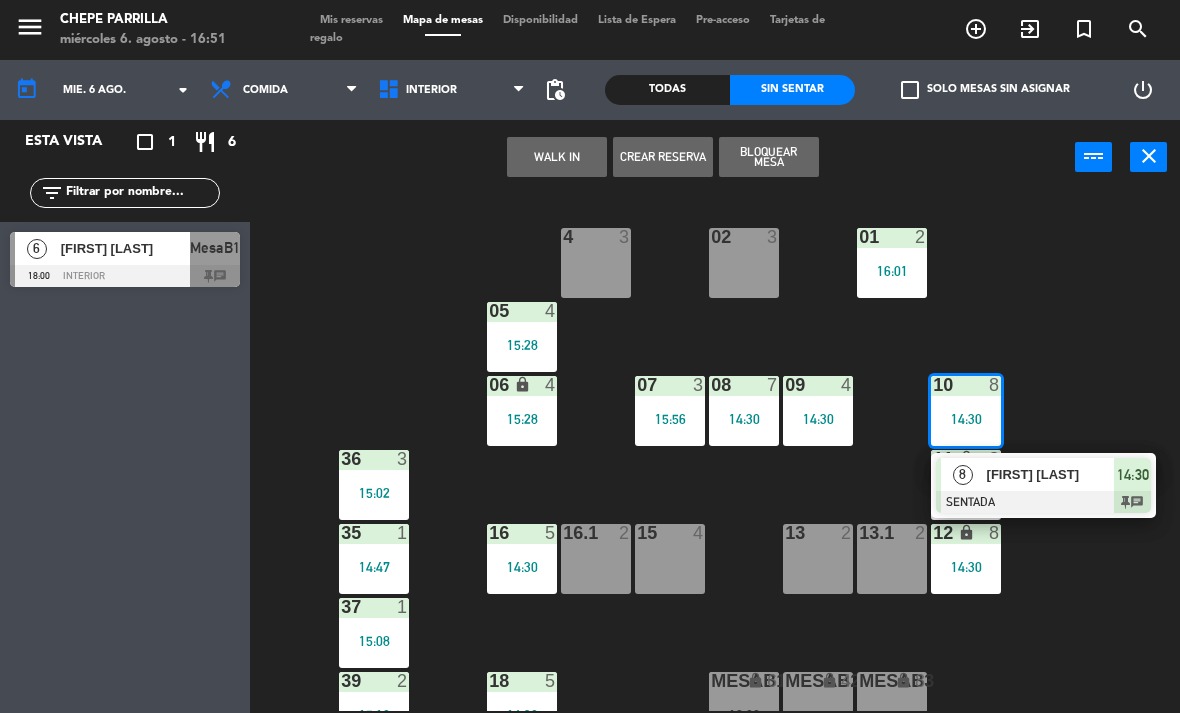 click on "[FIRST] [LAST]" at bounding box center [1051, 474] 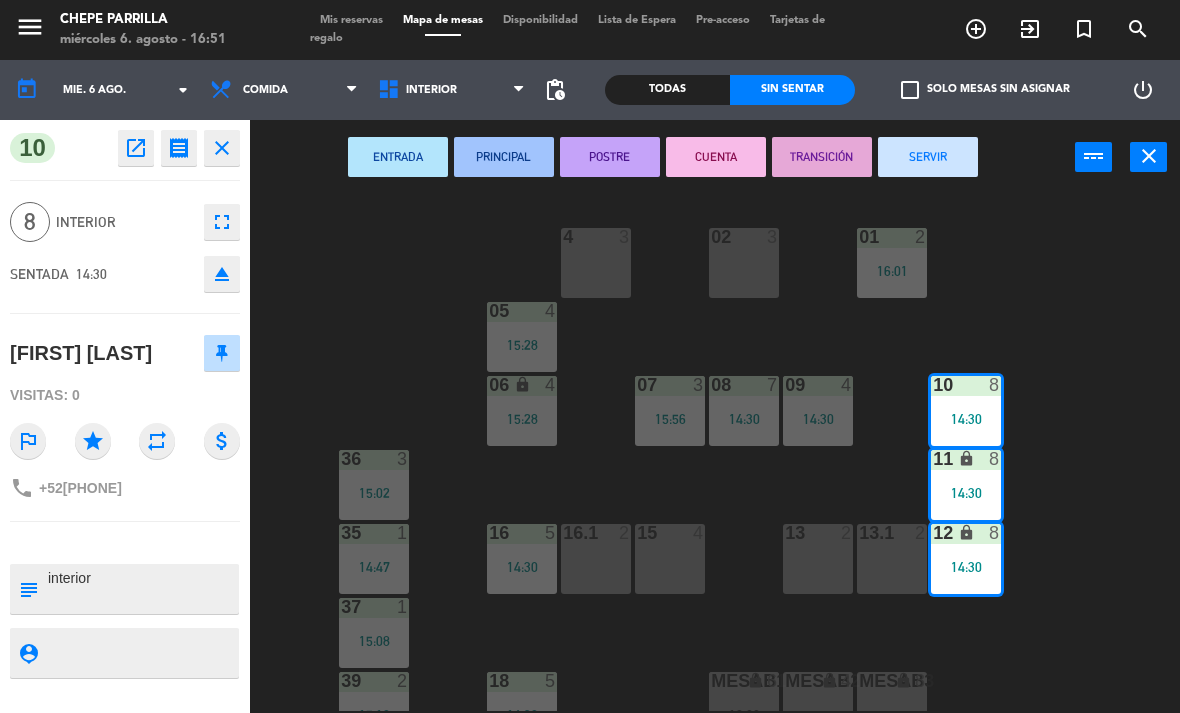 click on "SERVIR" at bounding box center [928, 157] 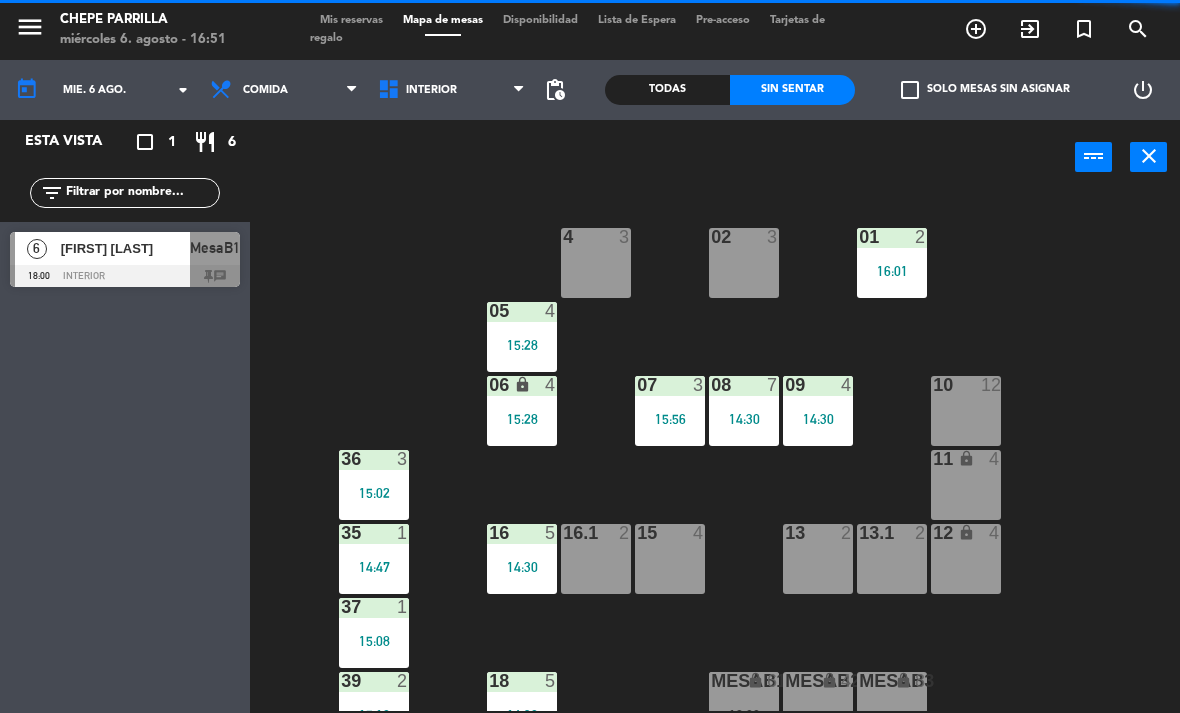 scroll, scrollTop: 63, scrollLeft: 0, axis: vertical 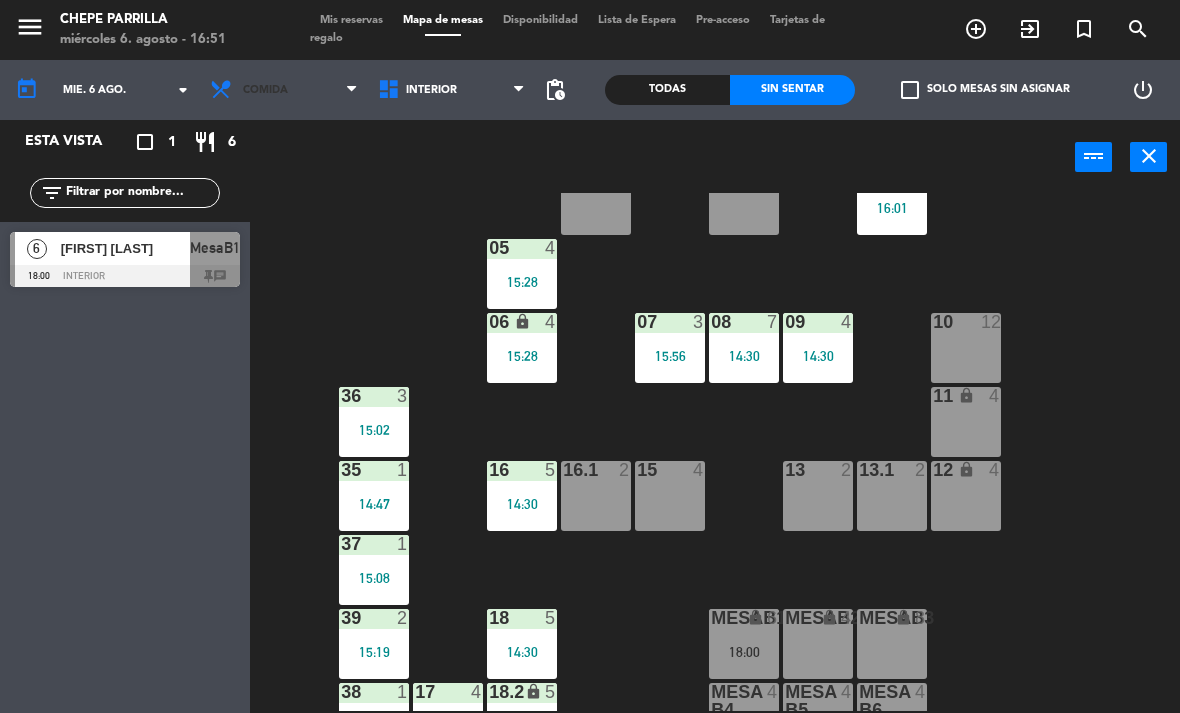 click on "Comida" at bounding box center [284, 90] 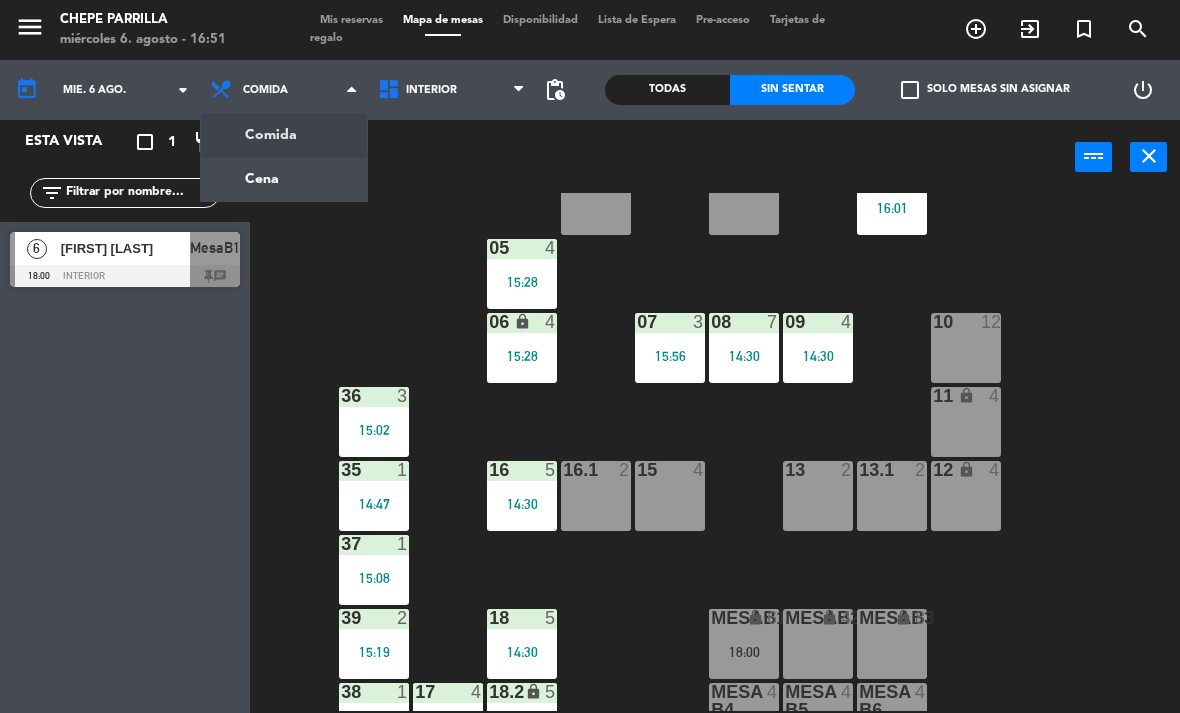 click on "menu  Chepe Parrilla   miércoles [DAY]. [MONTH] - [TIME]   Mis reservas   Mapa de mesas   Disponibilidad   Lista de Espera   Pre-acceso   Tarjetas de regalo  add_circle_outline exit_to_app turned_in_not search today    mié. [DAY] ago. arrow_drop_down  Comida  Cena  Comida  Comida  Cena  Interior   Terraza   Interior   Interior   Terraza  pending_actions  Todas  Sin sentar  check_box_outline_blank   Solo mesas sin asignar   power_settings_new   Esta vista   crop_square  1  restaurant  6 filter_list  6   [FIRST] [LAST]   [TIME]   Interior  MesaB1 chat power_input close 02  3  4  3  01  2   16:01  05  4   15:28  06 lock  4   15:28  07  3   15:56  09  4   14:30  10  12  08  7   14:30  11 lock  4  36  3   15:02  16  5   14:30  15  4  13  2  12 lock  4  16.1  2  13.1  2  35  1   14:47  37  1   15:08  18  5   14:30  MesaB1 lock  4  MESAB2 lock  4  MESAB3 lock  8  39  2   15:19  18.2 lock  5   14:30  17  4   14:00  MESA B4  4  MESA B5  4  MESA B6  4  38  12   20:30" 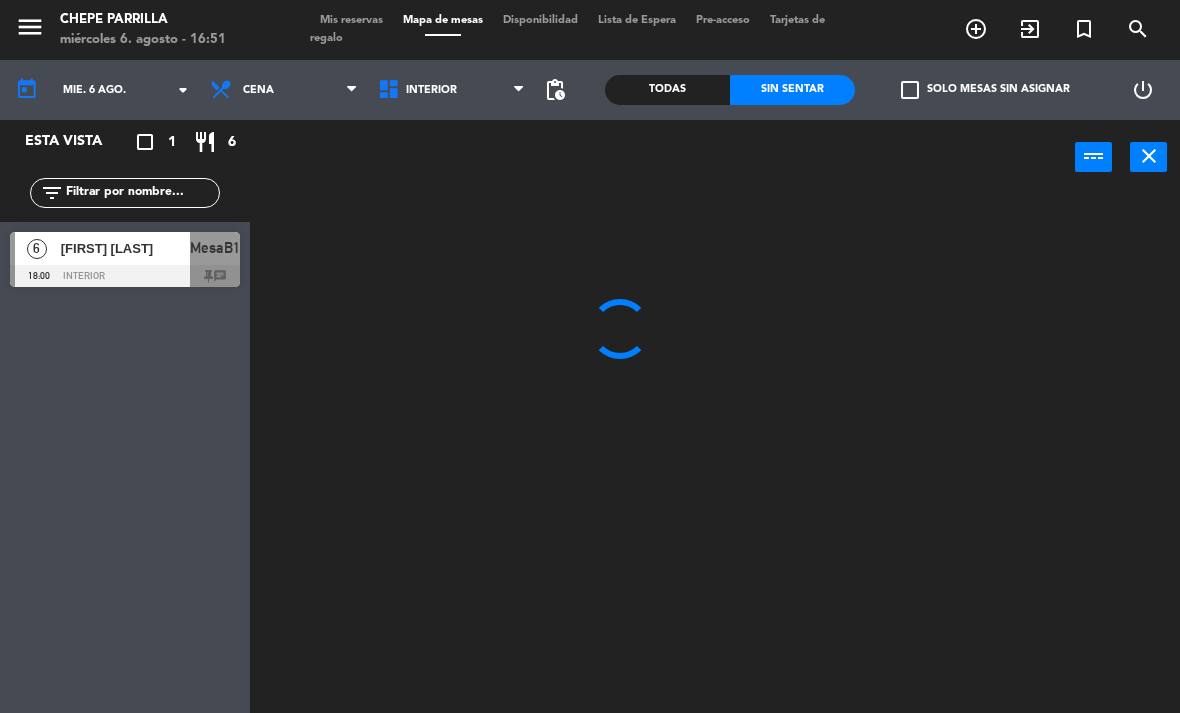scroll, scrollTop: 0, scrollLeft: 0, axis: both 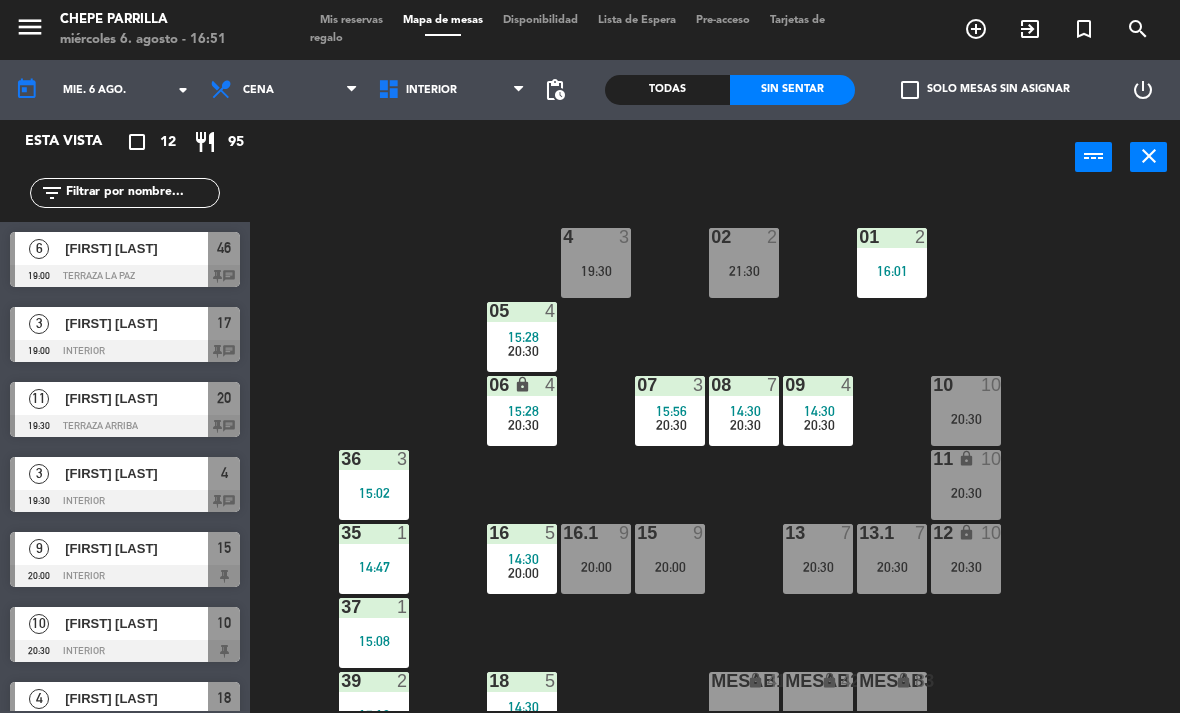 click on "16:01" at bounding box center (892, 271) 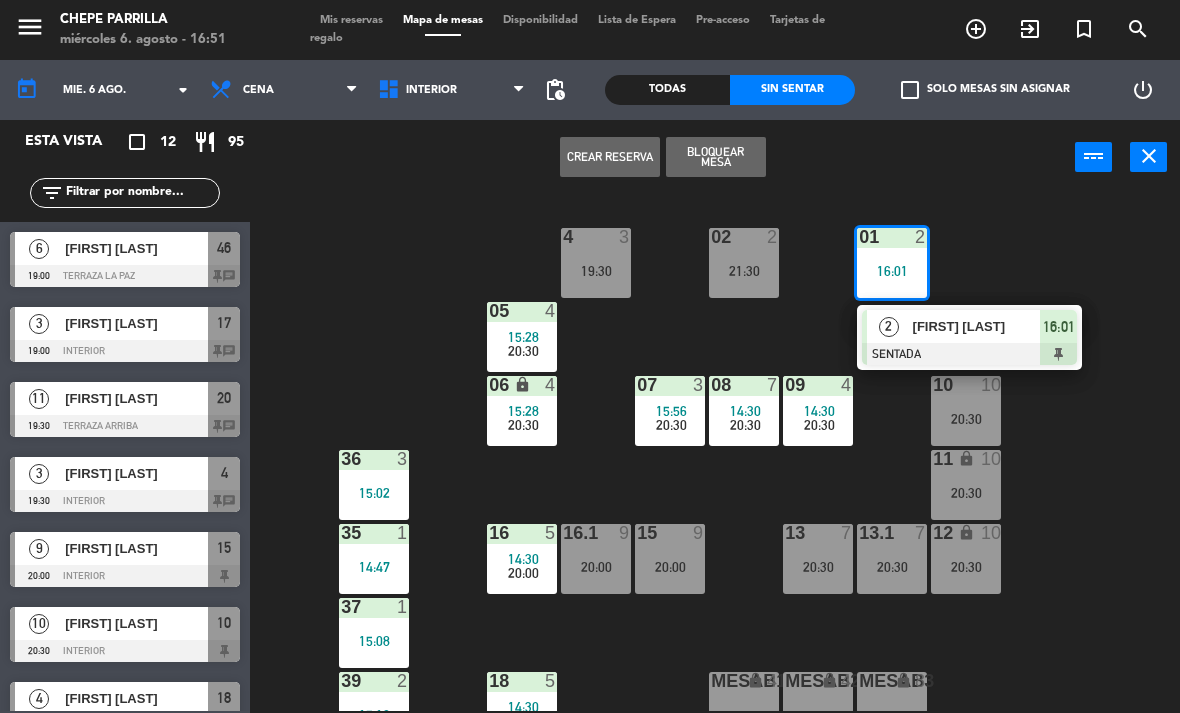 click on "02  2   21:30  4  3   19:30  01  2   16:01   2   [FIRST] [LAST]   SENTADA  16:01 05  4   15:28      20:30     06 lock  4   15:28      20:30     07  3   15:56      20:30     09  4   14:30      20:30     10  10   20:30  08  7   14:30      20:30     11 lock  10   20:30  36  3   15:02  16  5   14:30      20:00     15  9   20:00  13  7   20:30  12 lock  10   20:30  16.1  9   20:00  13.1  7   20:30  35  1   14:47  37  1   15:08  18  5   14:30      20:30     MesaB1 lock  4  MESAB2 lock  4  MESAB3 lock  8  39  2   15:19  18.2 lock  5   14:30      20:30     17  4   14:00      19:00     MESA B4  4  MESA B5  4  MESA B6  4  38  1   15:10" 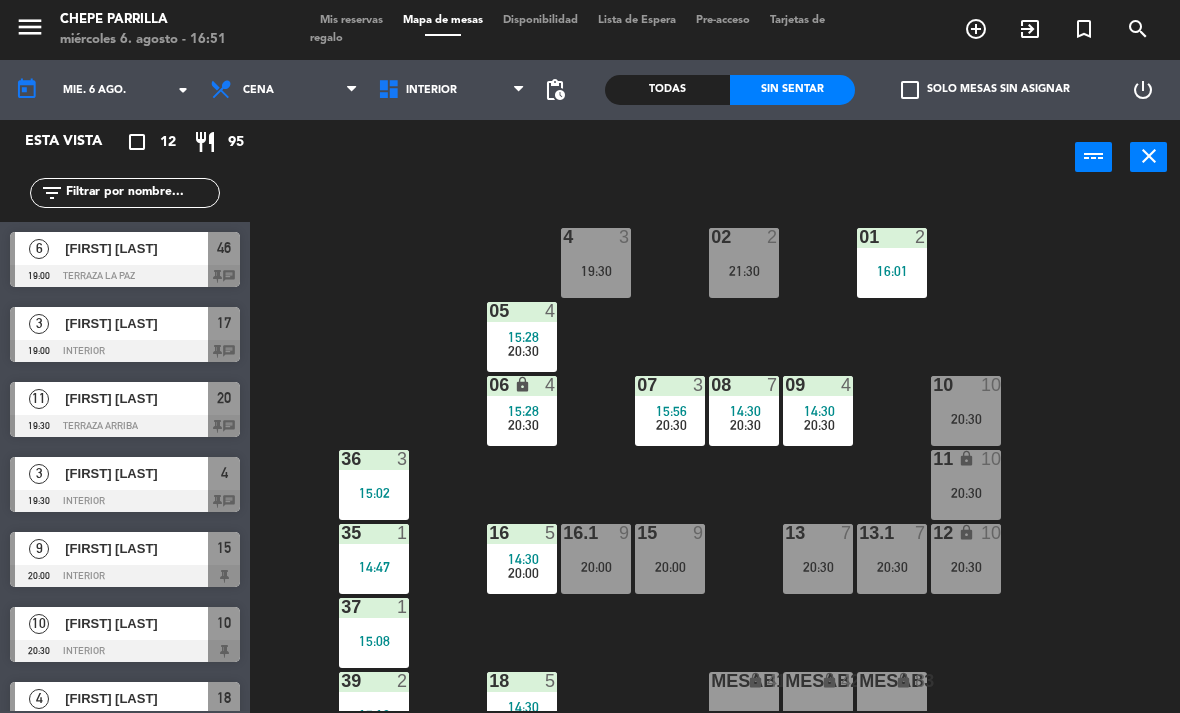 click on "05  4   15:28      20:30" at bounding box center [522, 337] 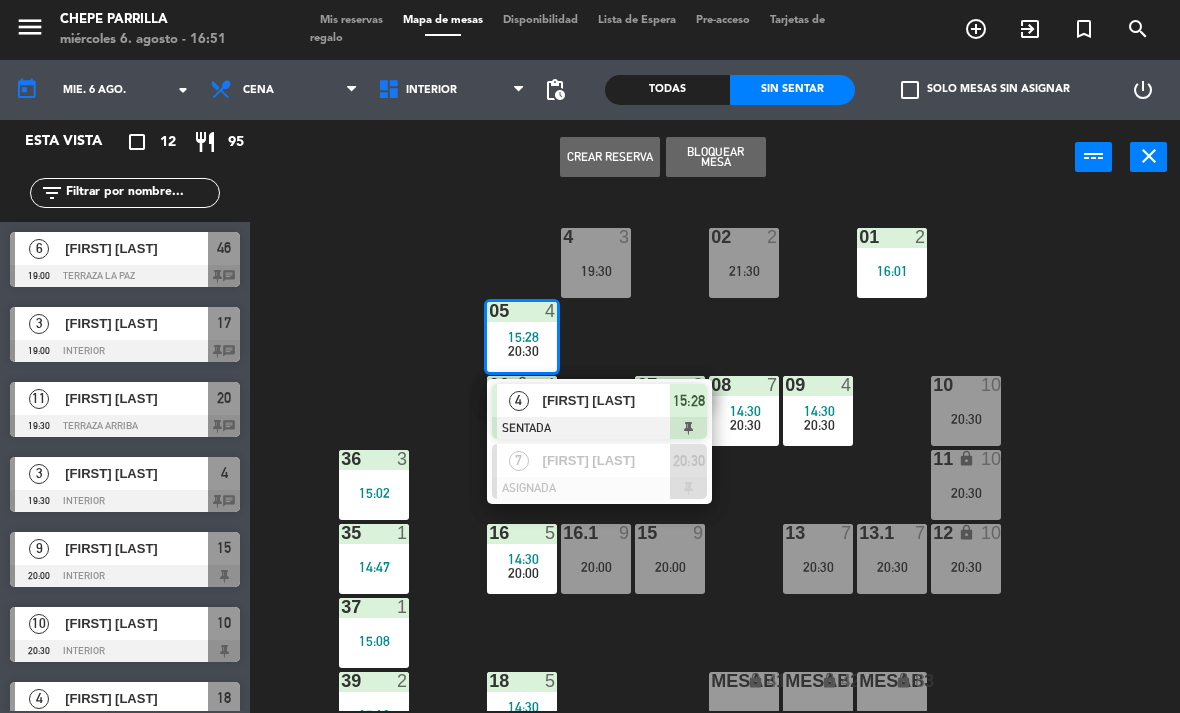 click on "[FIRST] [LAST]" at bounding box center (606, 460) 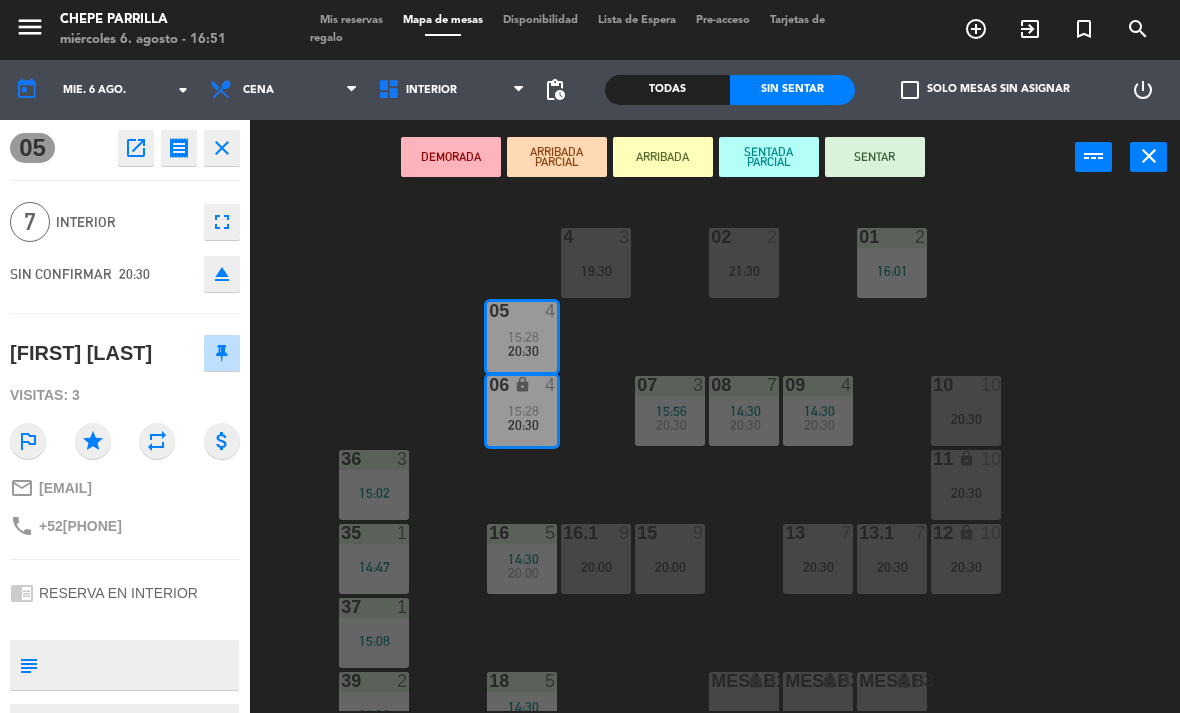 scroll, scrollTop: 0, scrollLeft: 0, axis: both 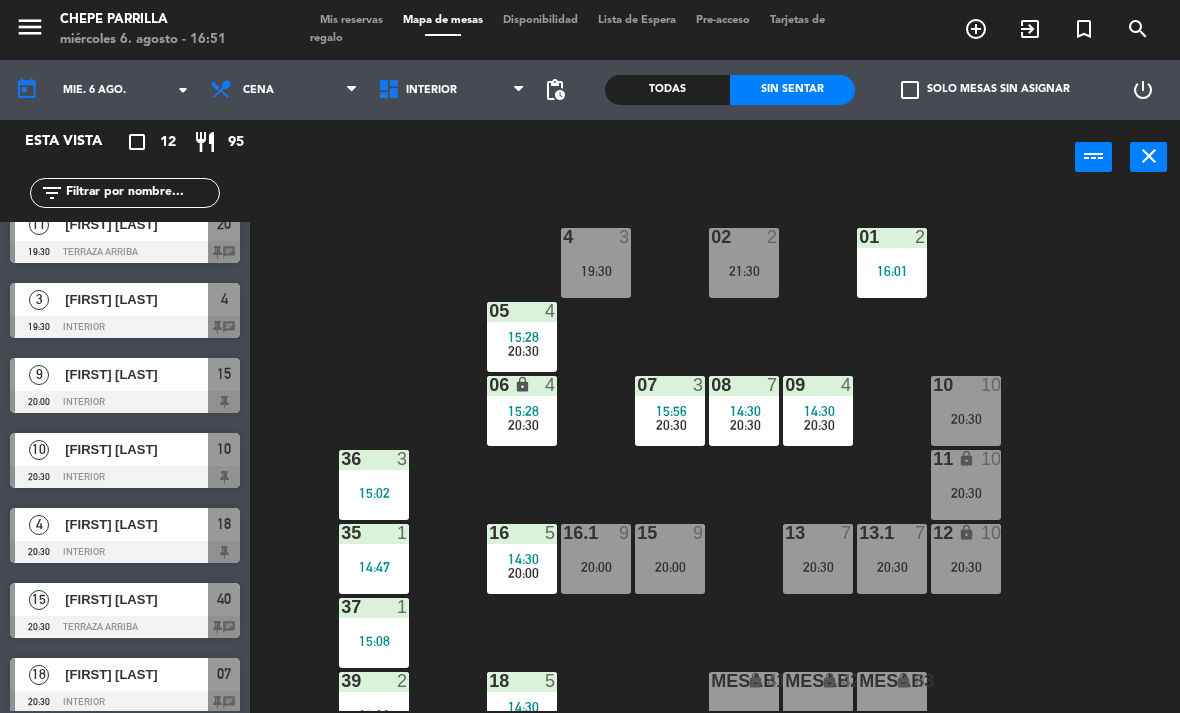 click on "15:56" at bounding box center (671, 411) 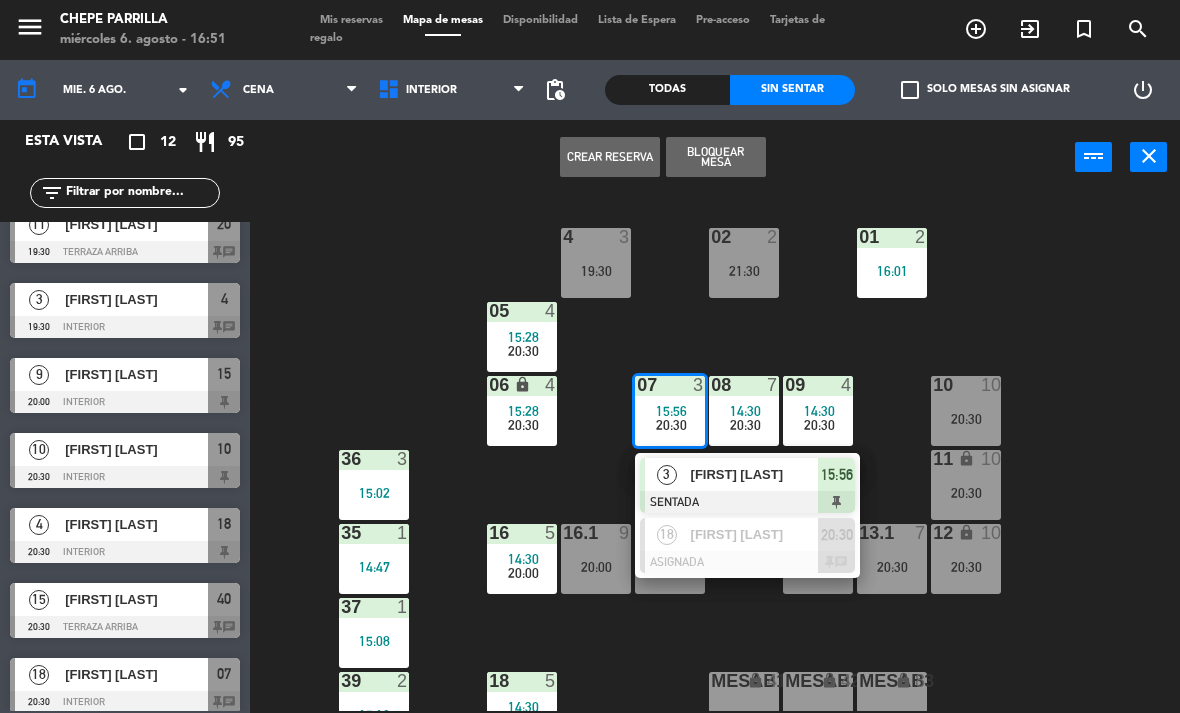 click on "[FIRST] [LAST]" at bounding box center (755, 534) 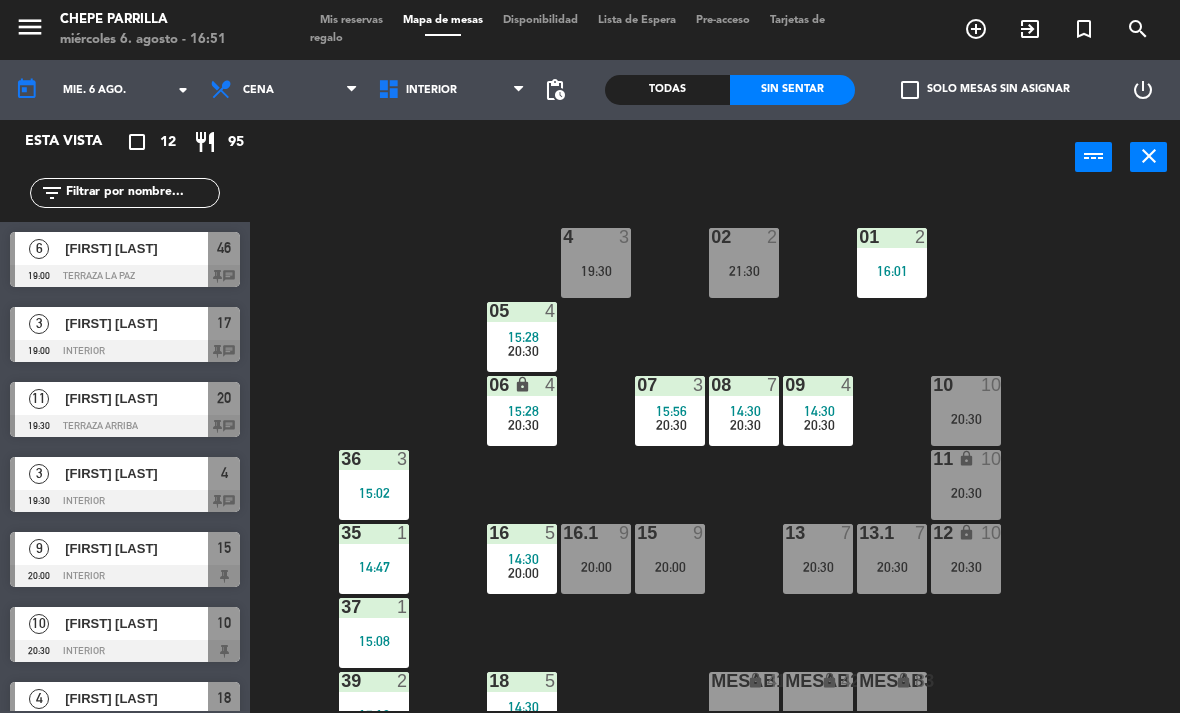 scroll, scrollTop: 0, scrollLeft: 0, axis: both 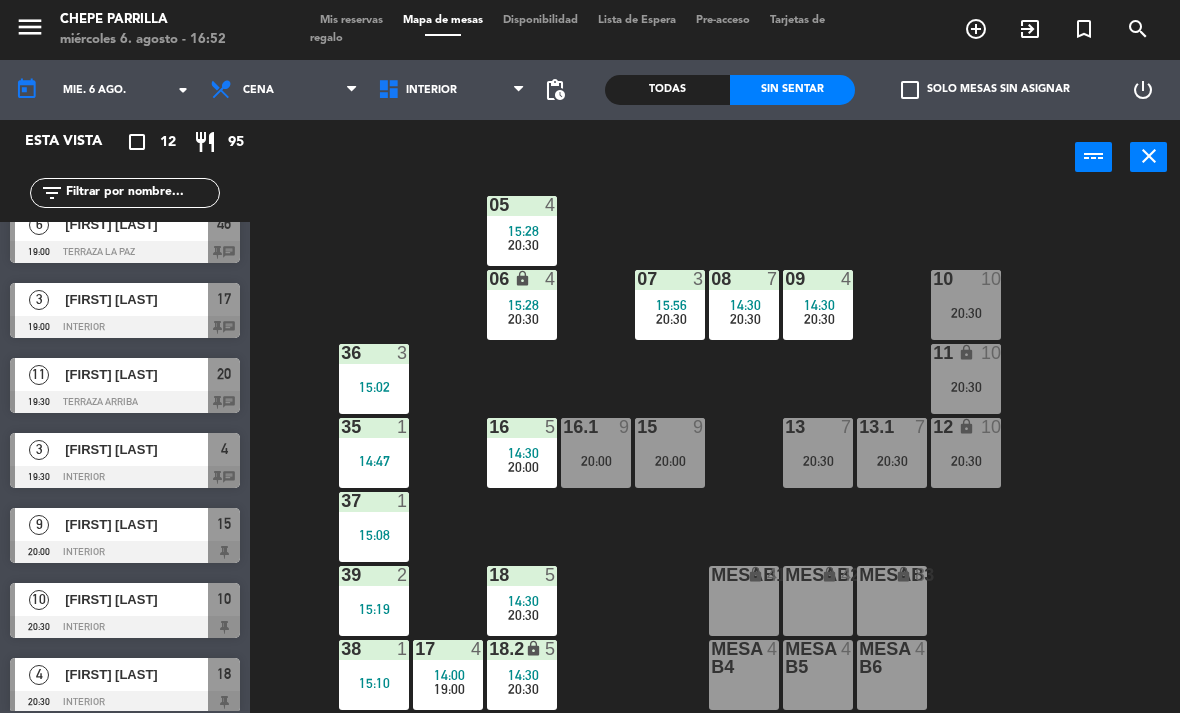 click on "15  9   20:00" at bounding box center [670, 453] 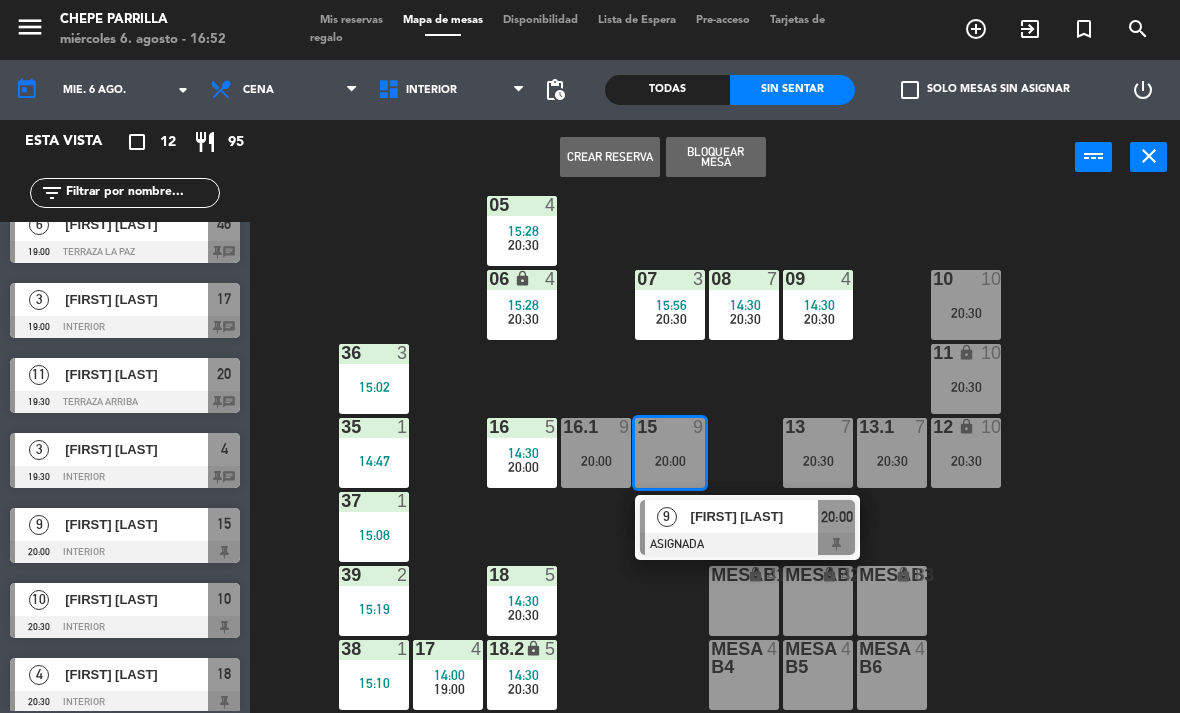 click on "[FIRST] [LAST]" at bounding box center [754, 516] 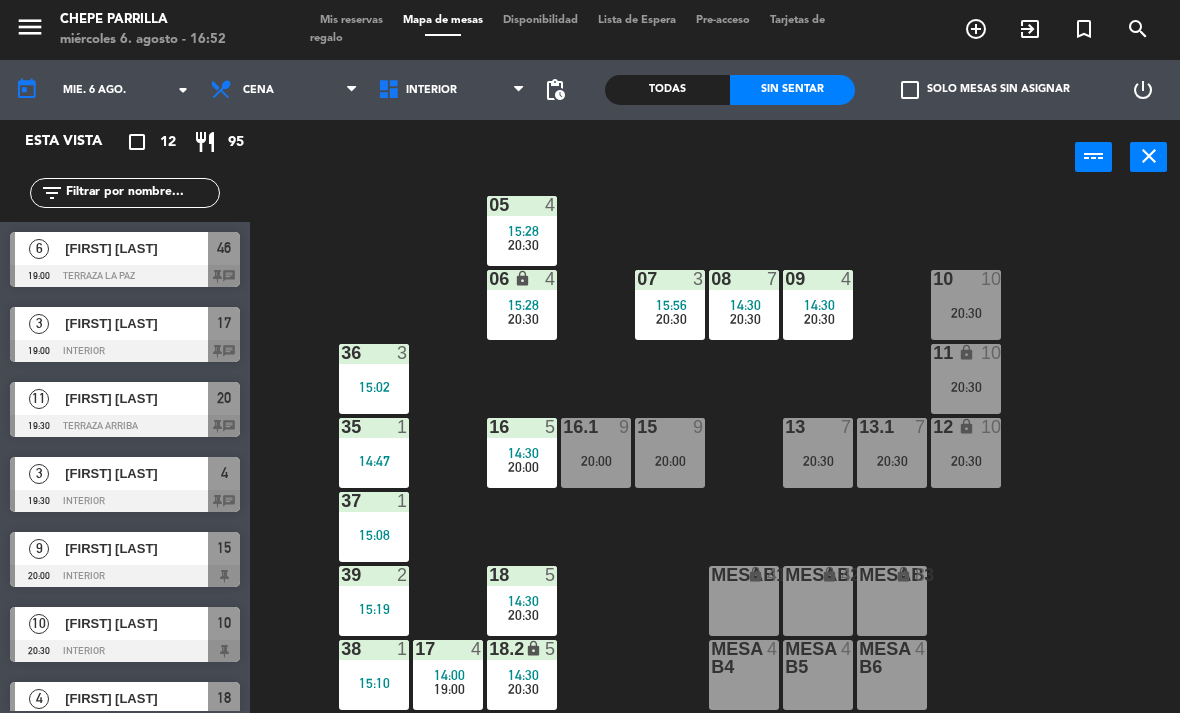 click on "20:00" at bounding box center [670, 461] 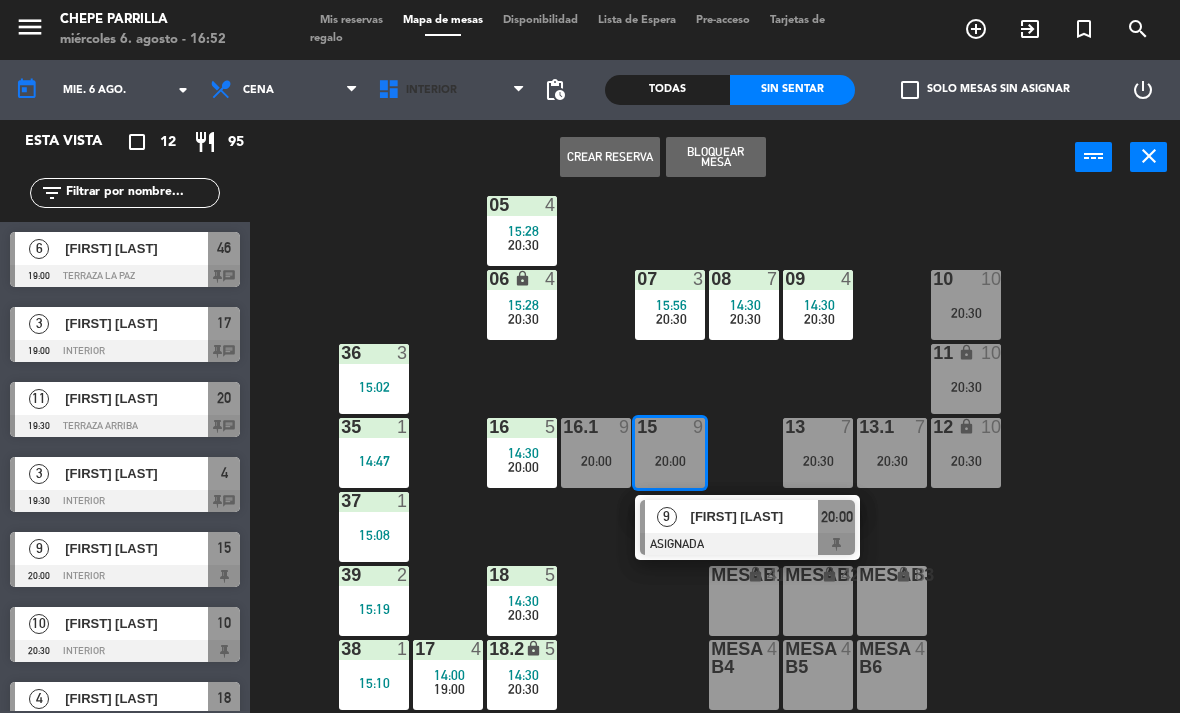 click on "Interior" at bounding box center [452, 90] 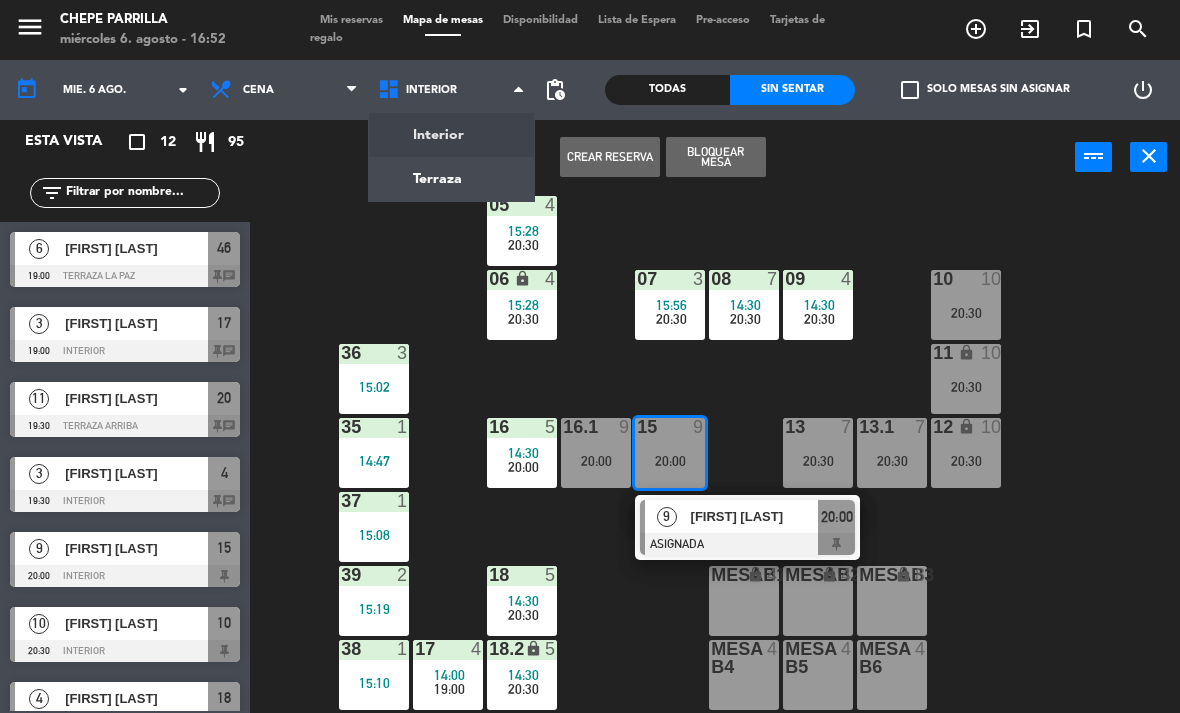 click on "menu  Chepe Parrilla   miércoles [DAY]. [MONTH] - [TIME]   Mis reservas   Mapa de mesas   Disponibilidad   Lista de Espera   Pre-acceso   Tarjetas de regalo  add_circle_outline exit_to_app turned_in_not search today    mié. [DAY] ago. arrow_drop_down  Comida  Cena  Cena  Comida  Cena  Interior   Terraza   Interior   Interior   Terraza  pending_actions  Todas  Sin sentar  check_box_outline_blank   Solo mesas sin asignar   power_settings_new   Esta vista   crop_square  12  restaurant  95 filter_list  6   [FIRST] [LAST]   [TIME]   Terraza La Paz  46 chat  3   [FIRST] [LAST]    19:00   Interior  17 chat  11   [FIRST] [LAST]   19:30   Terraza Arriba  20 chat  3   [FIRST] [LAST]   19:30   Interior  4 chat  9   [FIRST] [LAST]   20:00   Interior  15  10   [FIRST]  [LAST]   20:30   Interior  10  4   [FIRST] [LAST]   20:30   Interior  18  15   [FIRST] [LAST]   20:30   Terraza Arriba  40 chat  18   [FIRST] [LAST]   20:30   Interior  07 chat  7   [FIRST] [LAST]   20:30   Interior  13 chat  7   [FIRST] [LAST]" 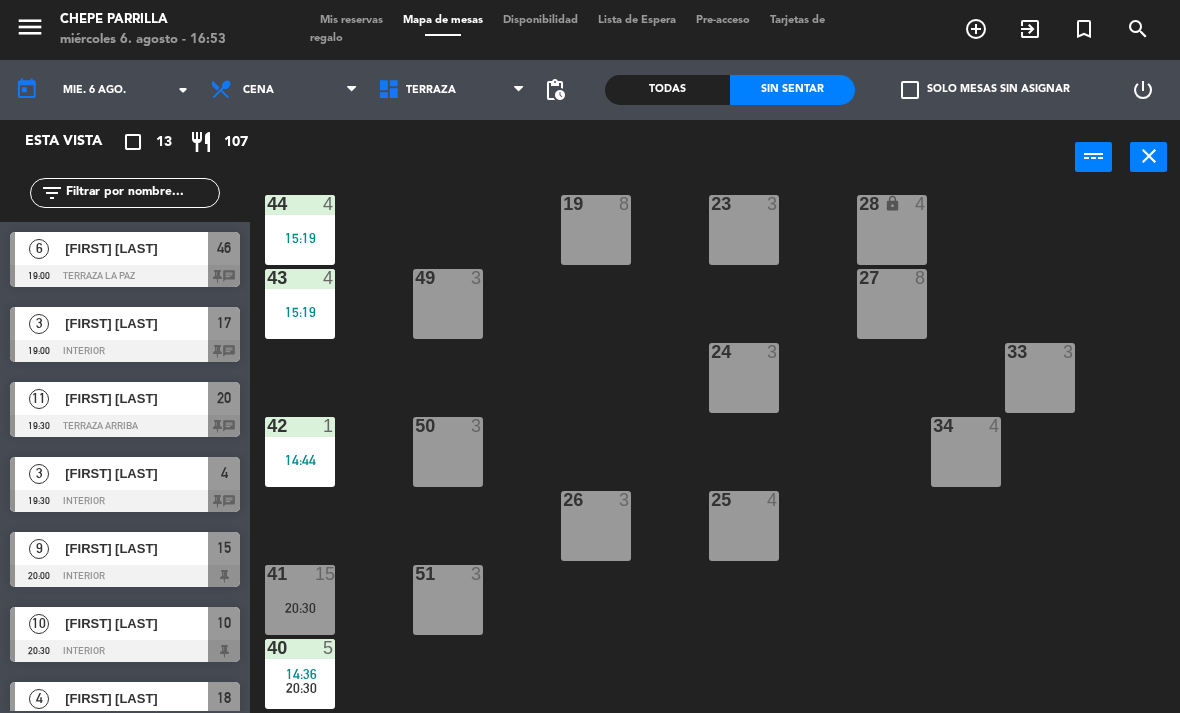 scroll, scrollTop: 257, scrollLeft: 0, axis: vertical 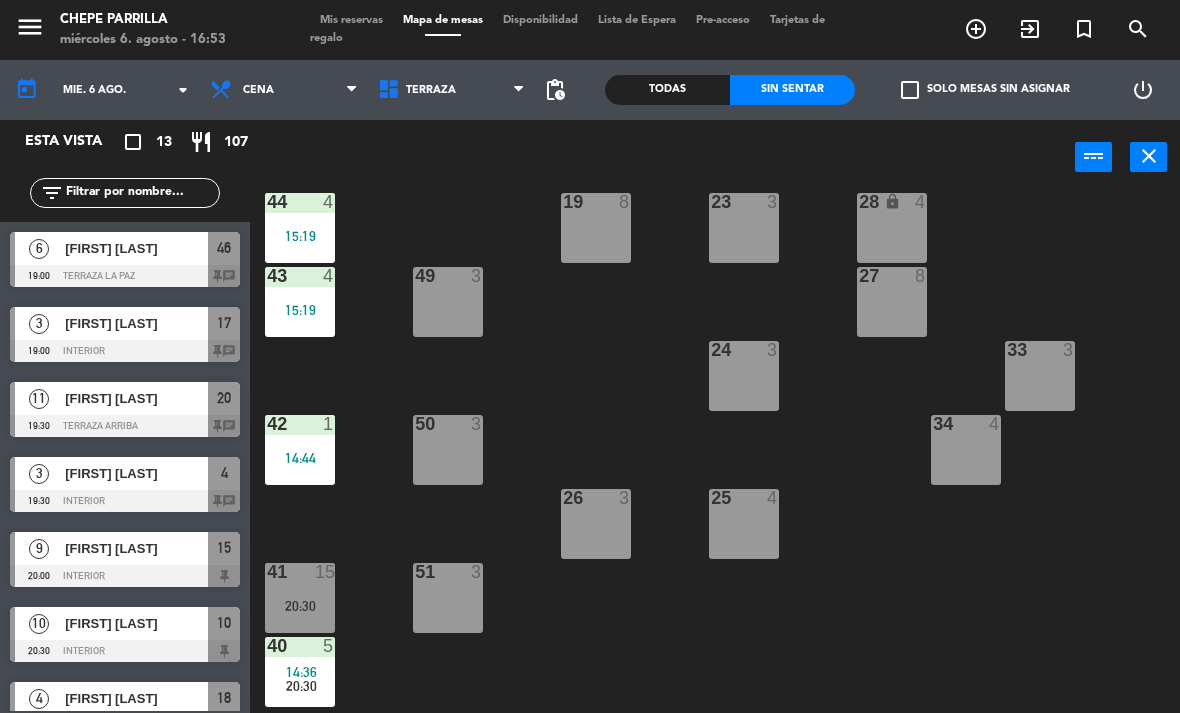 click on "15" at bounding box center (325, 572) 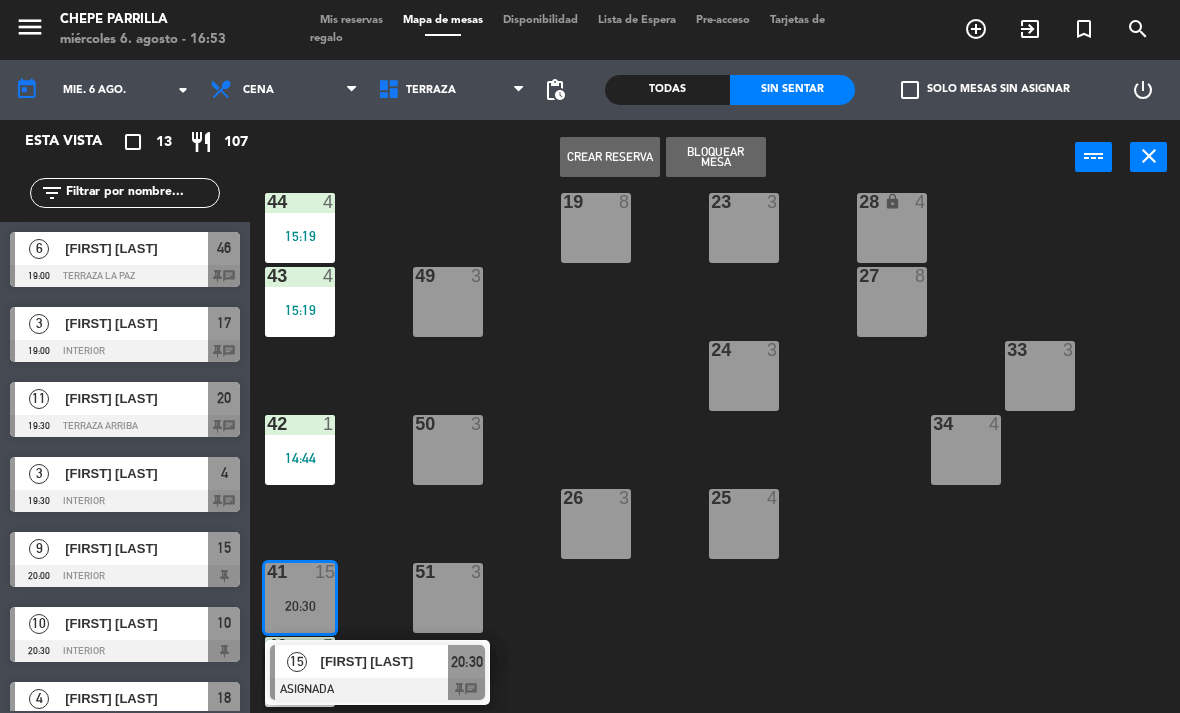 click on "21  11   19:30  30 lock  4  46  6   19:00  47  2   15:07  31  3  20  11   19:30  22  3  29  8  45  4   14:51  32  3  48  3  19  8  23  3  28 lock  4  44  4   15:19  27  8  43  4   15:19  49  3  24  3  33  3  50  3  42  1   14:44  34  4  25  4  26  3  41  15   20:30   15   [FIRST] [LAST]   ASIGNADA  20:30 chat 51  3  40  5   14:36      20:30     52  3" 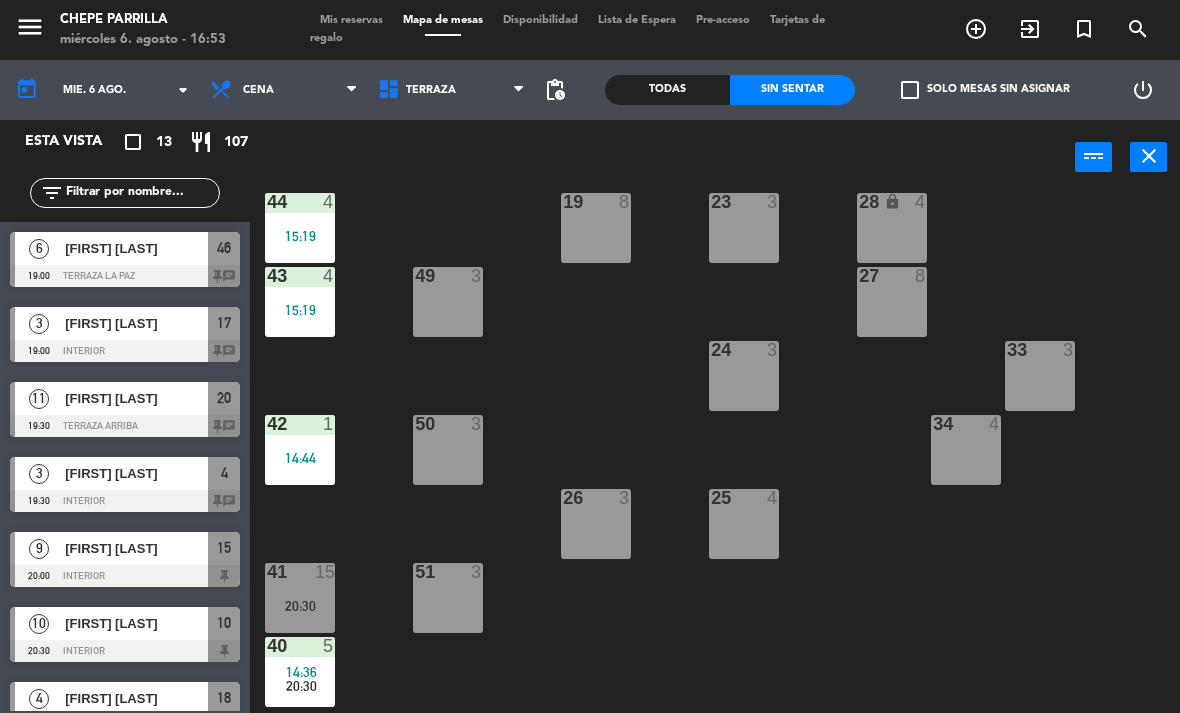 click on "43  4   15:19" at bounding box center (300, 302) 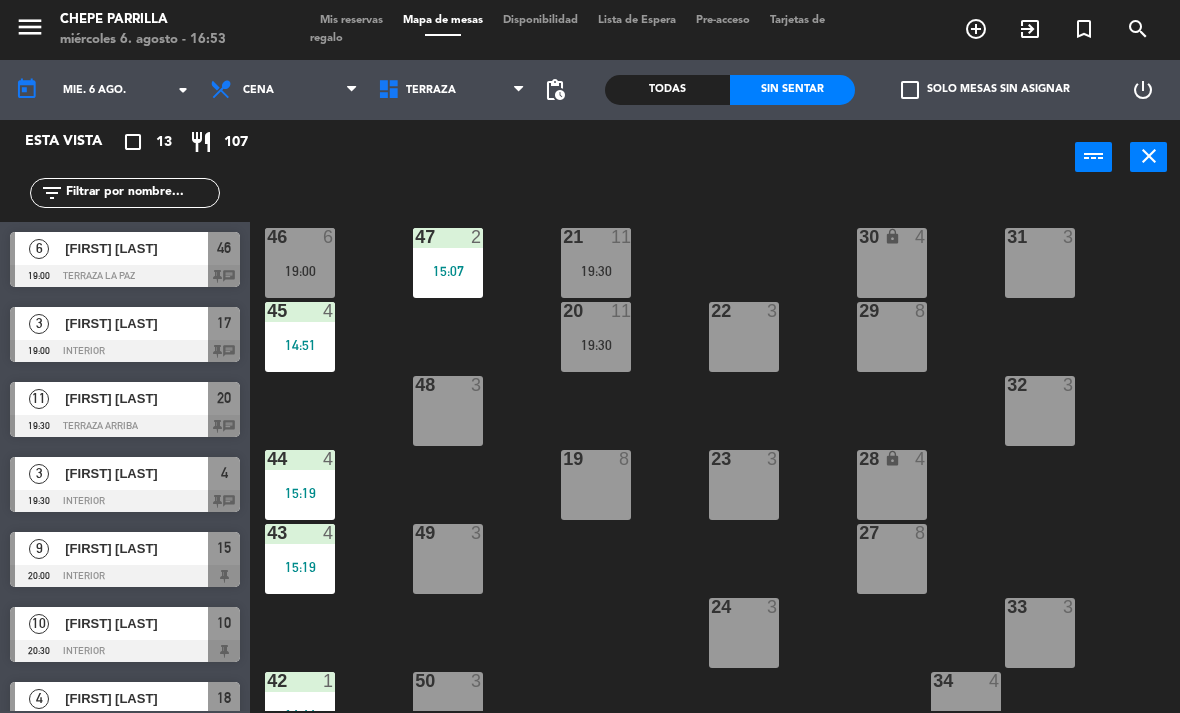 scroll, scrollTop: 0, scrollLeft: 0, axis: both 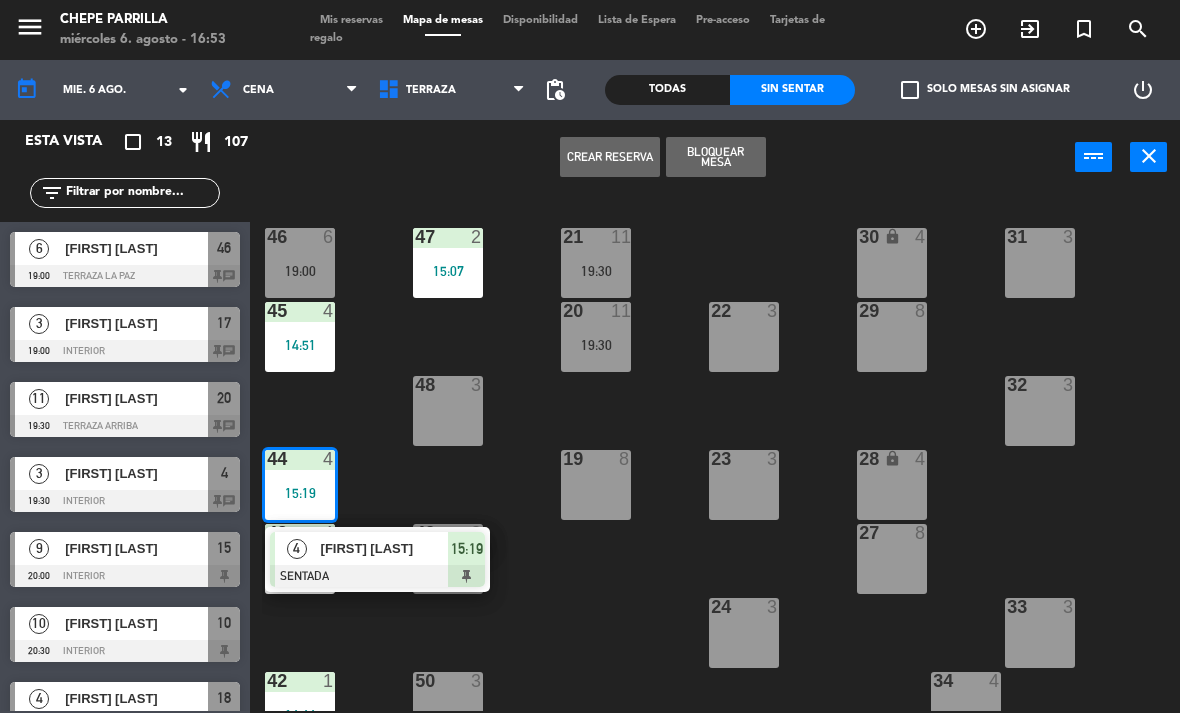 click on "[FIRST] [LAST]" at bounding box center (385, 548) 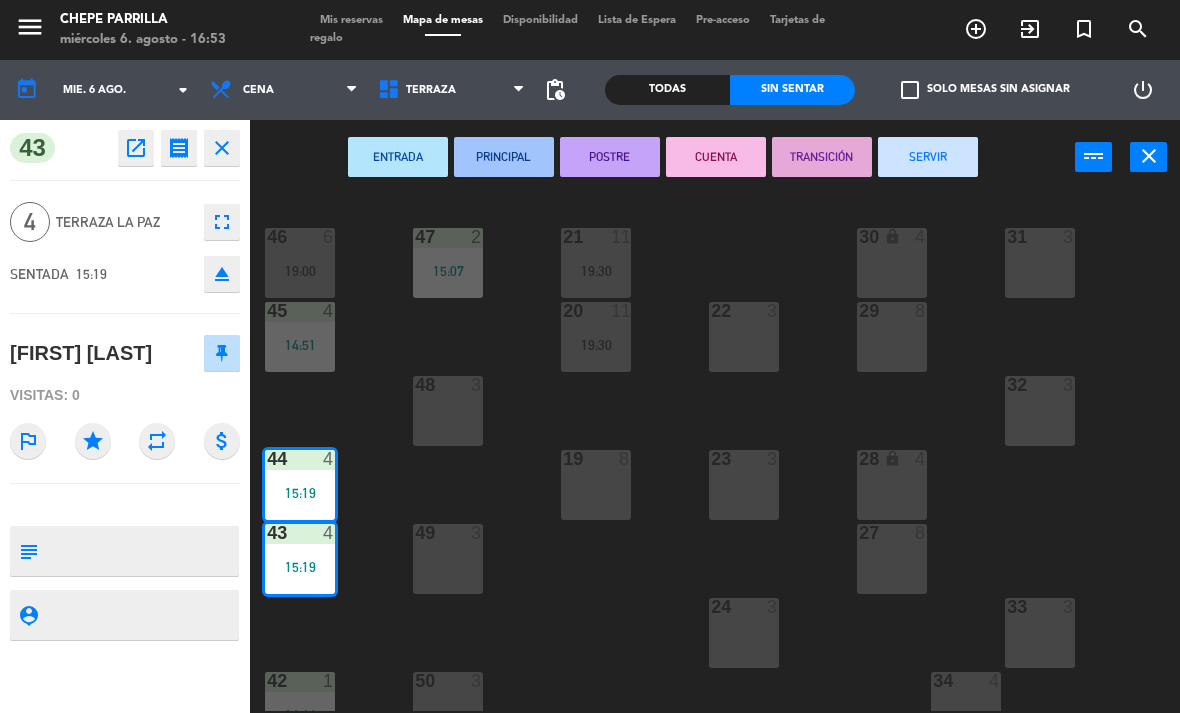 click on "SERVIR" at bounding box center (928, 157) 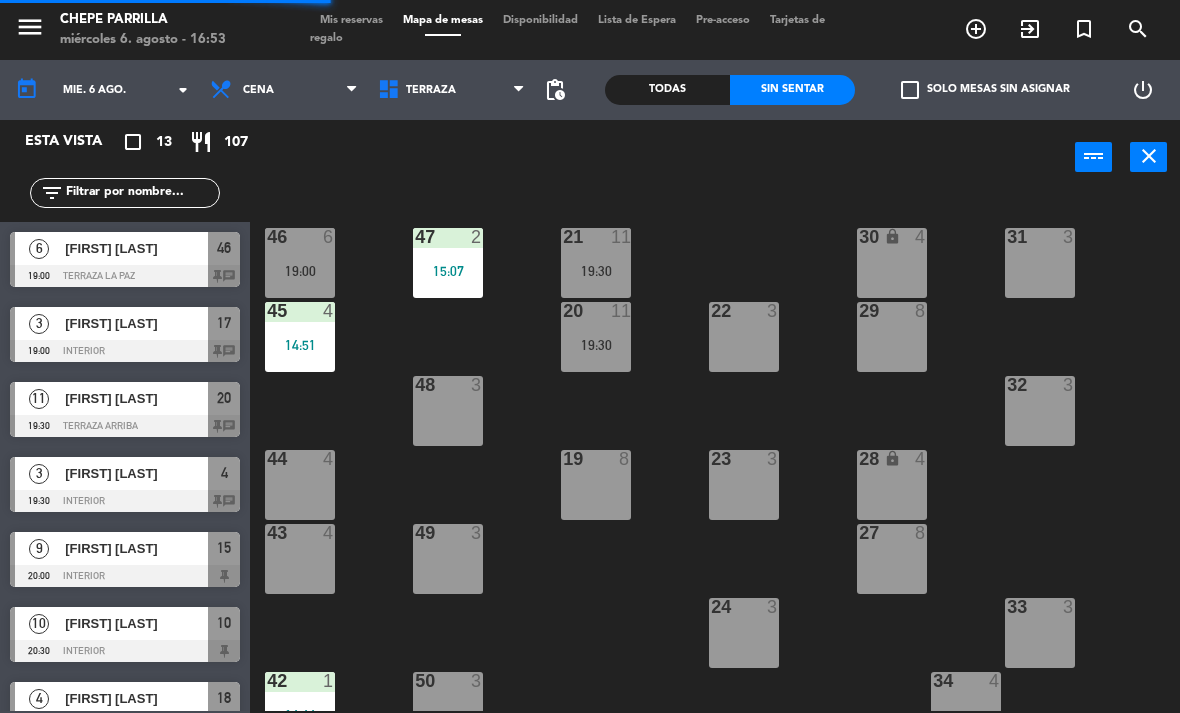 click on "15:07" at bounding box center [448, 271] 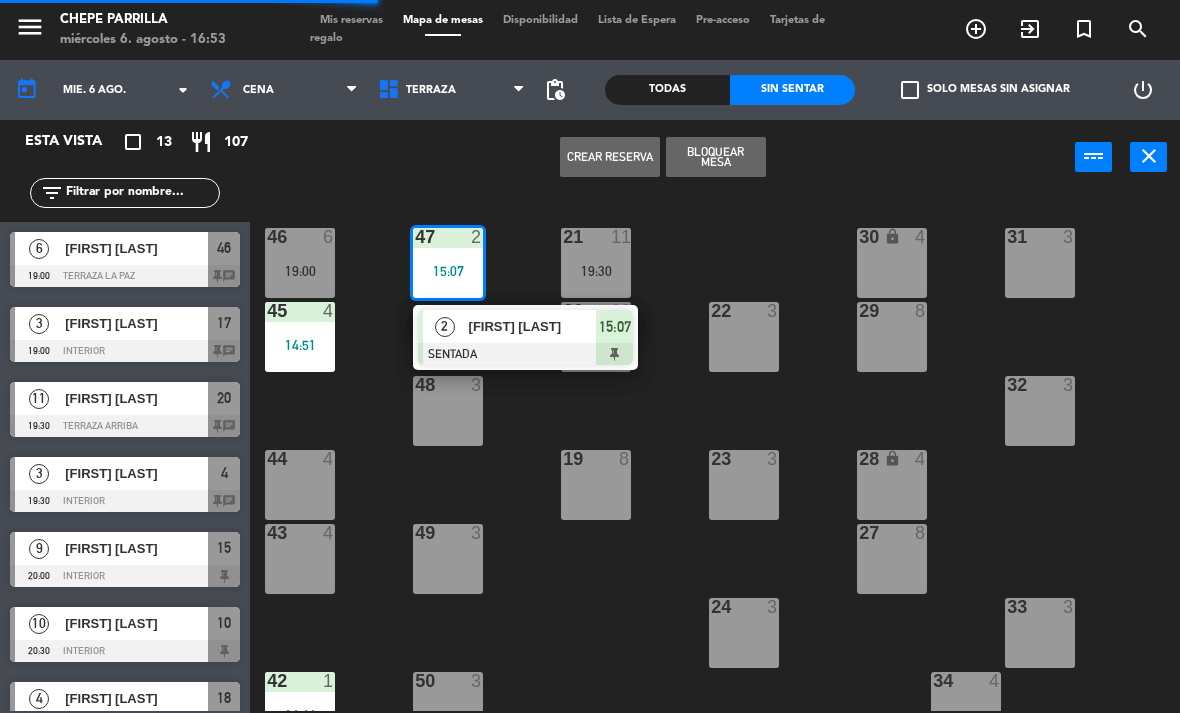 click on "[FIRST] [LAST]" at bounding box center [533, 326] 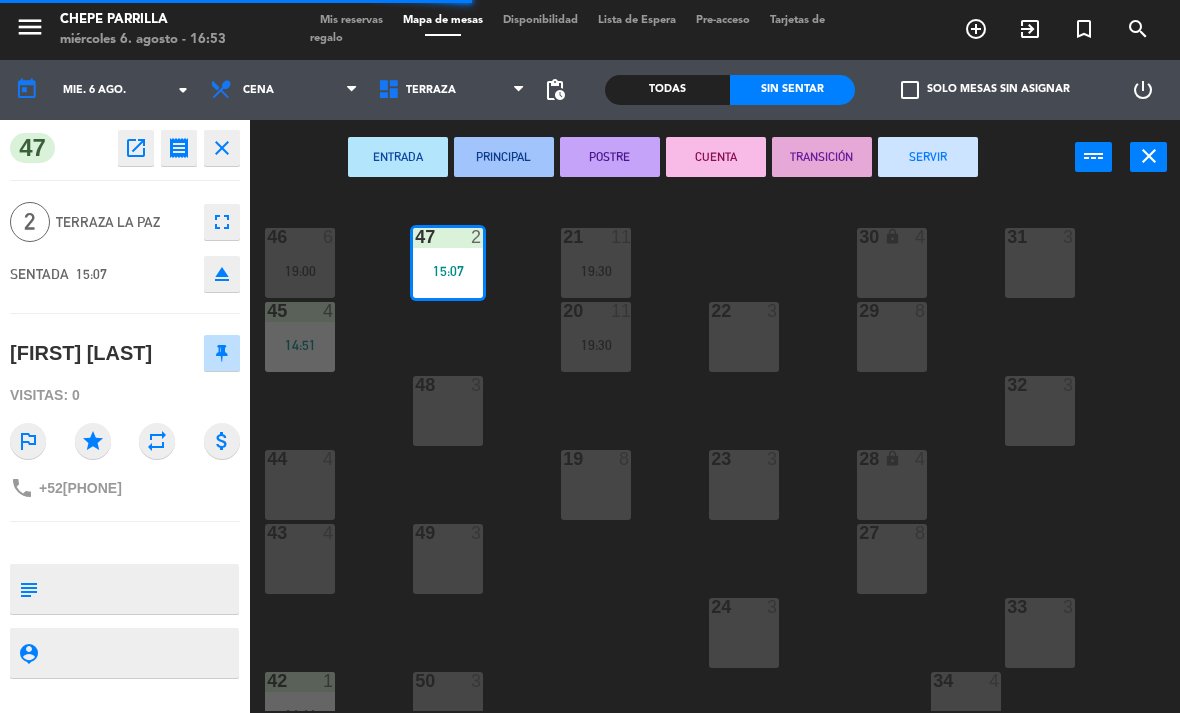 click on "SERVIR" at bounding box center [928, 157] 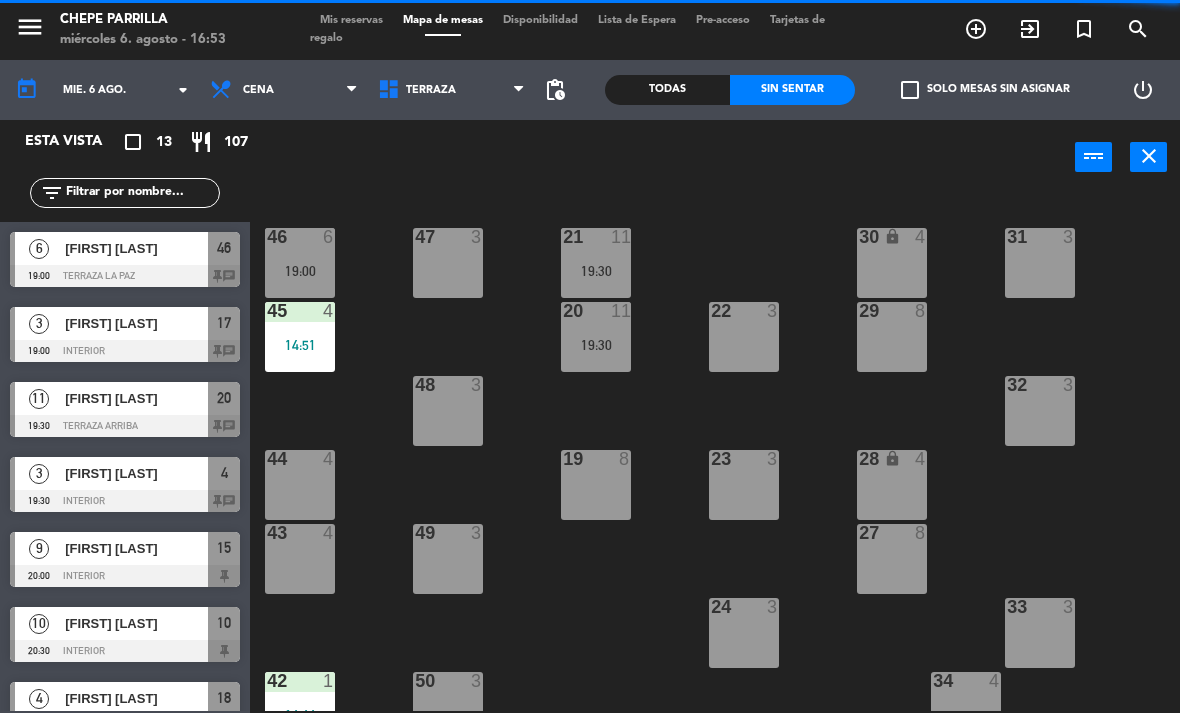 scroll, scrollTop: 130, scrollLeft: 0, axis: vertical 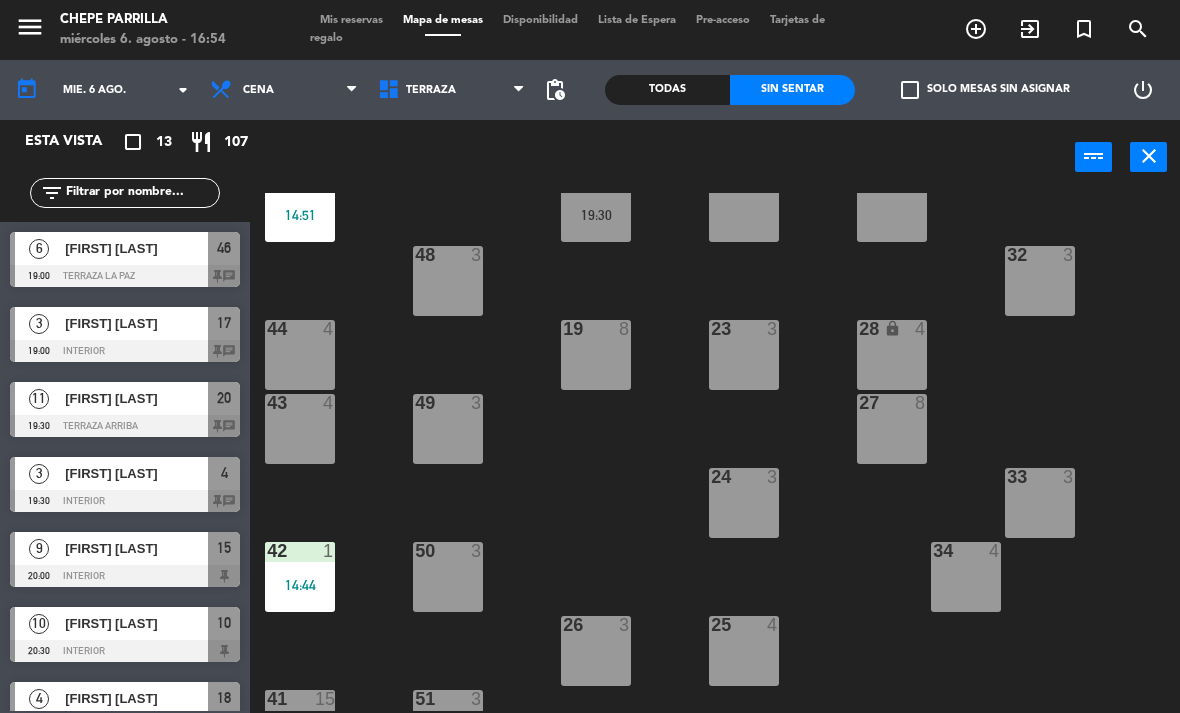 click on "42  1   14:44" at bounding box center [300, 577] 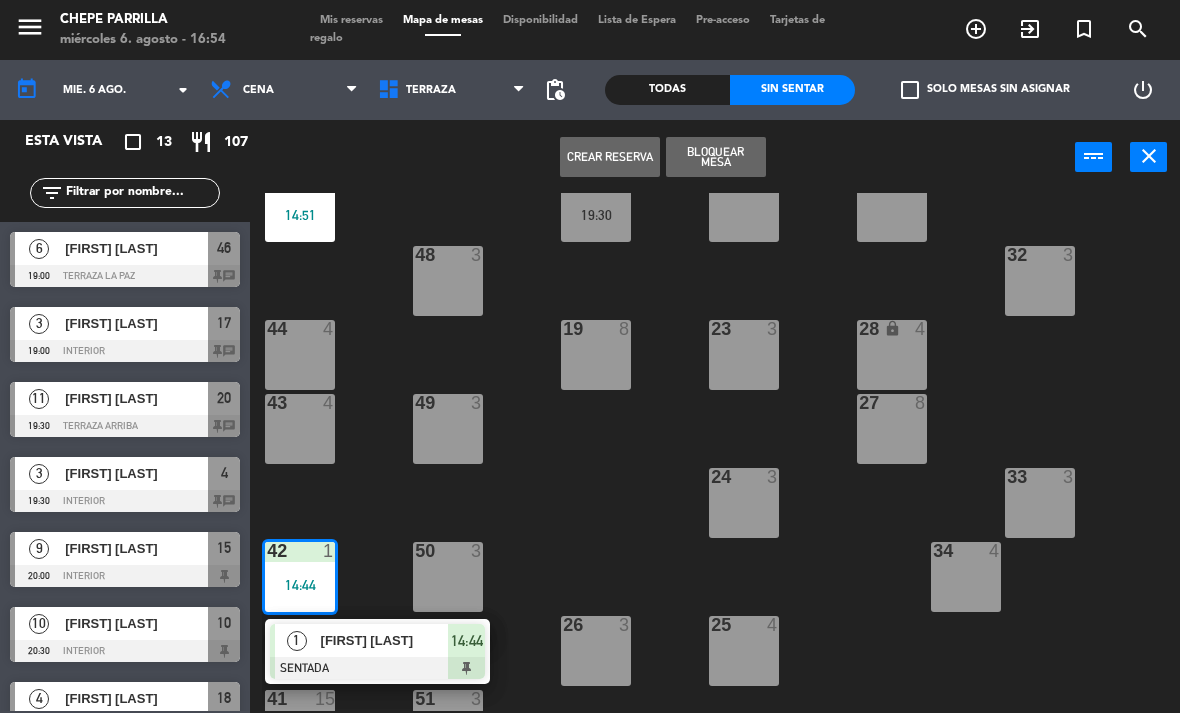 click on "[FIRST] [LAST]" at bounding box center [385, 640] 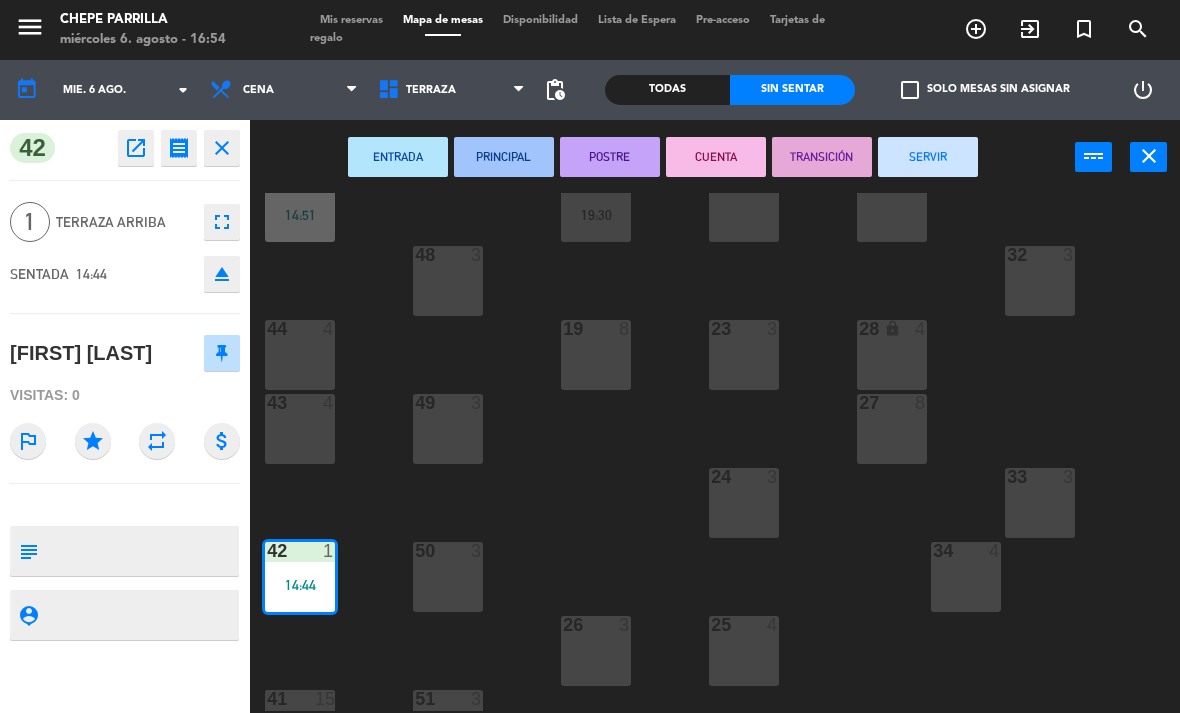 click on "SERVIR" at bounding box center (928, 157) 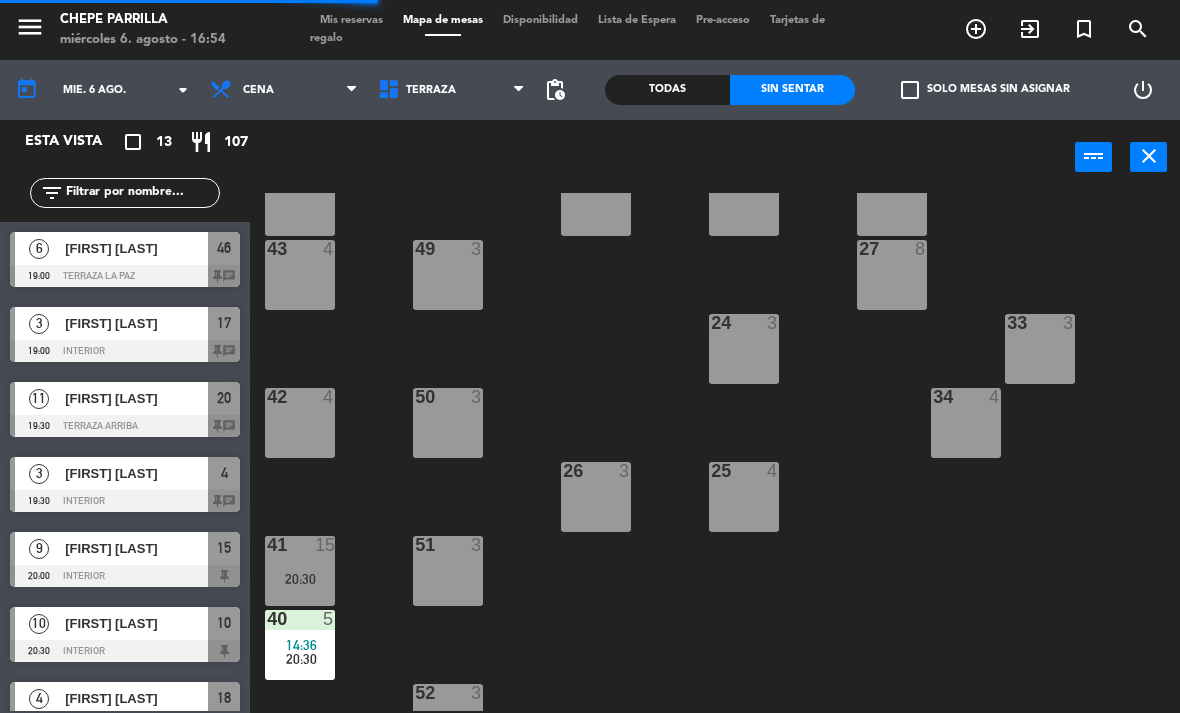 scroll, scrollTop: 286, scrollLeft: 0, axis: vertical 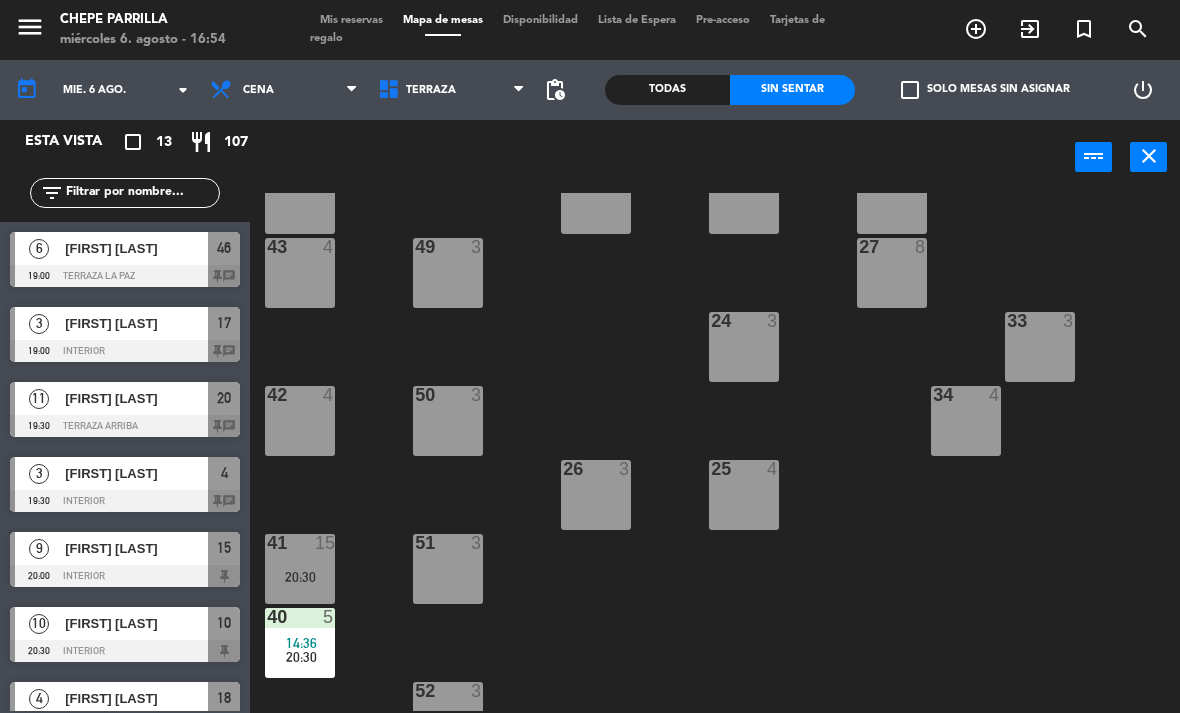 click on "14:36" at bounding box center [301, 643] 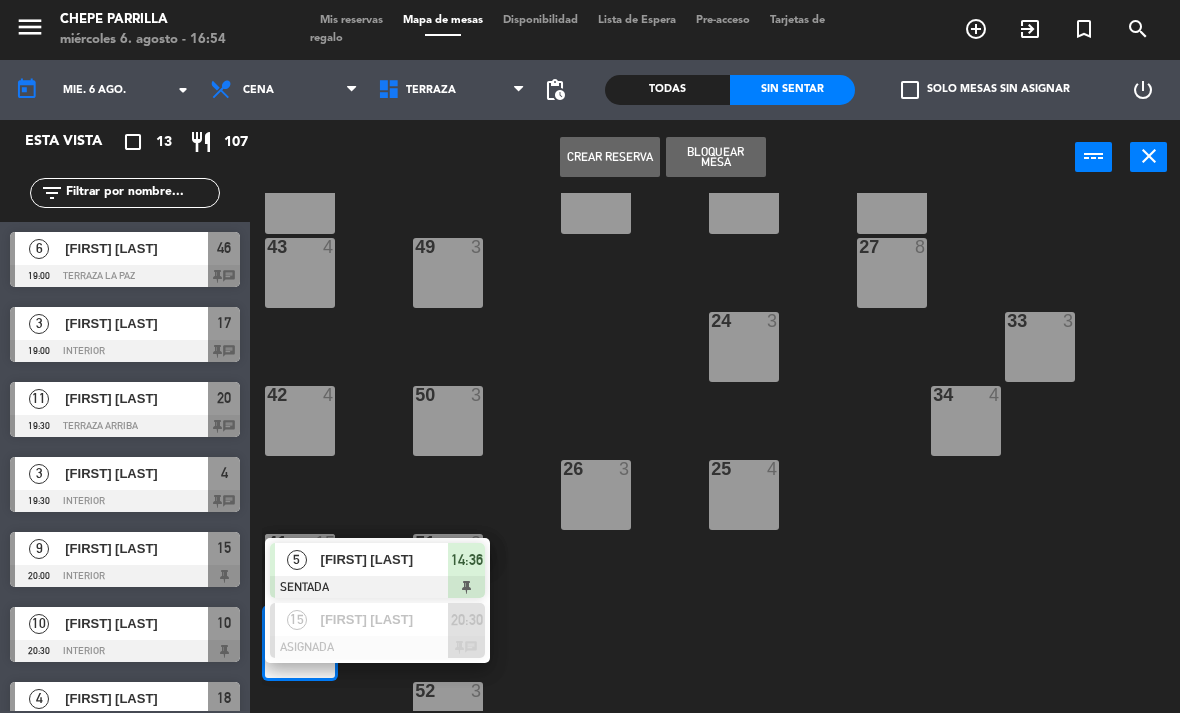 click on "[FIRST] [LAST]" at bounding box center [385, 559] 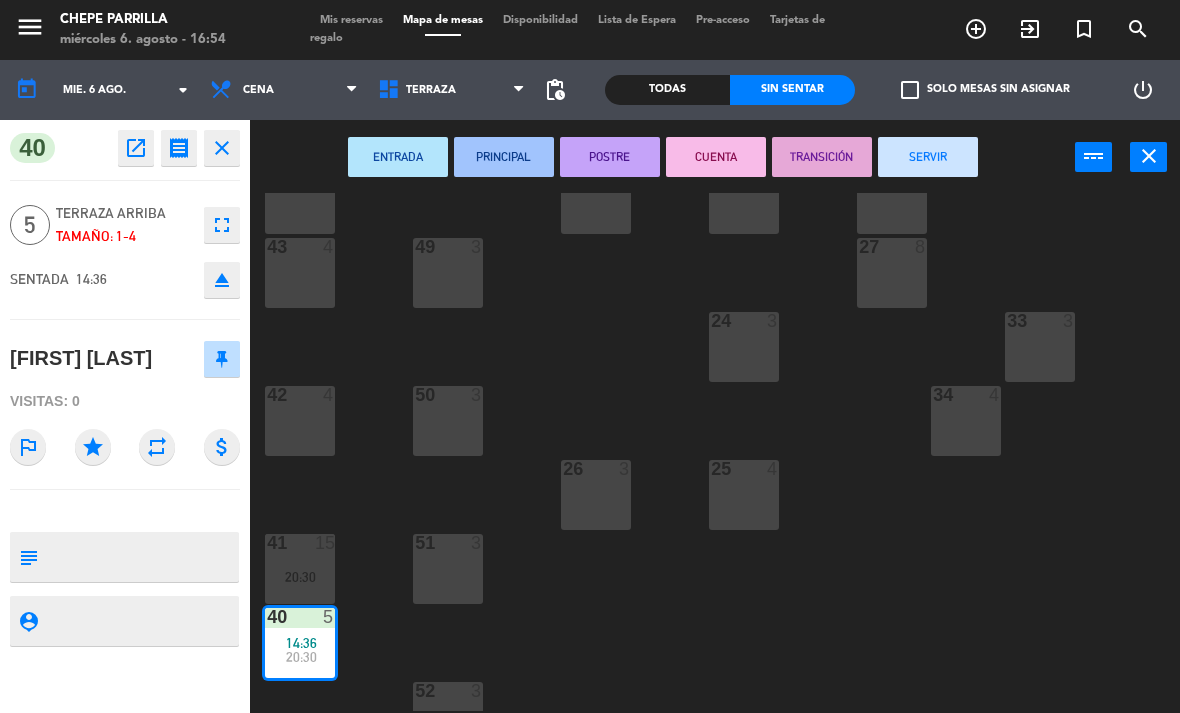 click on "SERVIR" at bounding box center [928, 157] 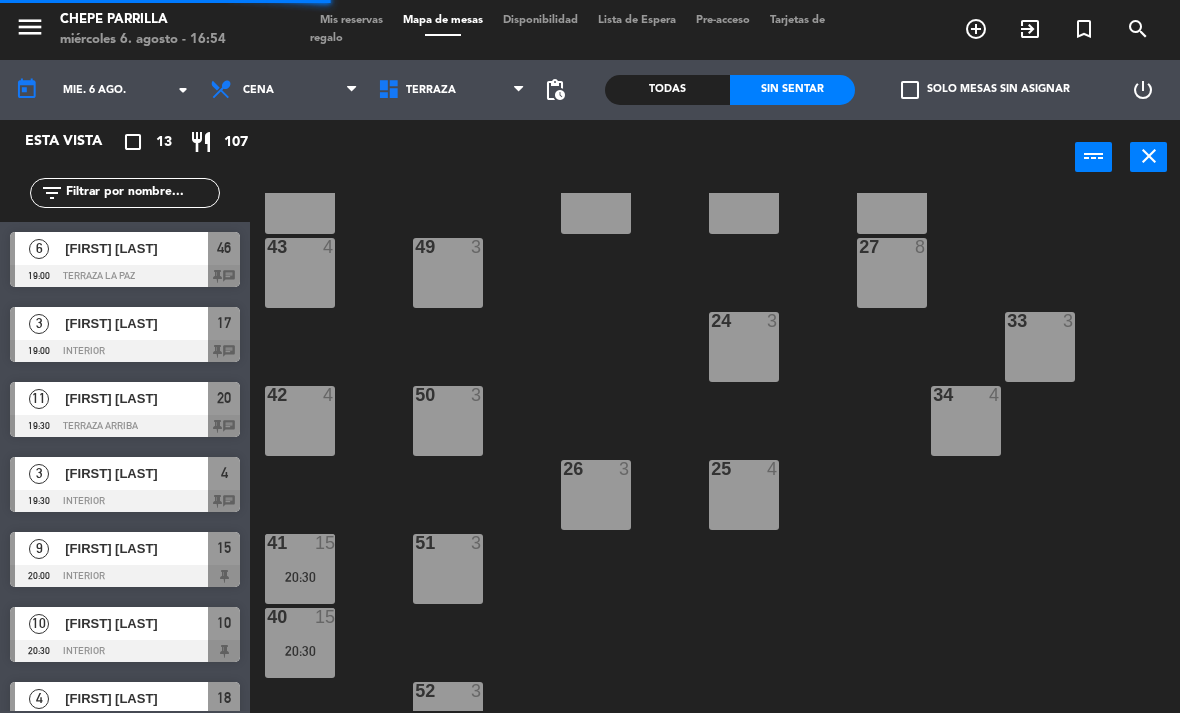 click on "42  4" at bounding box center (300, 421) 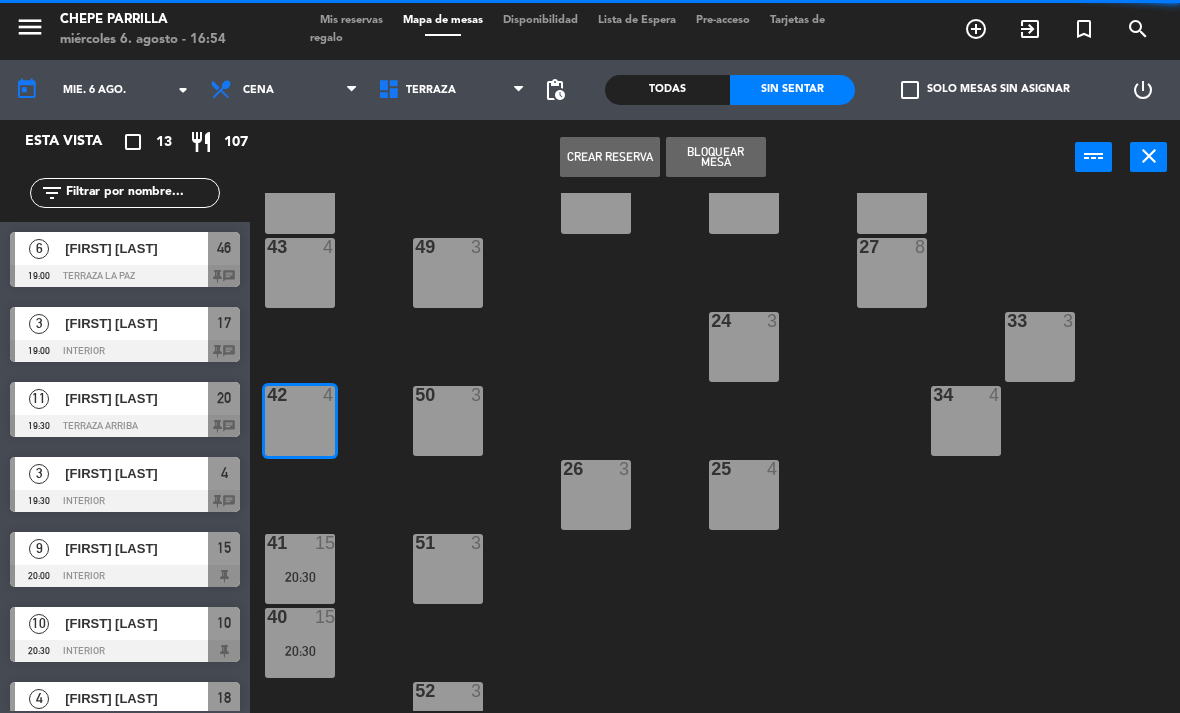 click on "Bloquear Mesa" at bounding box center [716, 157] 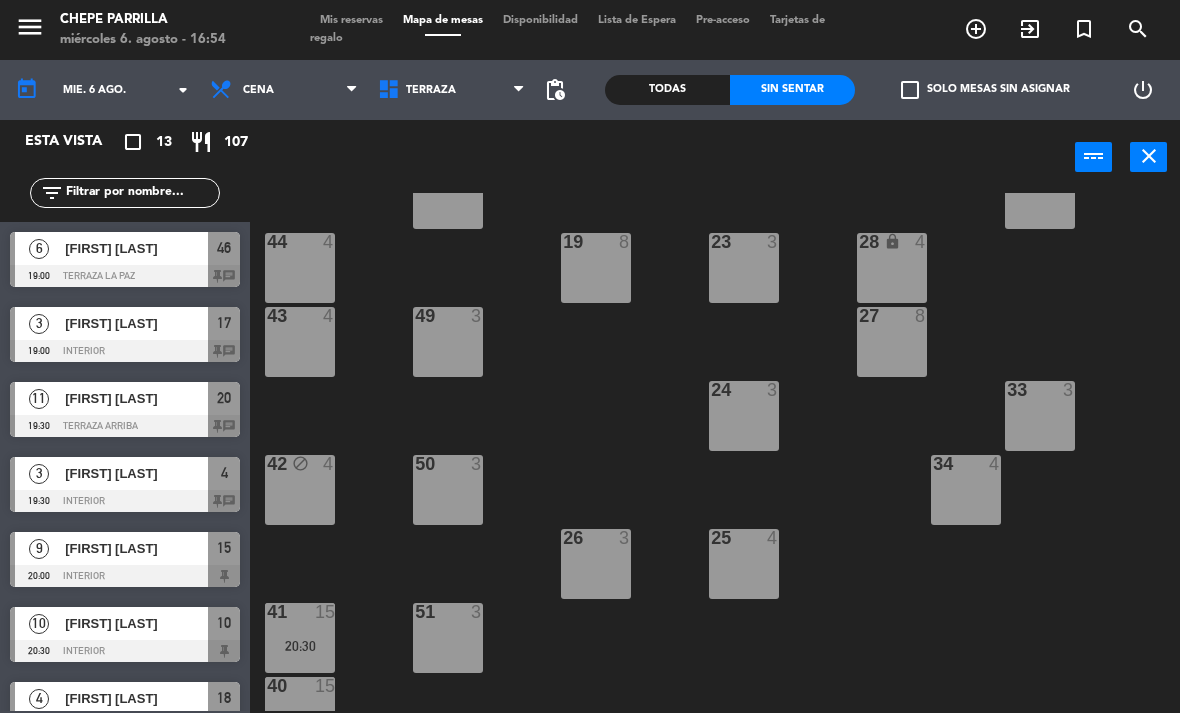 scroll, scrollTop: 221, scrollLeft: 0, axis: vertical 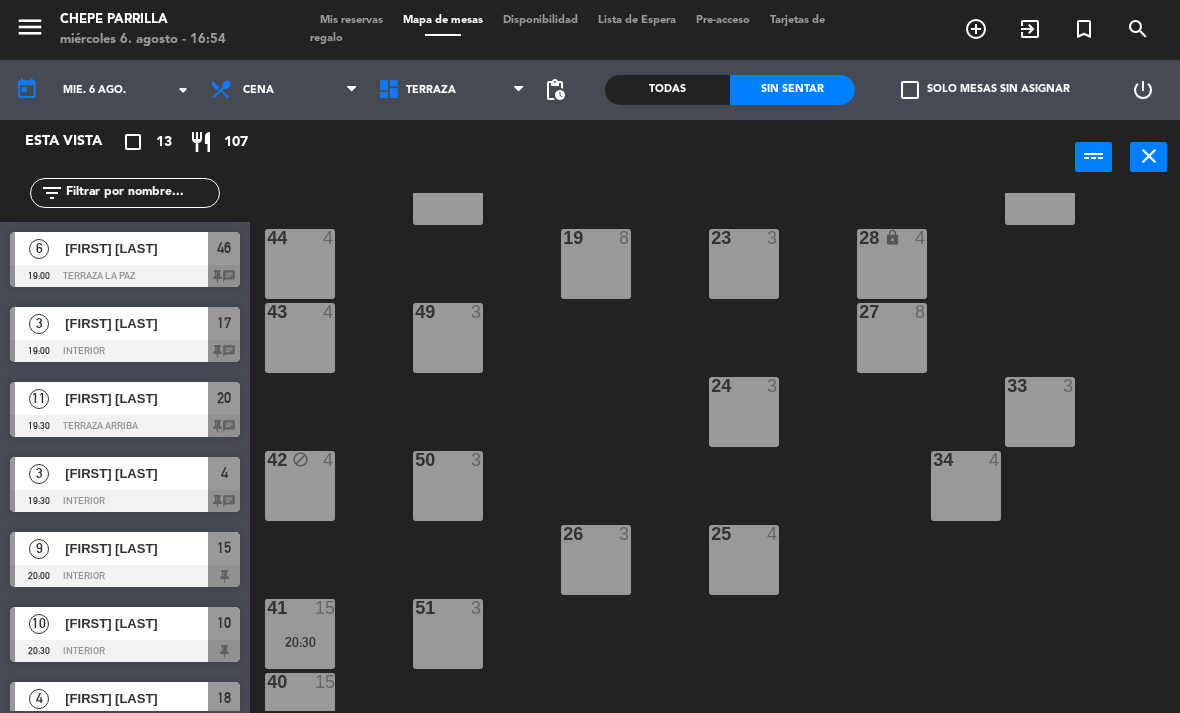 click on "43  4" at bounding box center (300, 338) 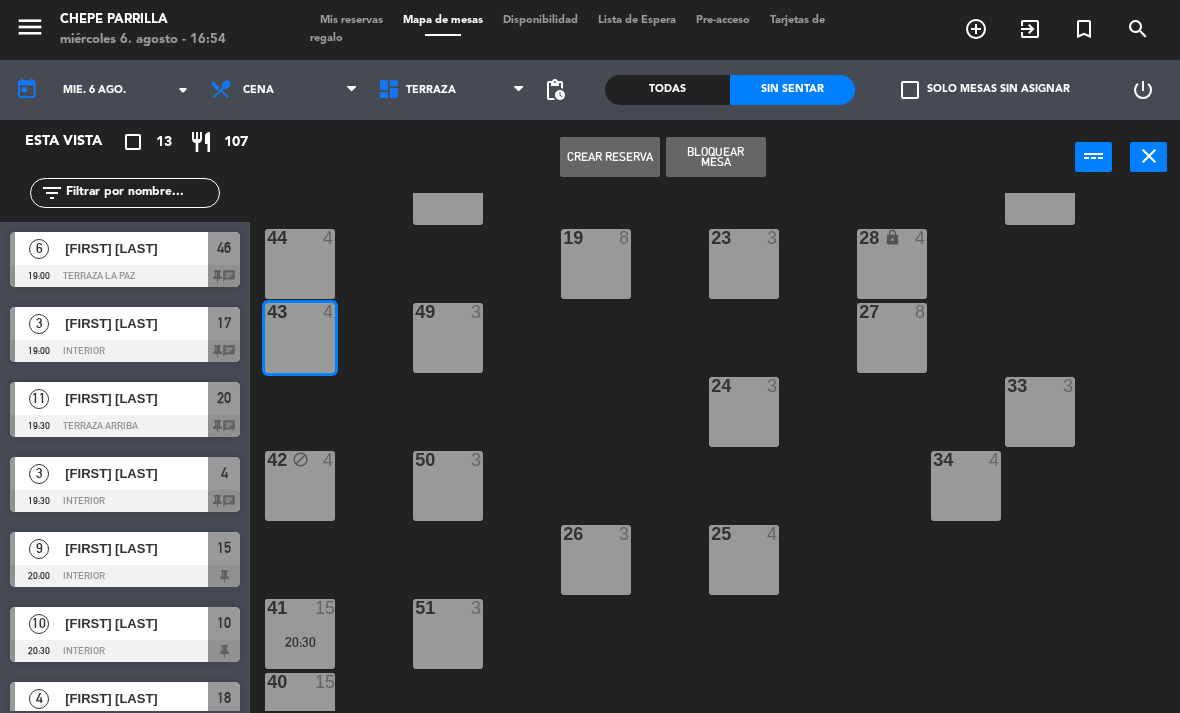 click on "Bloquear Mesa" at bounding box center [716, 157] 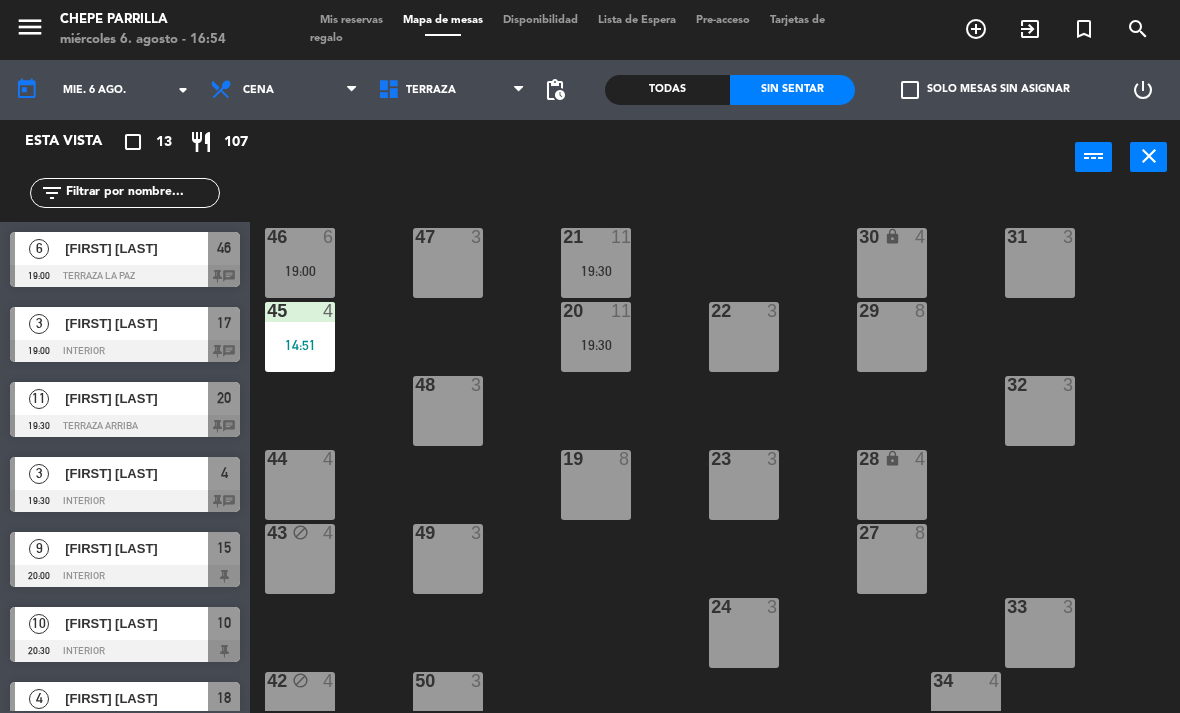 scroll, scrollTop: 0, scrollLeft: 0, axis: both 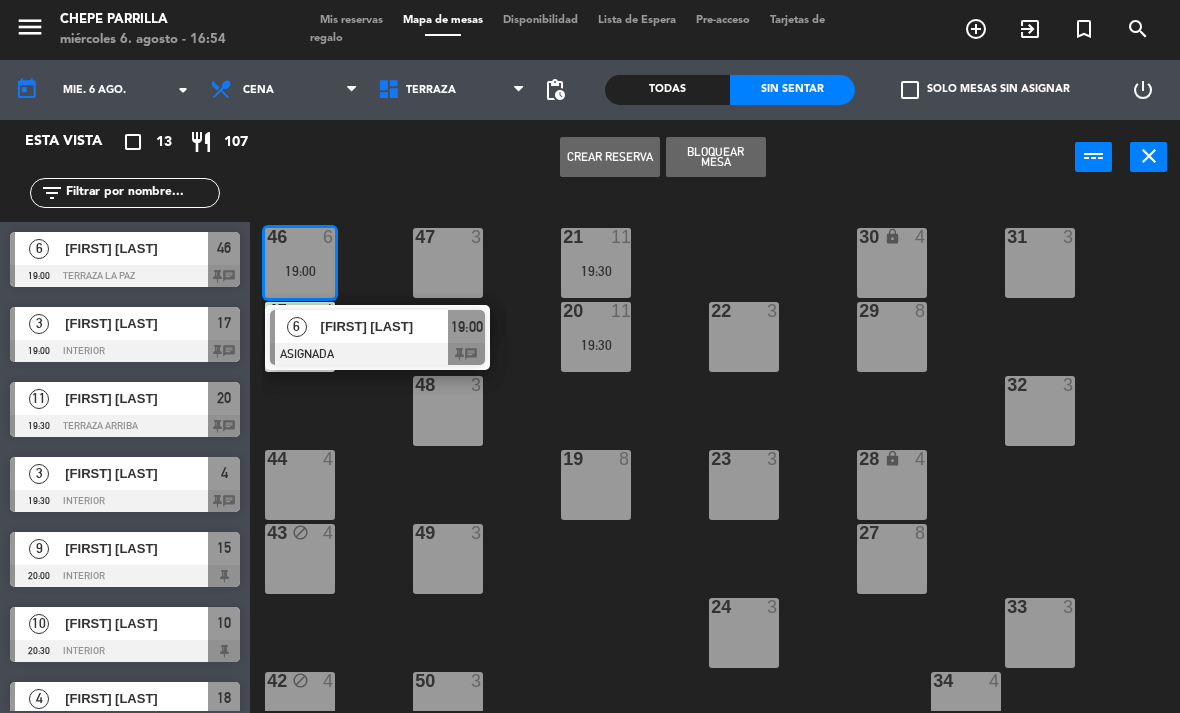 click on "6" at bounding box center [296, 326] 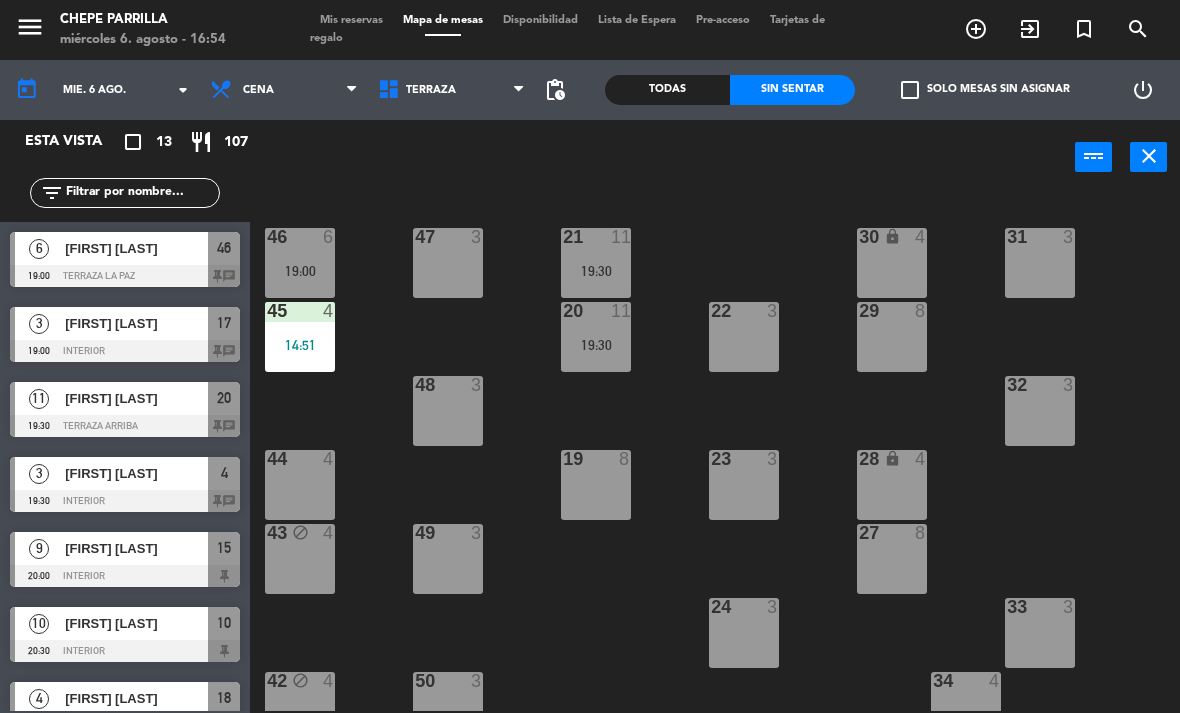 click on "46  6   19:00" at bounding box center [300, 263] 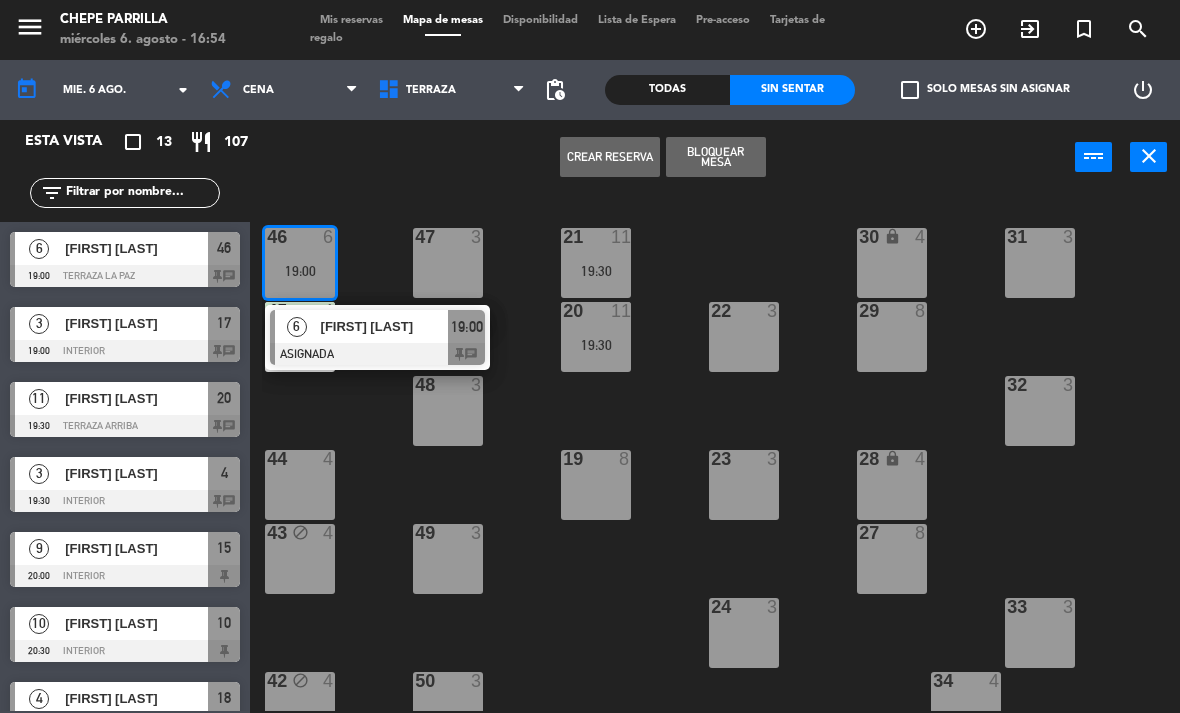click on "4" at bounding box center [333, 459] 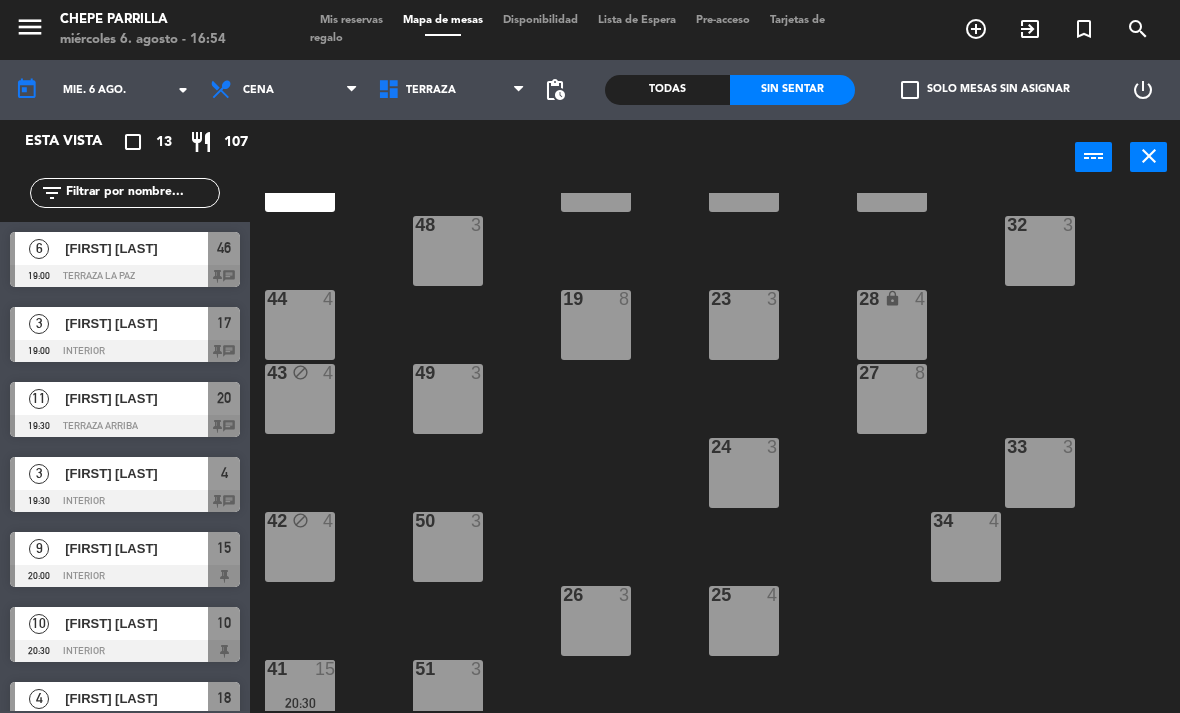 scroll, scrollTop: 172, scrollLeft: 0, axis: vertical 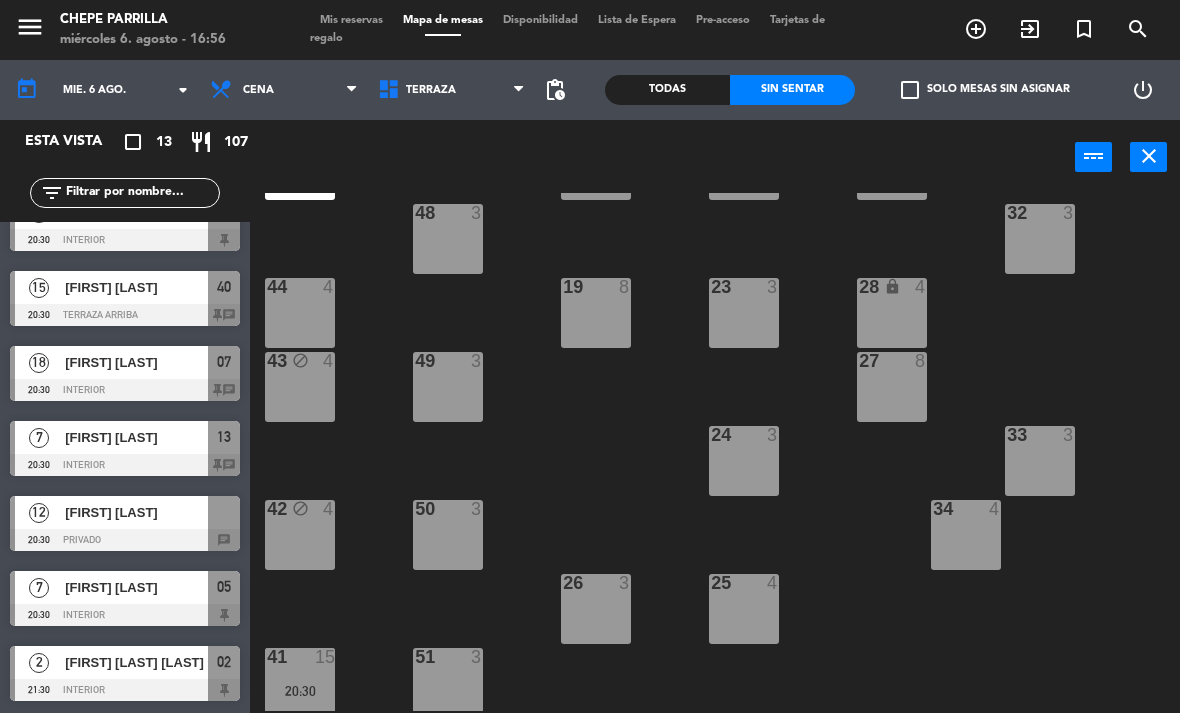 click on "[FIRST] [LAST]" at bounding box center [135, 512] 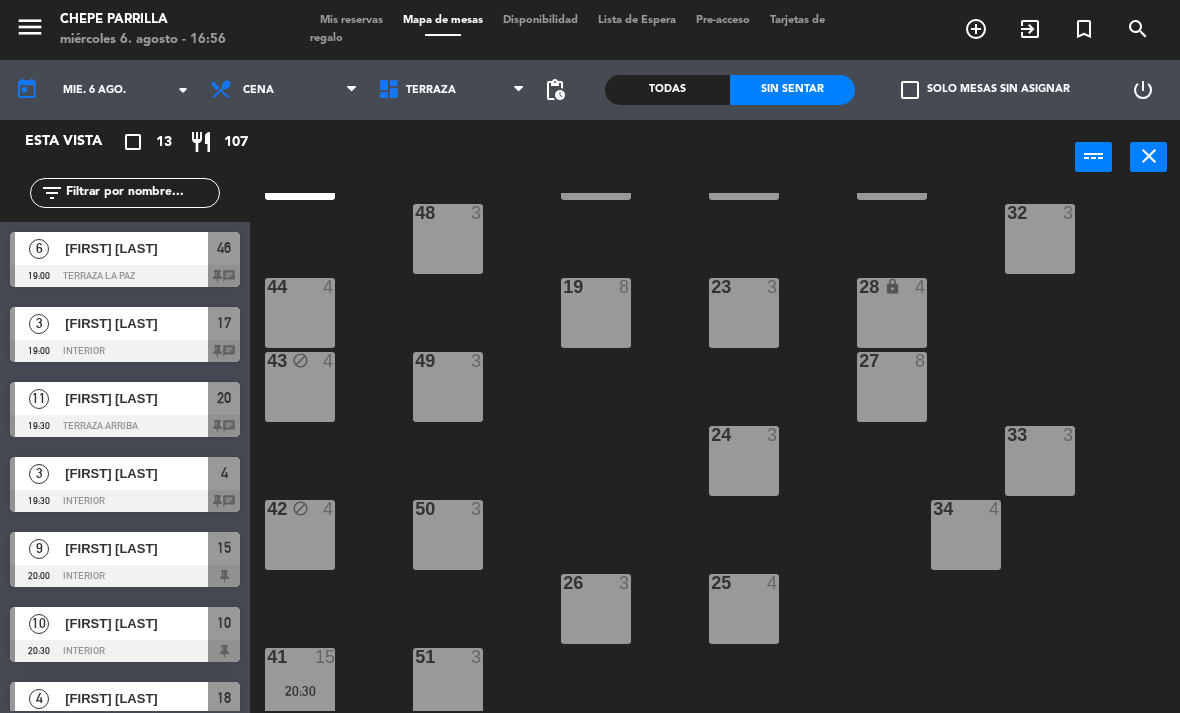 scroll, scrollTop: 0, scrollLeft: 0, axis: both 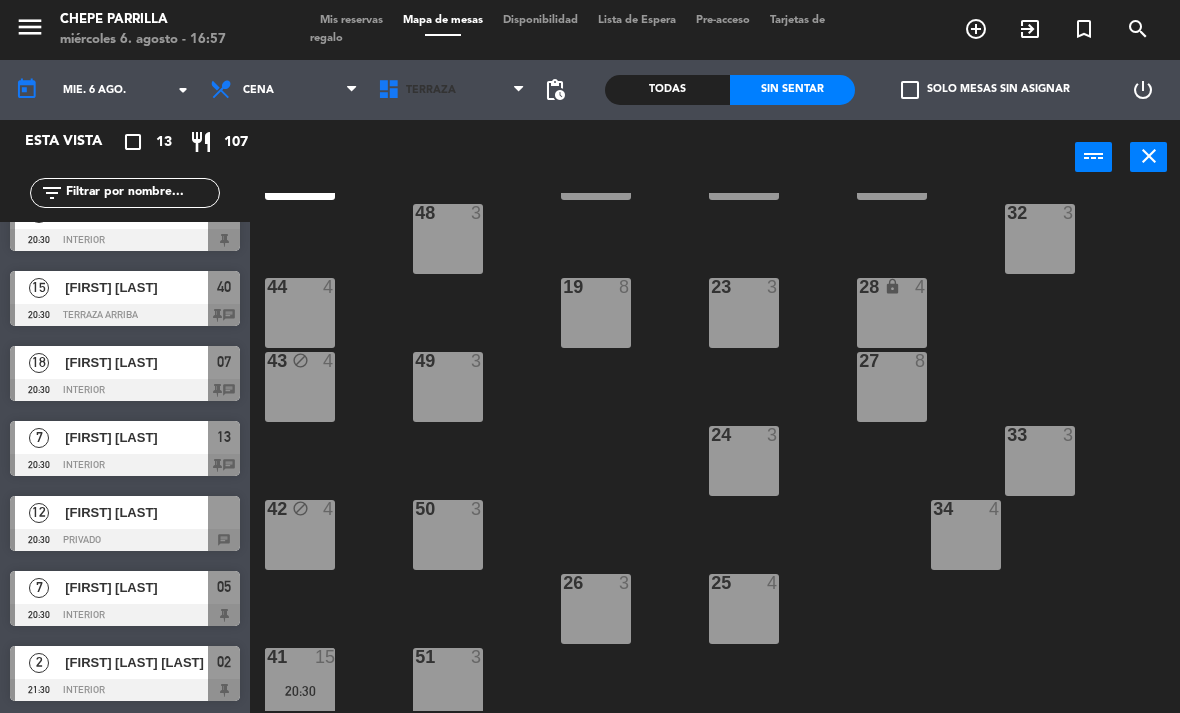 click on "Terraza" at bounding box center (452, 90) 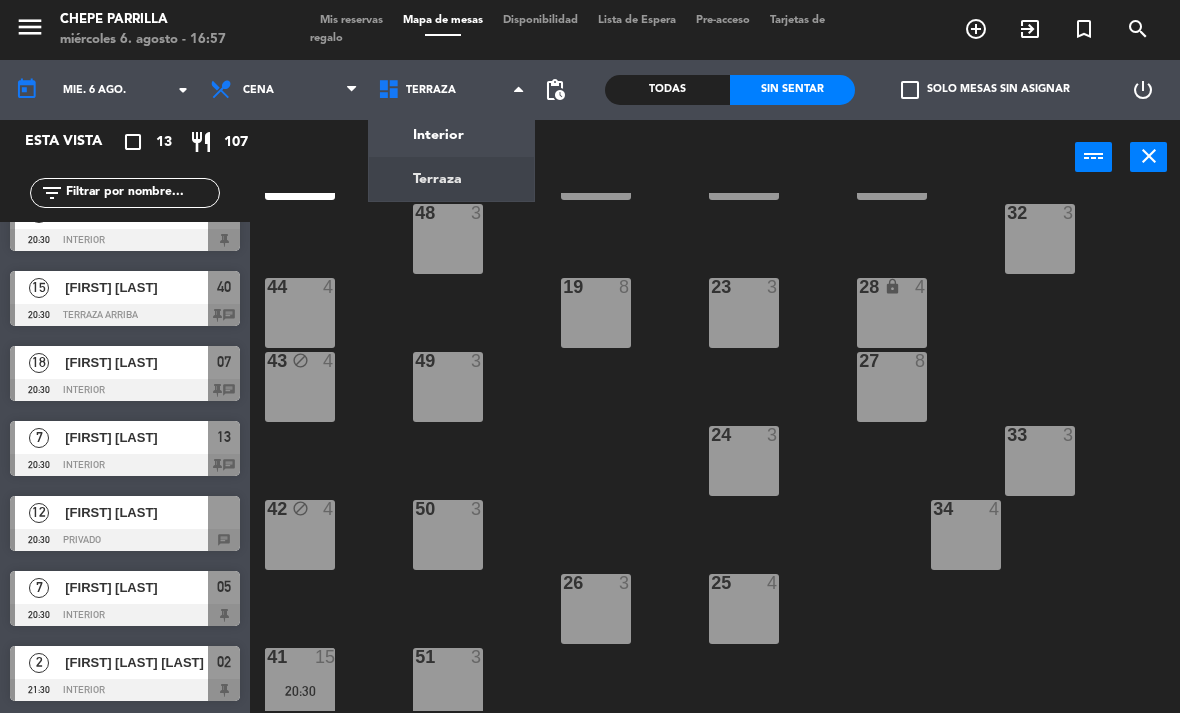click on "menu  Chepe Parrilla   miércoles [DAY]. [MONTH] - [TIME]   Mis reservas   Mapa de mesas   Disponibilidad   Lista de Espera   Pre-acceso   Tarjetas de regalo  add_circle_outline exit_to_app turned_in_not search today    mié. [DAY] ago. arrow_drop_down  Comida  Cena  Cena  Comida  Cena  Interior   Terraza   Terraza   Interior   Terraza  pending_actions  Todas  Sin sentar  check_box_outline_blank   Solo mesas sin asignar   power_settings_new   Esta vista   crop_square  13  restaurant  107 filter_list  6   [FIRST] [LAST]   [TIME]   Terraza La Paz  46 chat  3   [FIRST] [LAST]    19:00   Interior  17 chat  11   [FIRST] [LAST]   19:30   Terraza Arriba  20 chat  3   [FIRST] [LAST]   19:30   Interior  4 chat  9   [FIRST] [LAST]   20:00   Interior  15  10   [FIRST]  [LAST]   20:30   Interior  10  4   [FIRST] [LAST]   20:30   Interior  18  15   [FIRST] [LAST]   20:30   Terraza Arriba  40 chat  18   [FIRST] [LAST]   20:30   Interior  07 chat  7   [FIRST] [LAST]   20:30   Interior  13 chat  12   [FIRST] [LAST]" 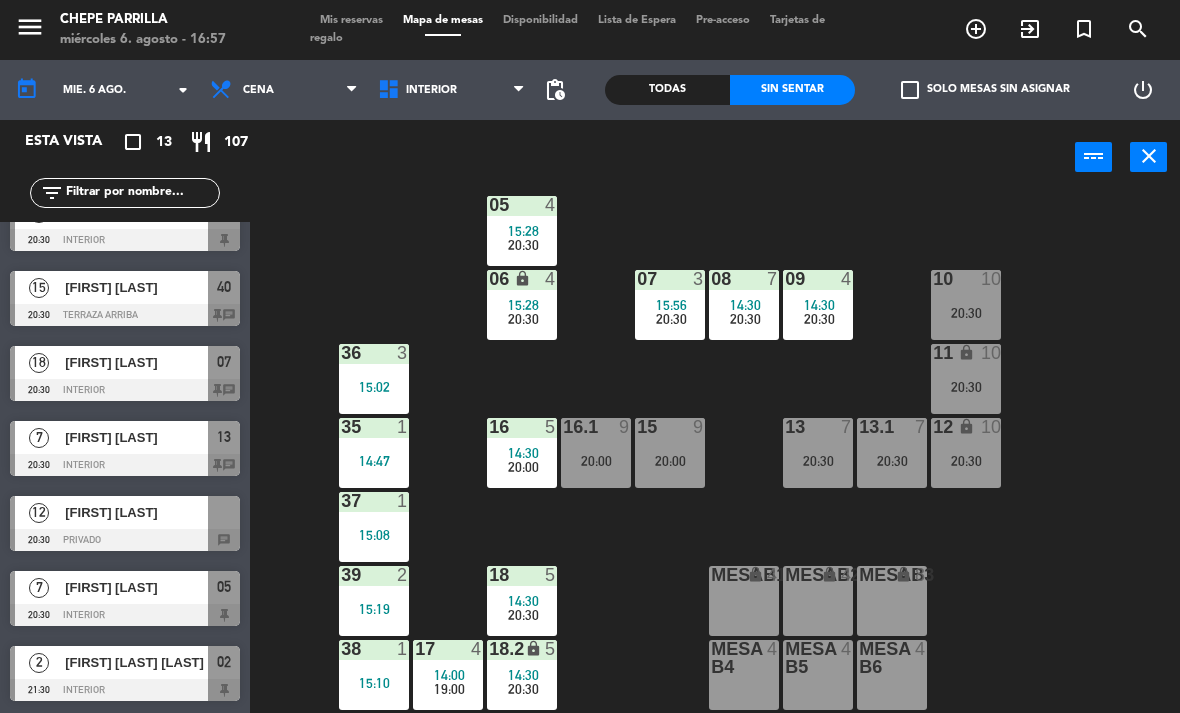 scroll, scrollTop: 106, scrollLeft: 0, axis: vertical 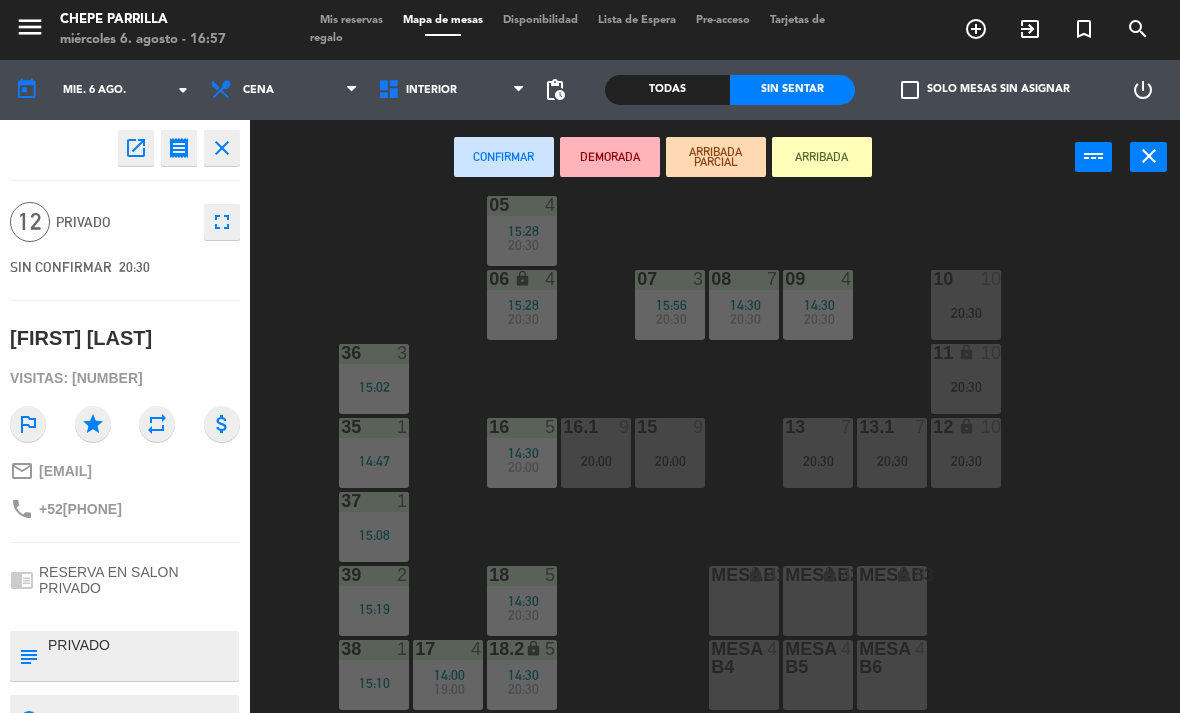 click on "36  3   15:02" at bounding box center [374, 379] 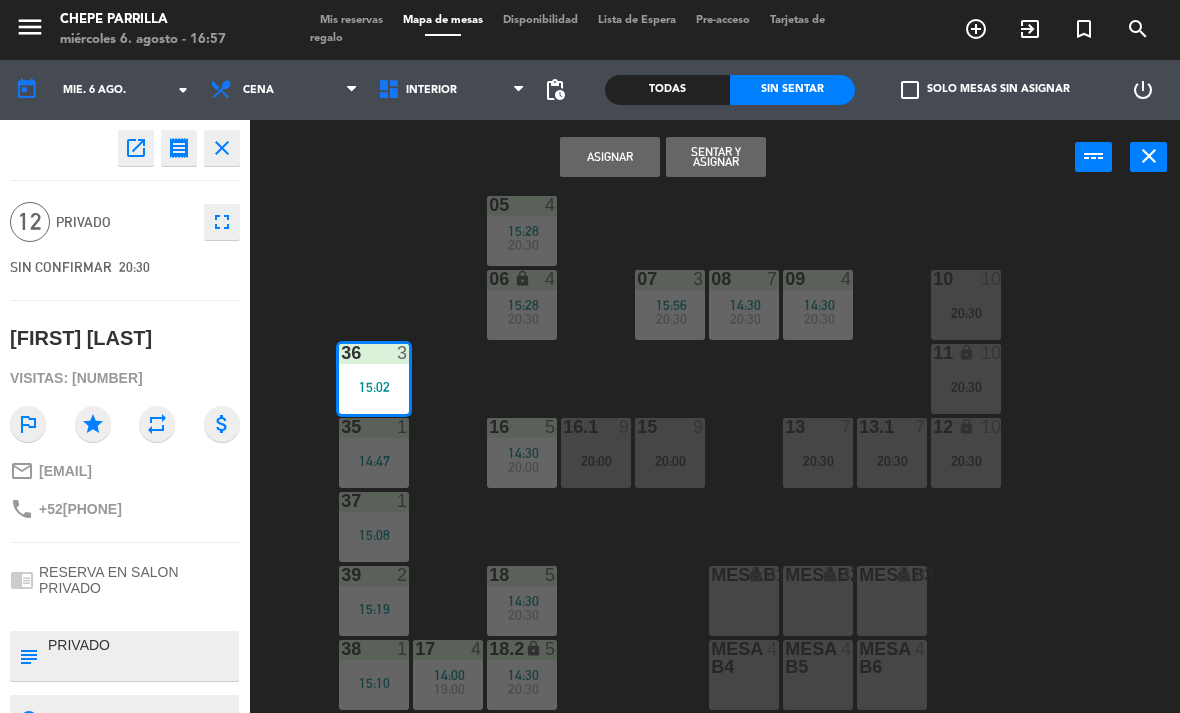 click on "Asignar" at bounding box center (610, 157) 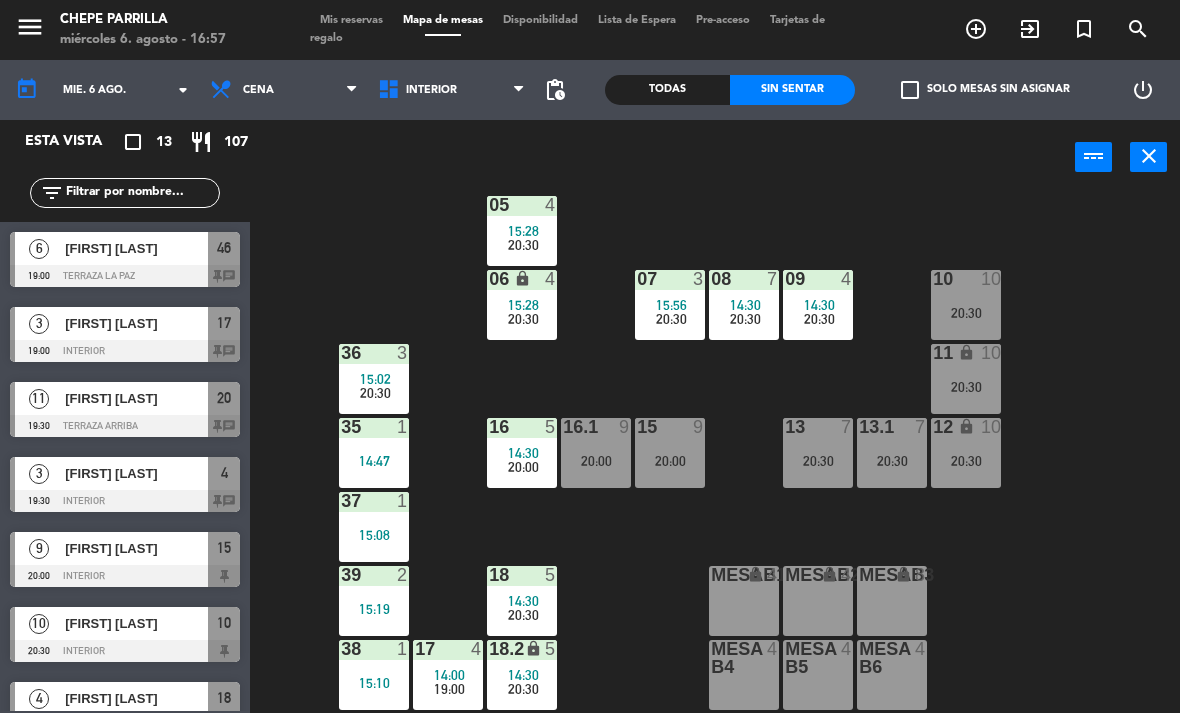 scroll, scrollTop: 0, scrollLeft: 0, axis: both 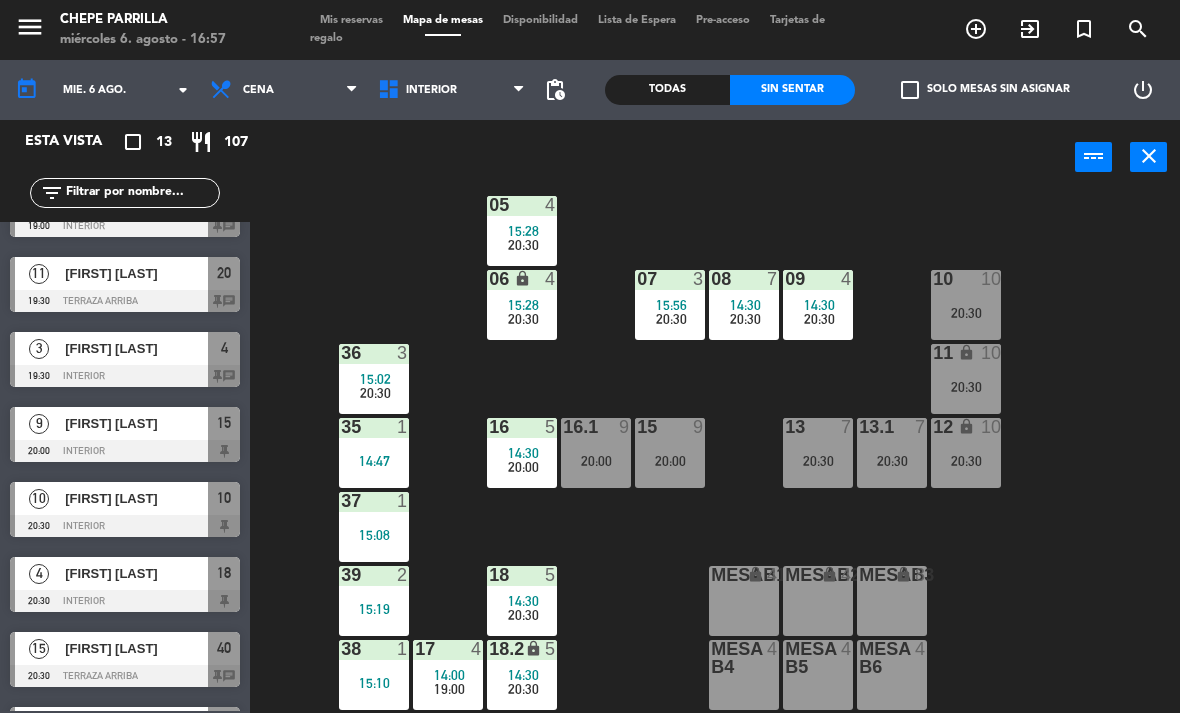 click on "20:30" at bounding box center (375, 393) 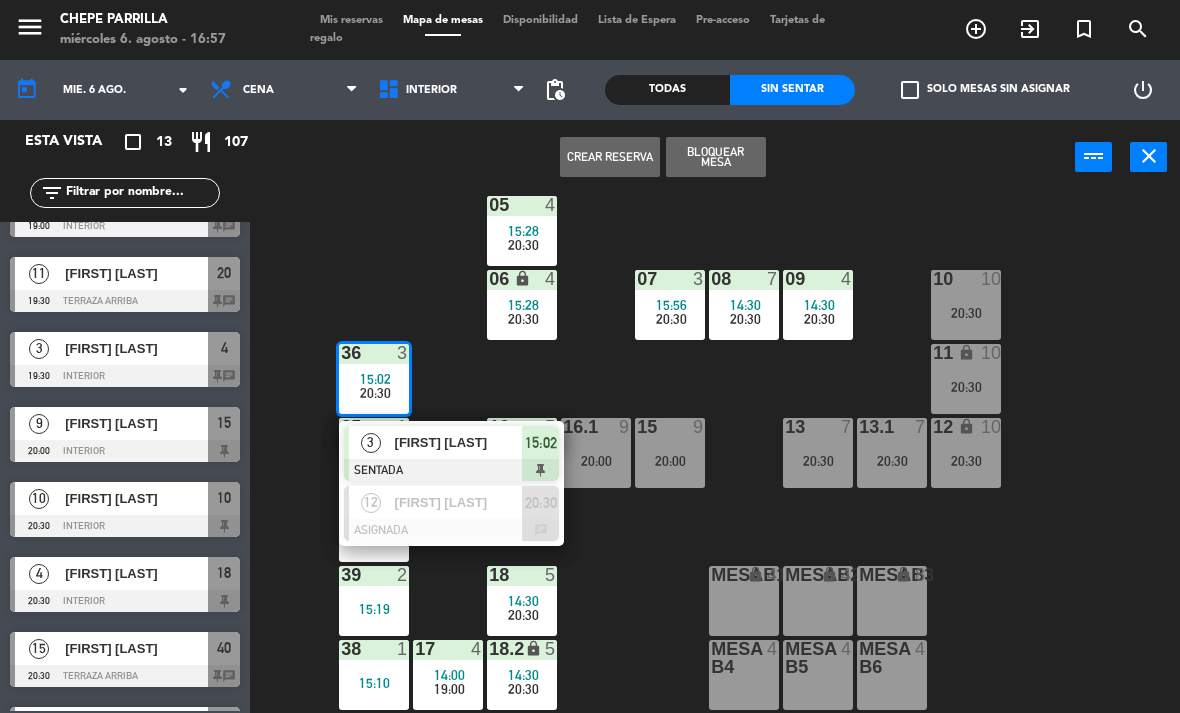 click on "[FIRST] [LAST]" at bounding box center (458, 502) 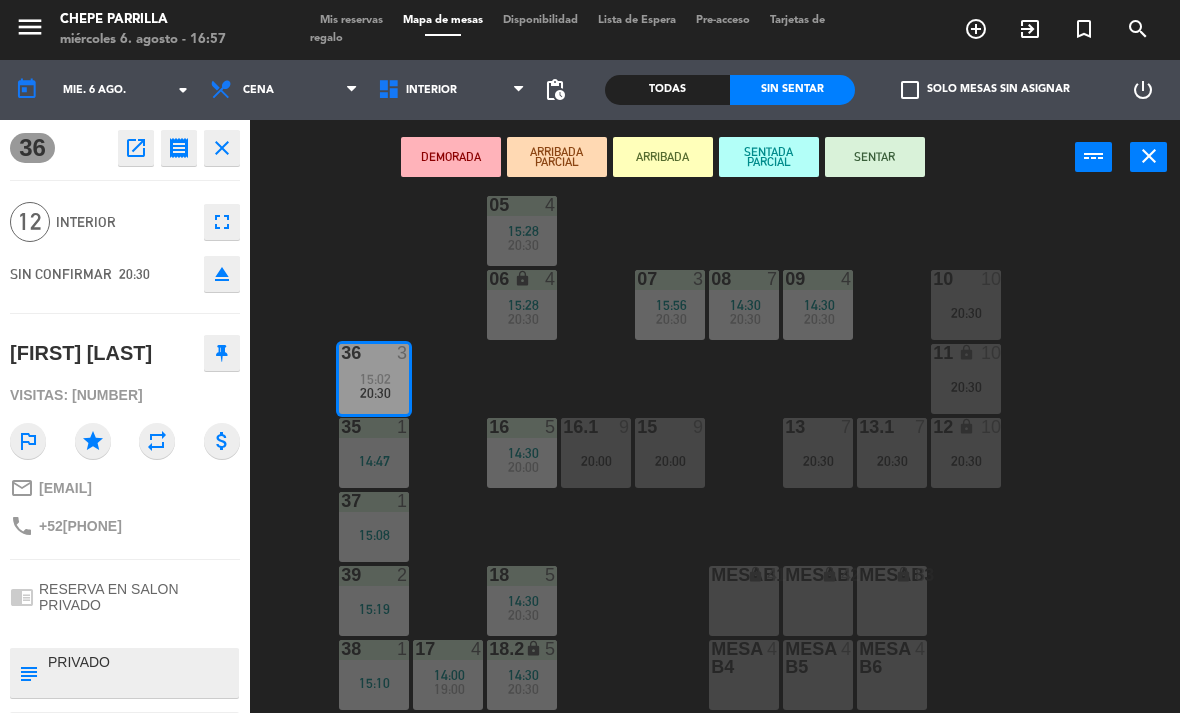 click on "14:47" at bounding box center [374, 461] 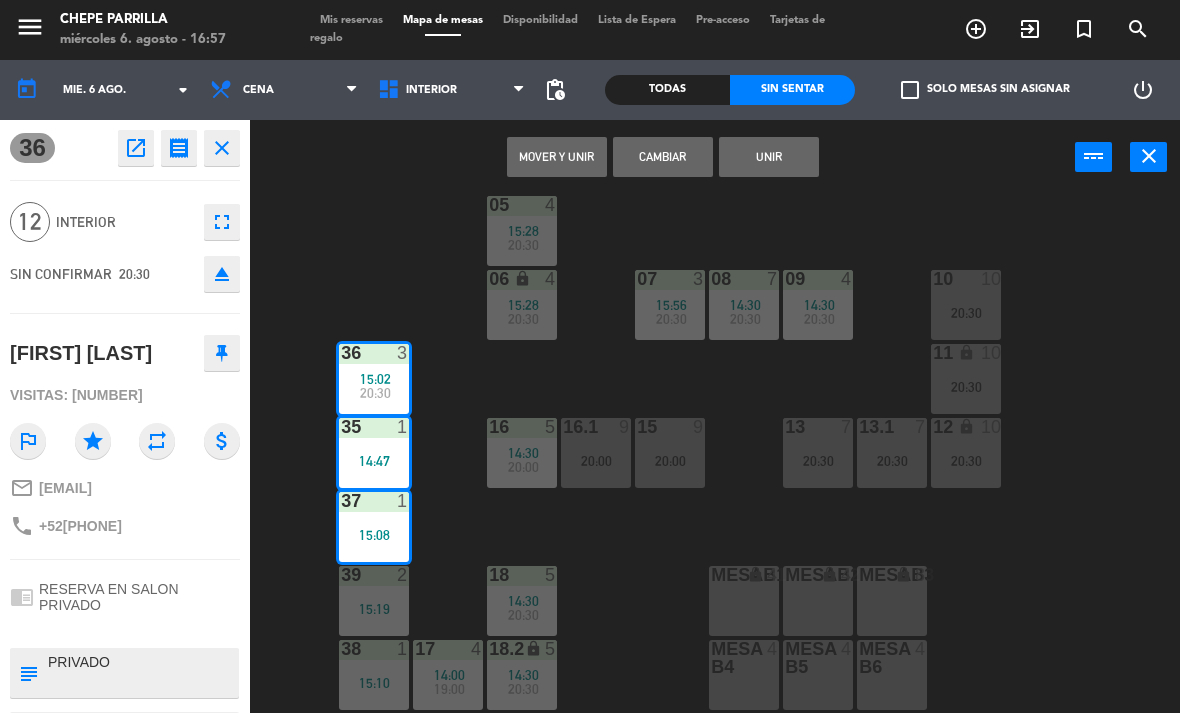 click on "Unir" at bounding box center (769, 157) 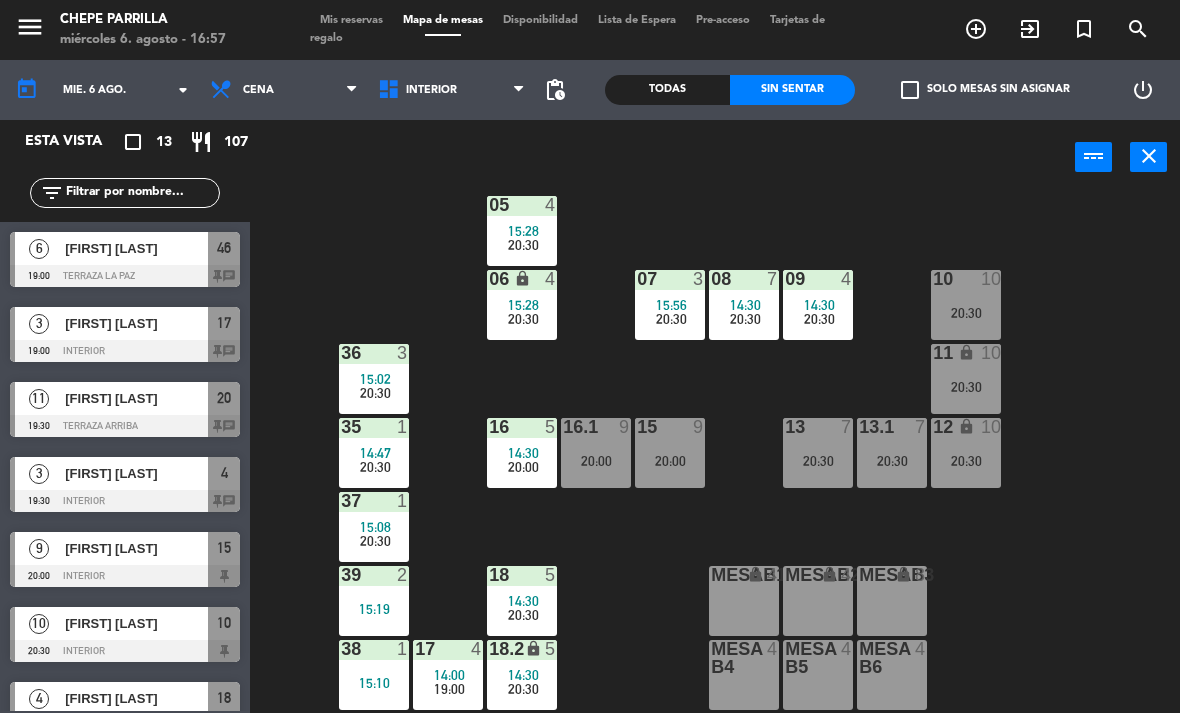 scroll, scrollTop: 125, scrollLeft: 0, axis: vertical 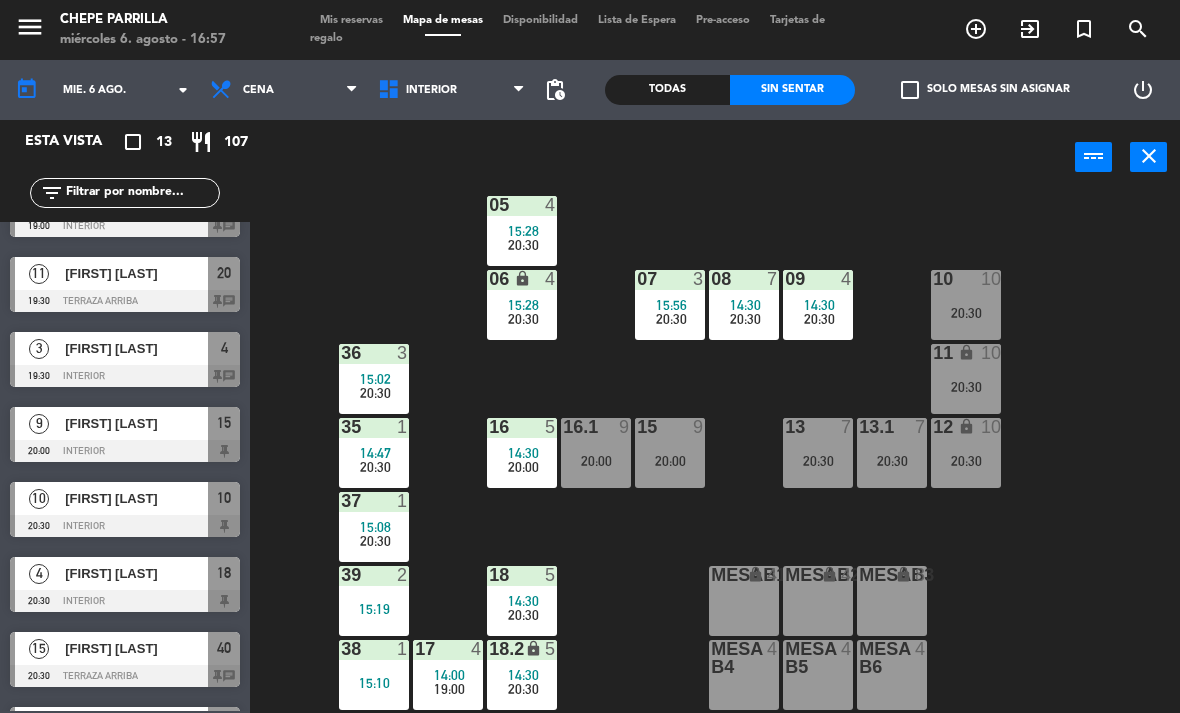 click on "20:30" at bounding box center (374, 393) 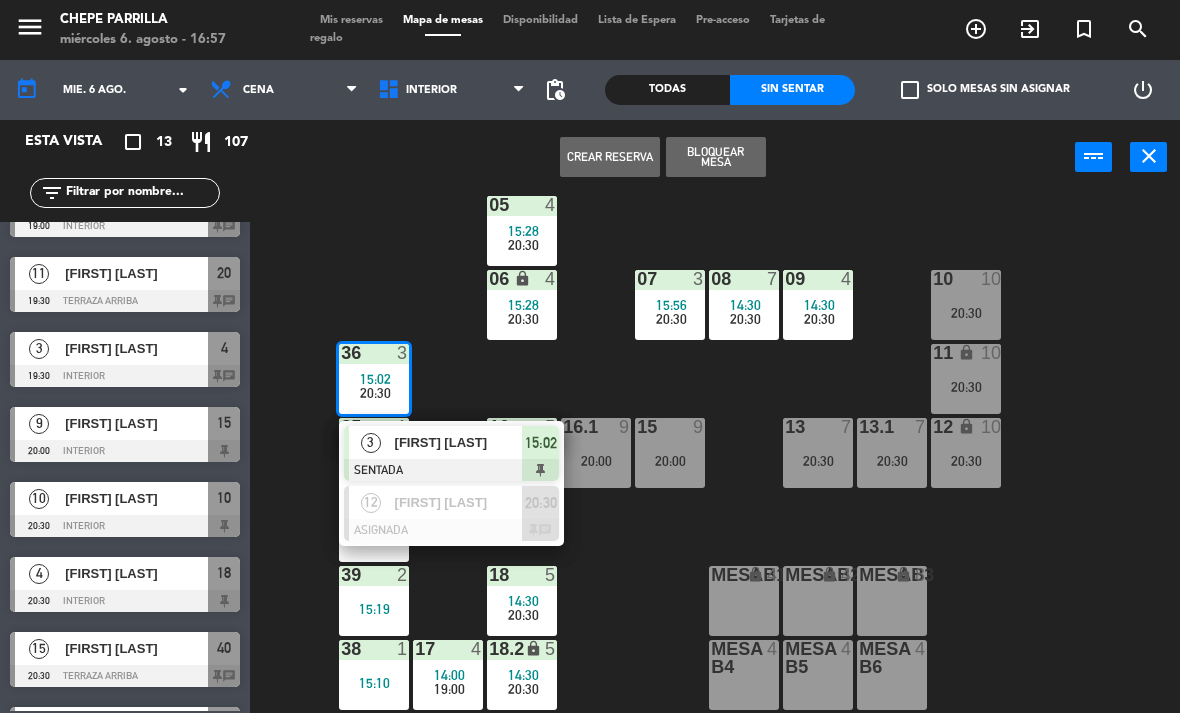 click on "[FIRST] [LAST]" at bounding box center [459, 442] 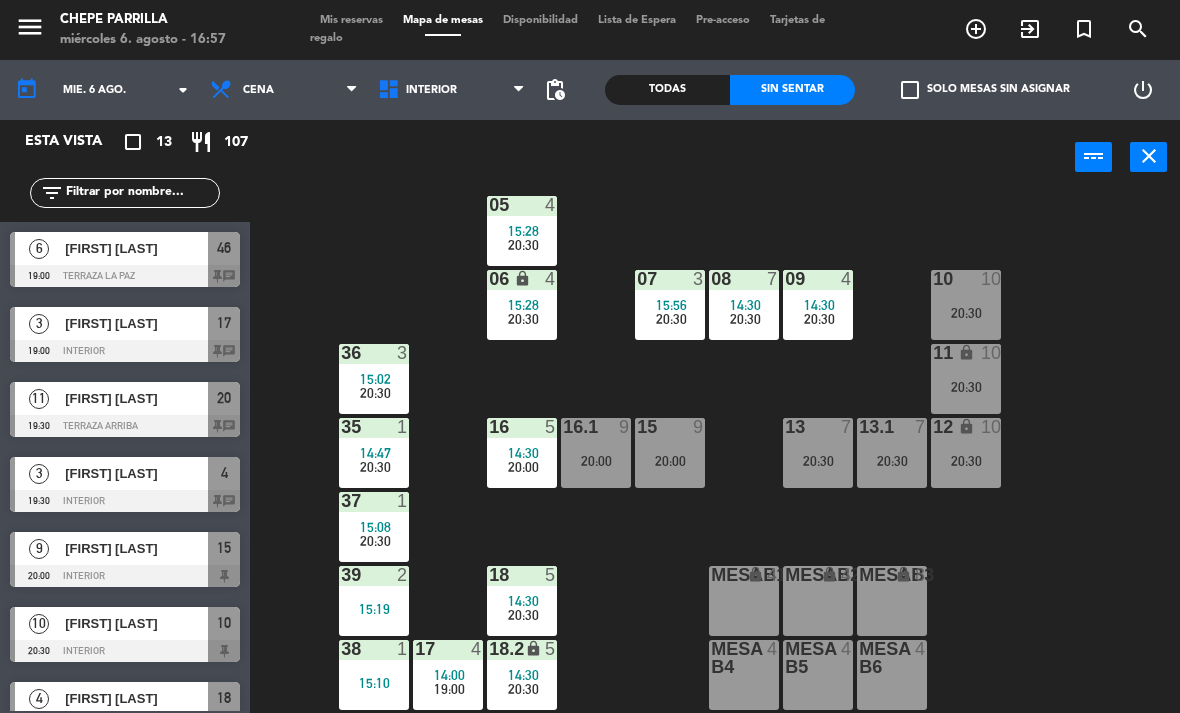 click on "39  2   15:19" at bounding box center (374, 601) 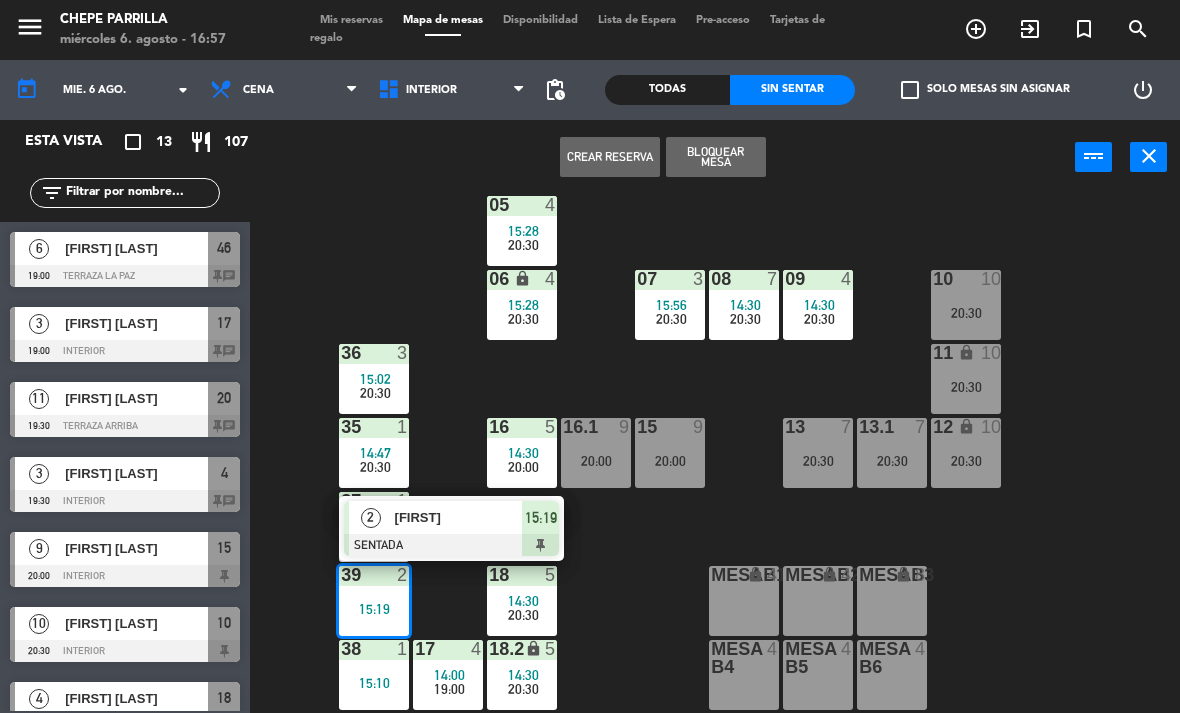 click on "[FIRST]" at bounding box center (459, 517) 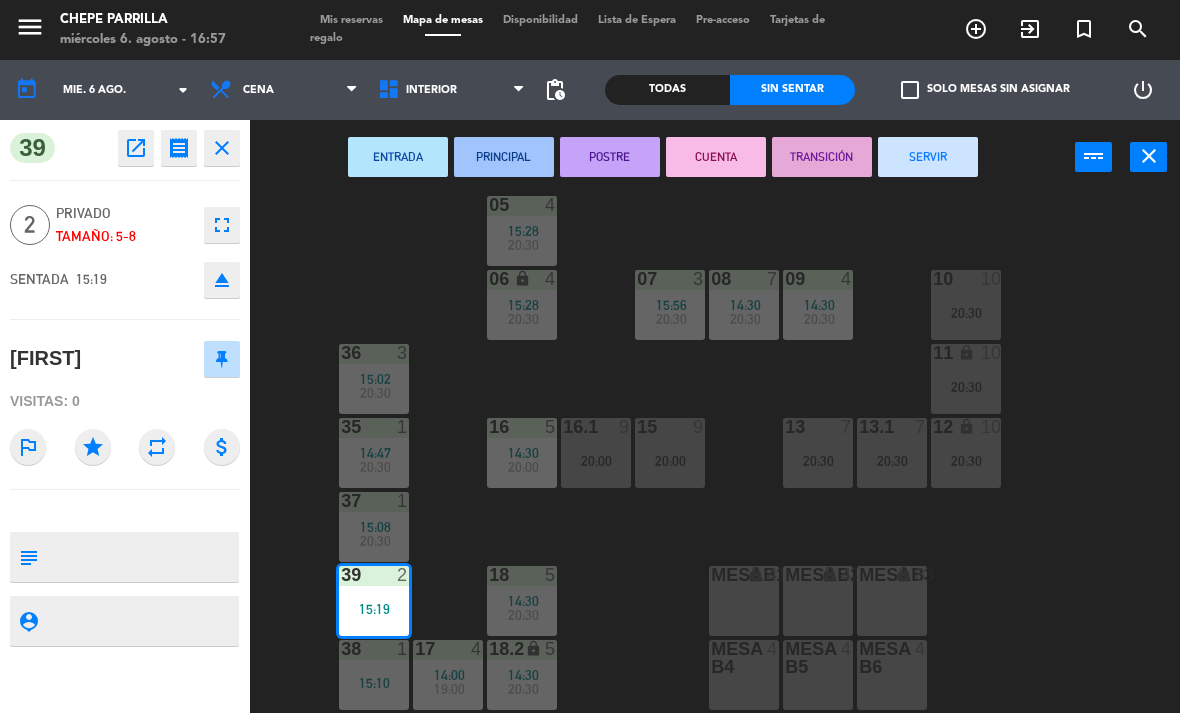 click on "SERVIR" at bounding box center (928, 157) 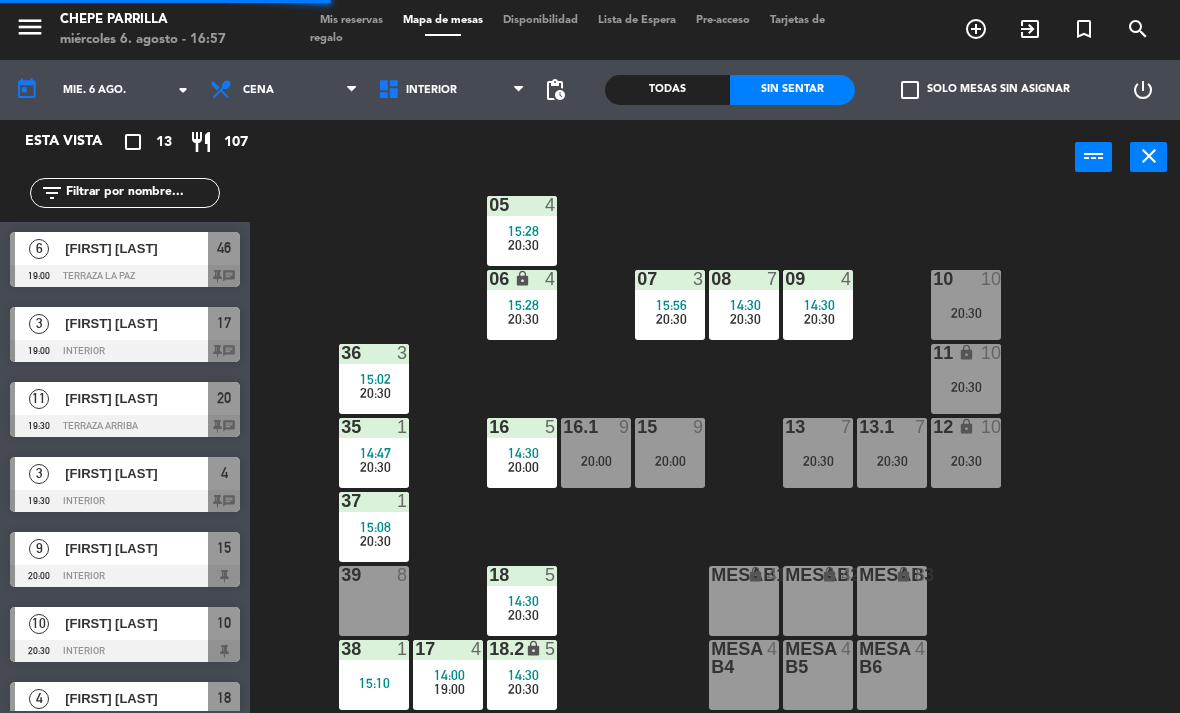 click on "15:10" at bounding box center (374, 683) 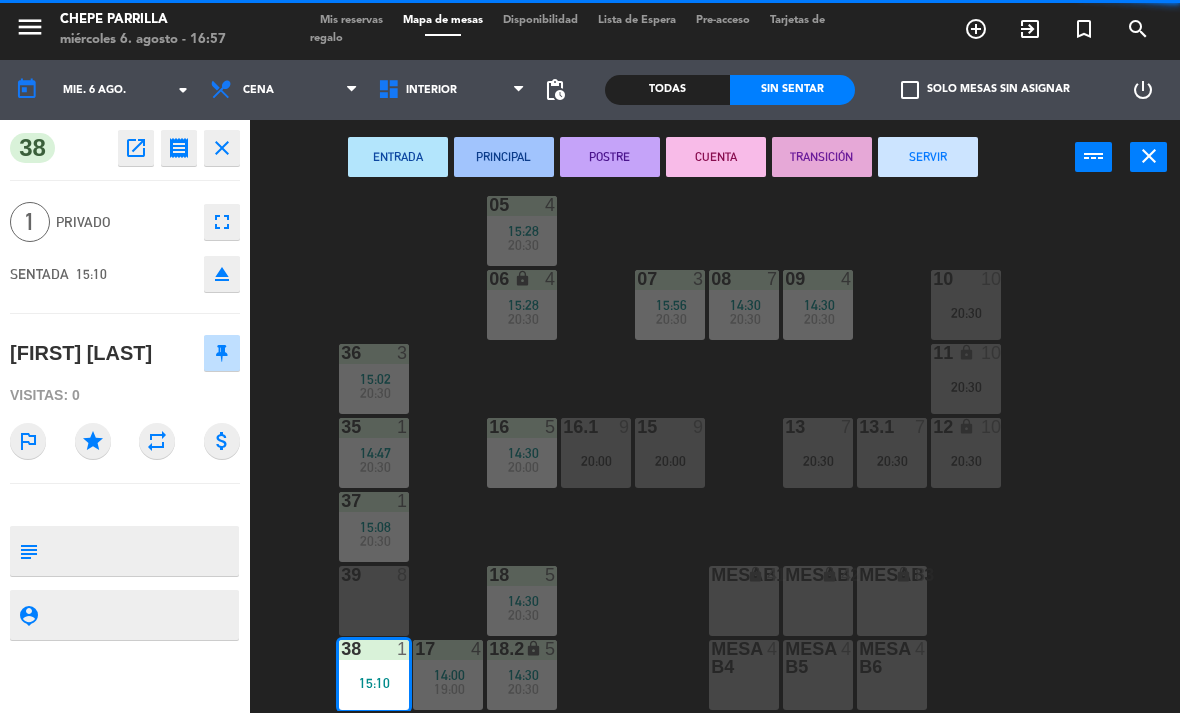click on "SERVIR" at bounding box center [928, 157] 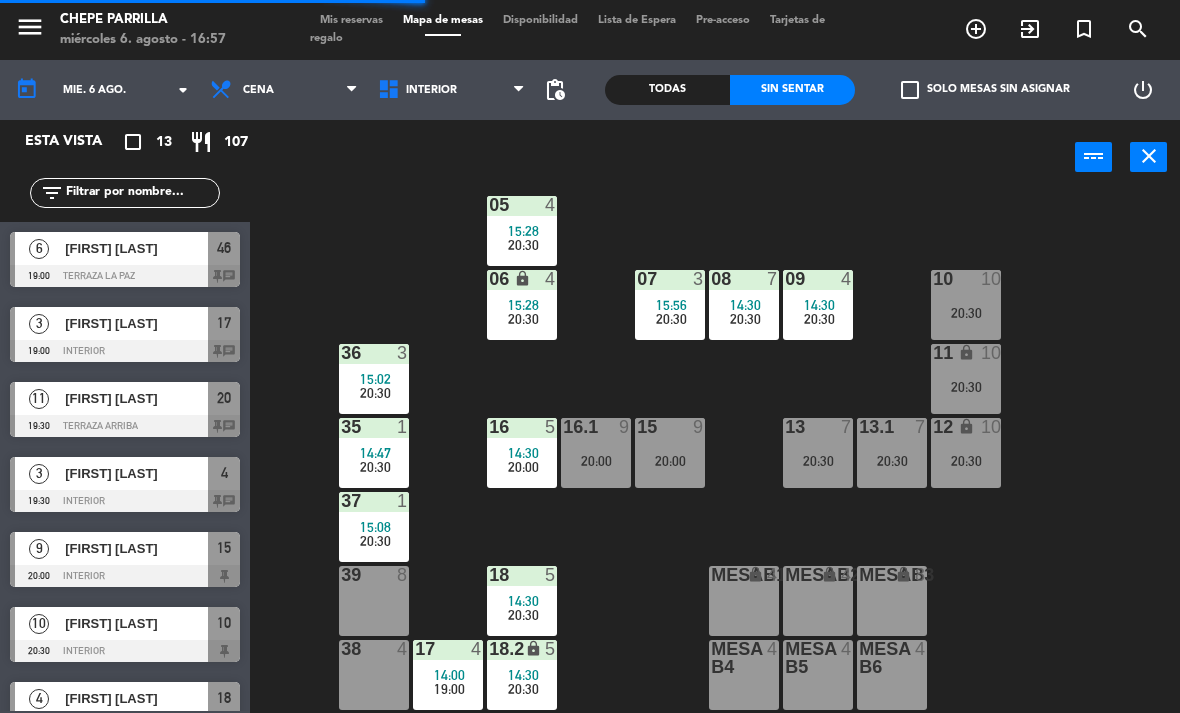 click on "20:30" at bounding box center (374, 393) 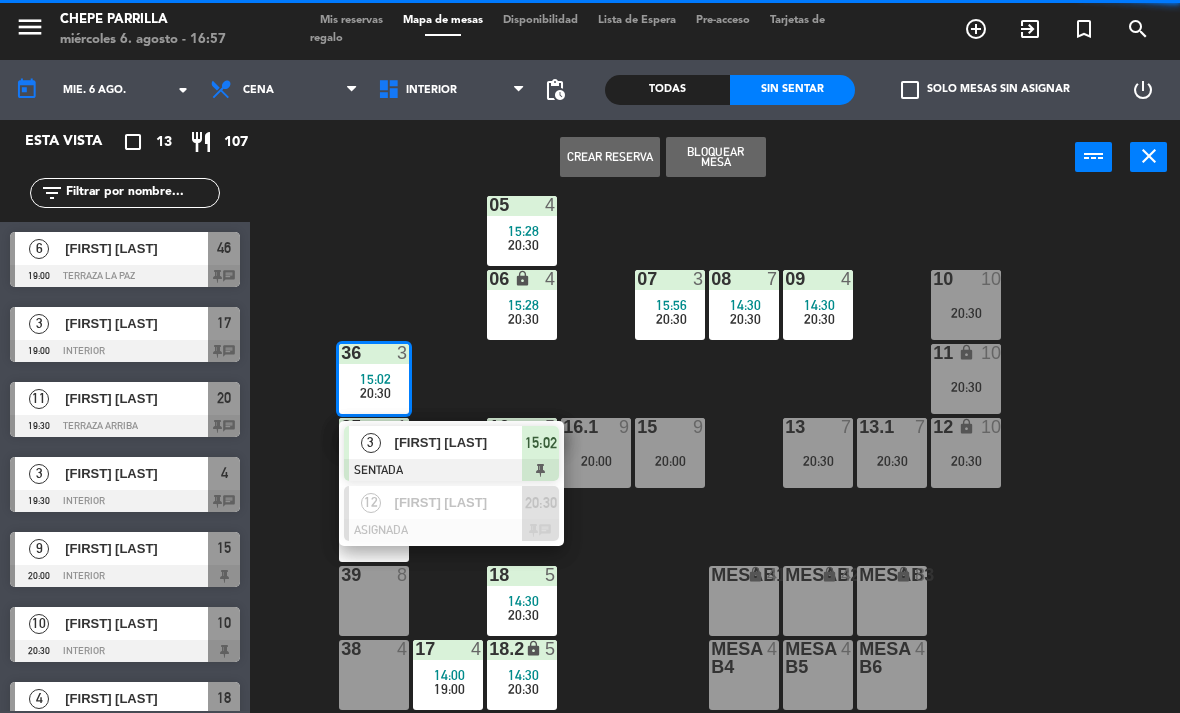 click at bounding box center [451, 530] 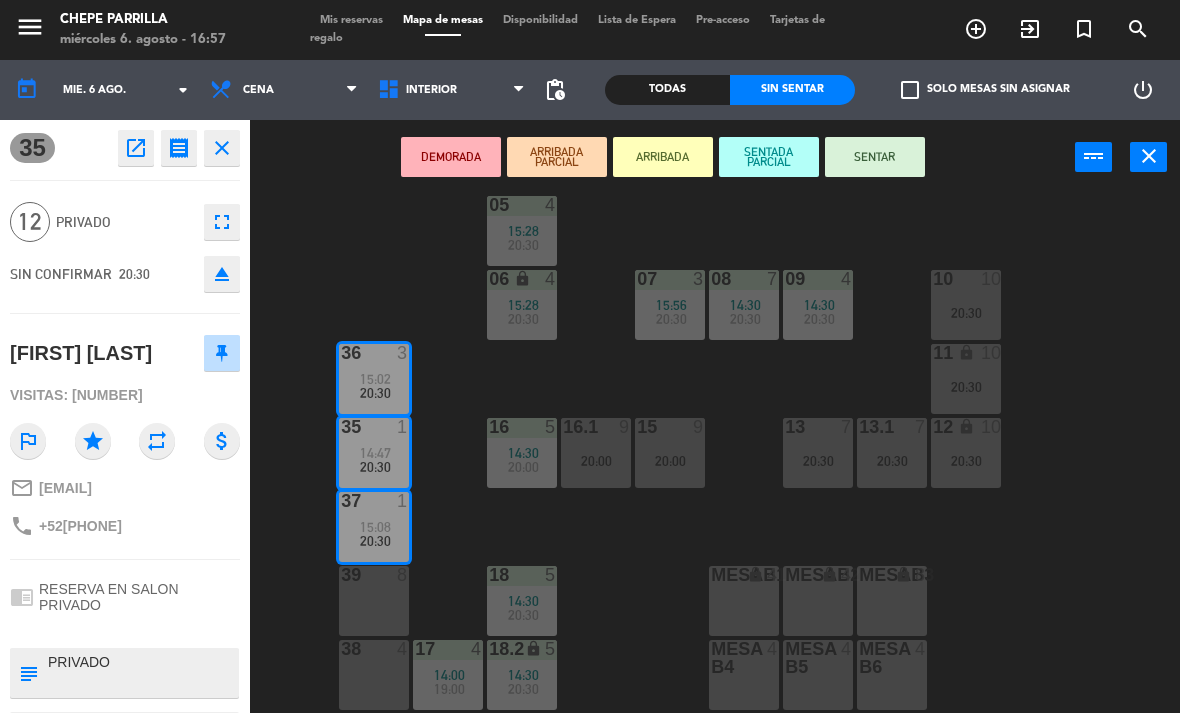 click on "8" at bounding box center [407, 575] 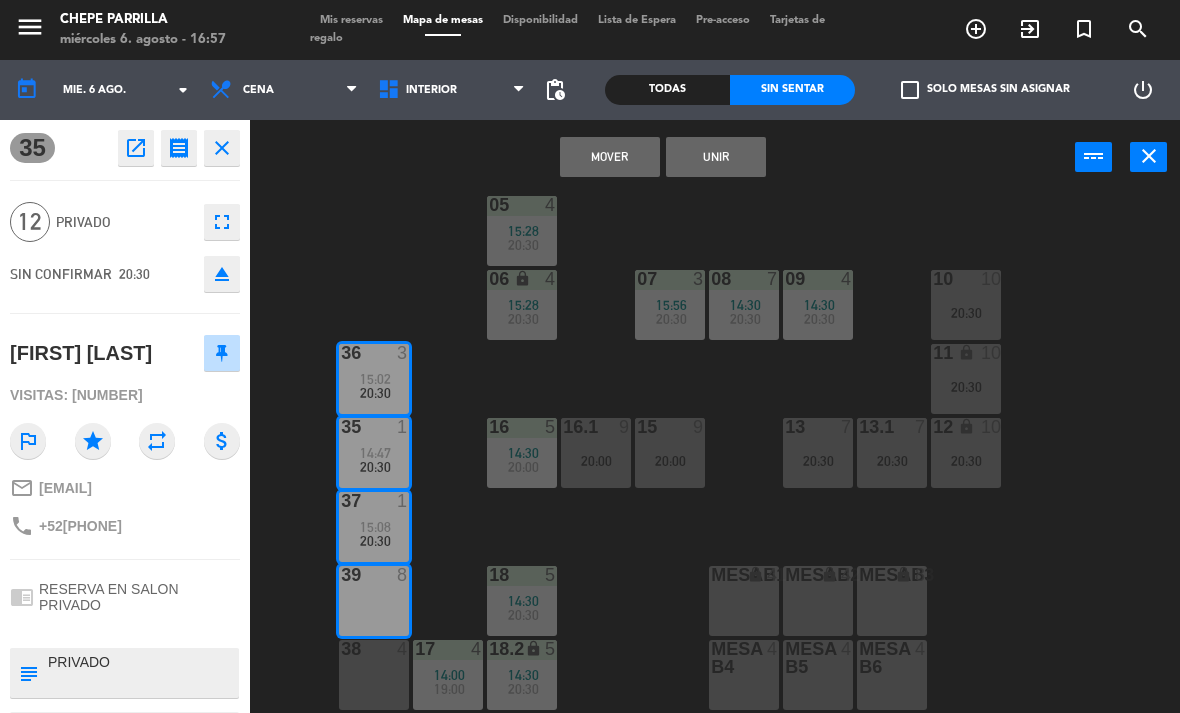 click on "38  4" at bounding box center [374, 675] 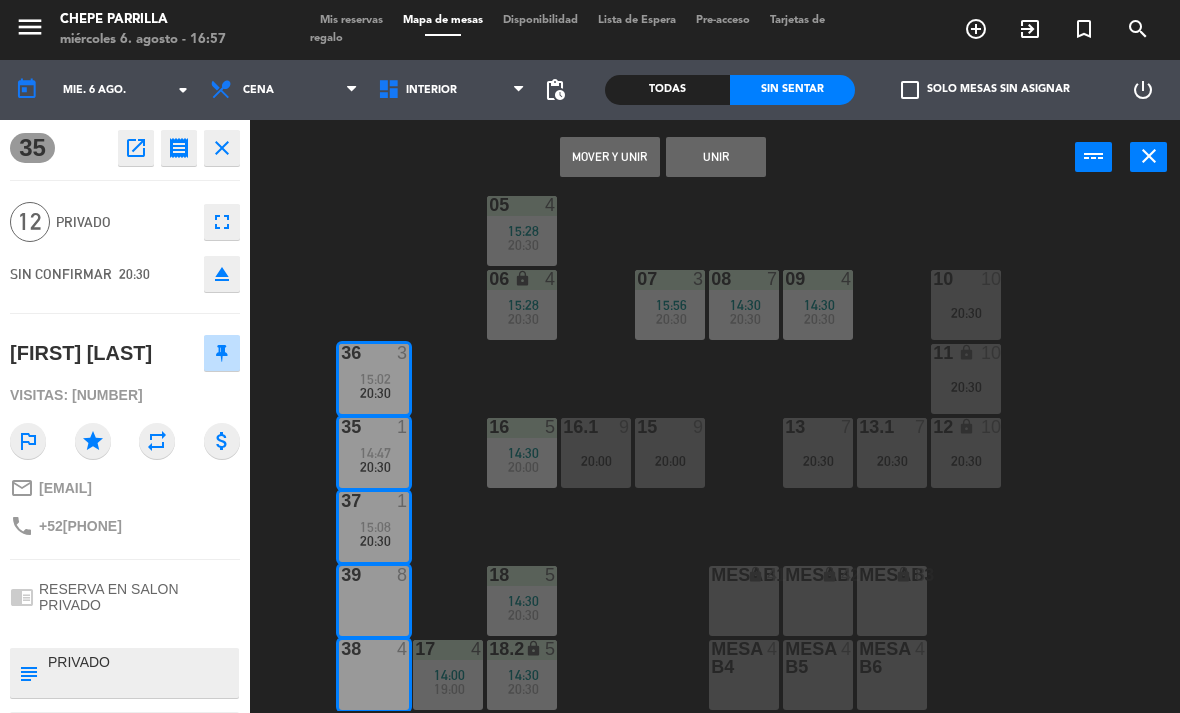 click on "Unir" at bounding box center (716, 157) 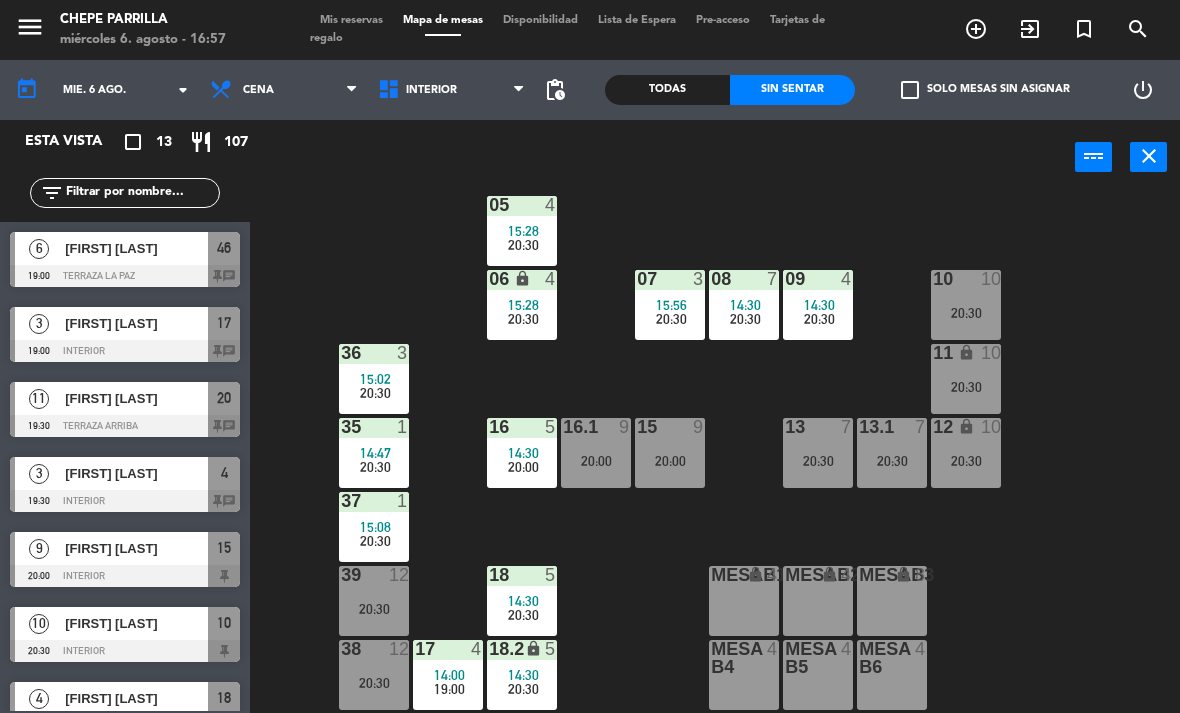 scroll, scrollTop: 125, scrollLeft: 0, axis: vertical 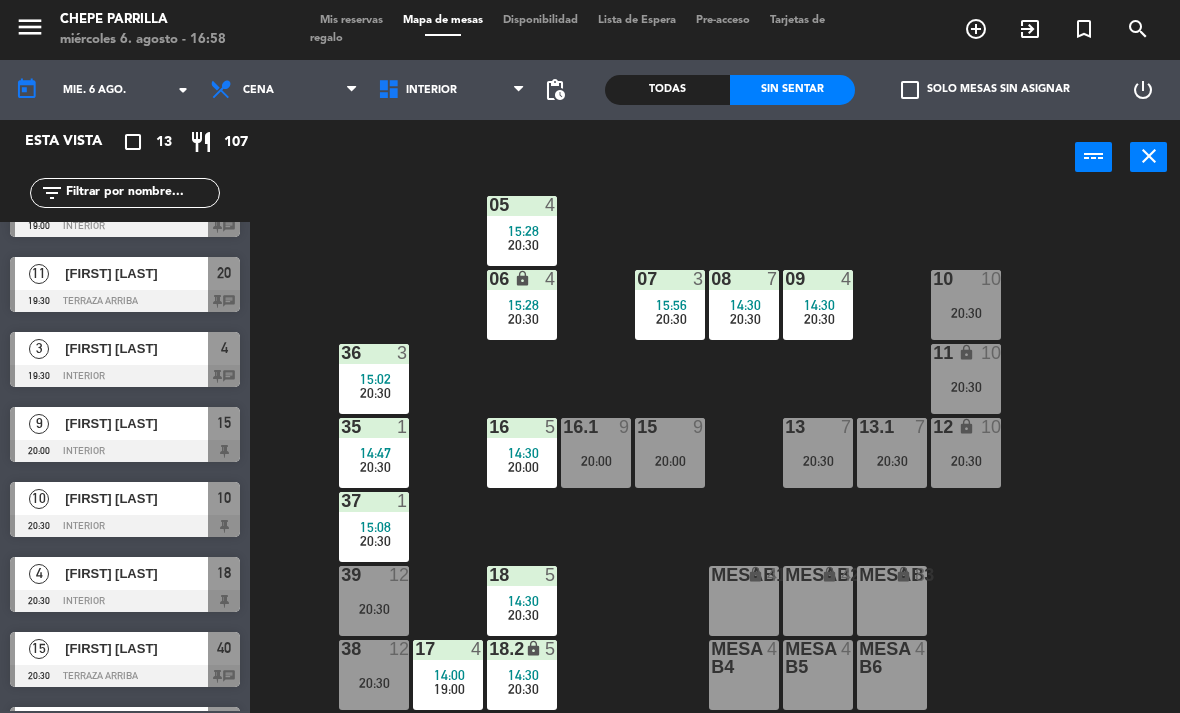 click on "02  2   21:30  4  3   19:30  01  2   16:01  05  4   15:28      20:30     06 lock  4   15:28      20:30     07  3   15:56      20:30     09  4   14:30      20:30     10  10   20:30  08  7   14:30      20:30     11 lock  10   20:30  36  3   15:02      20:30     16  5   14:30      20:00     15  9   20:00  13  7   20:30  12 lock  10   20:30  16.1  9   20:00  13.1  7   20:30  35  1   14:47      20:30     37  1   15:08      20:30     18  5   14:30      20:30     MesaB1 lock  4  MESAB2 lock  4  MESAB3 lock  8  39  12   20:30  18.2 lock  5   14:30      20:30     17  4   14:00      19:00     MESA B4  4  MESA B5  4  MESA B6  4  38  12   20:30" 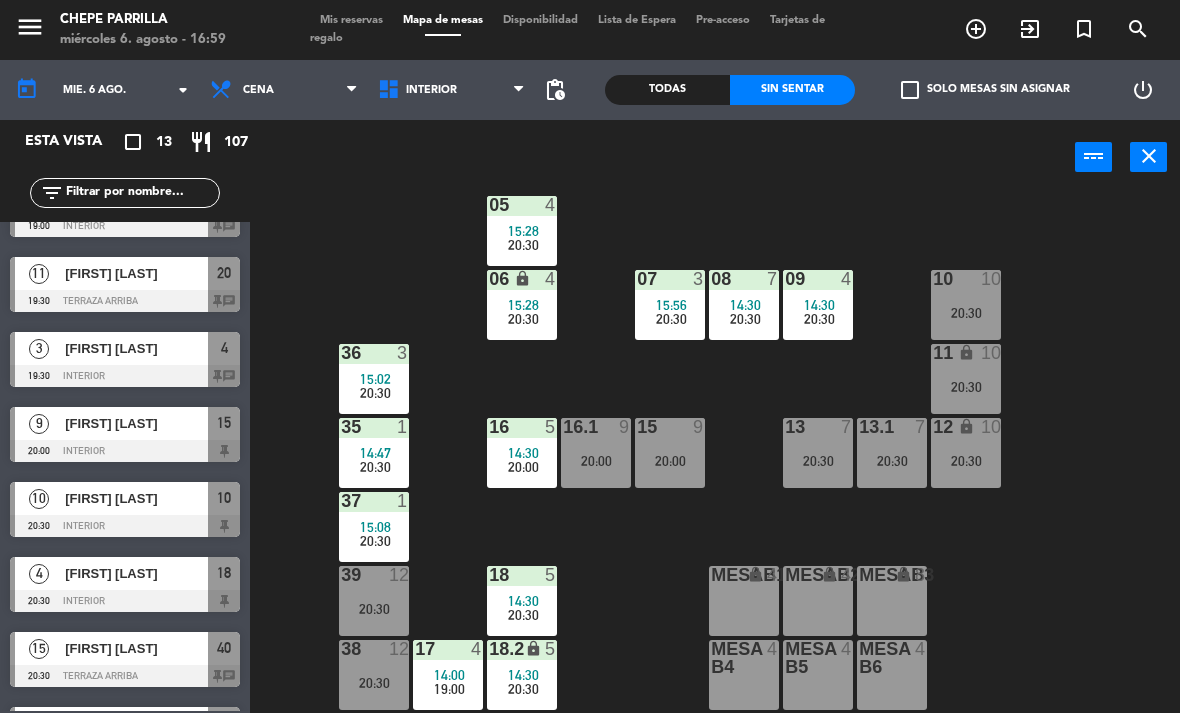 click on "20:30" at bounding box center (374, 609) 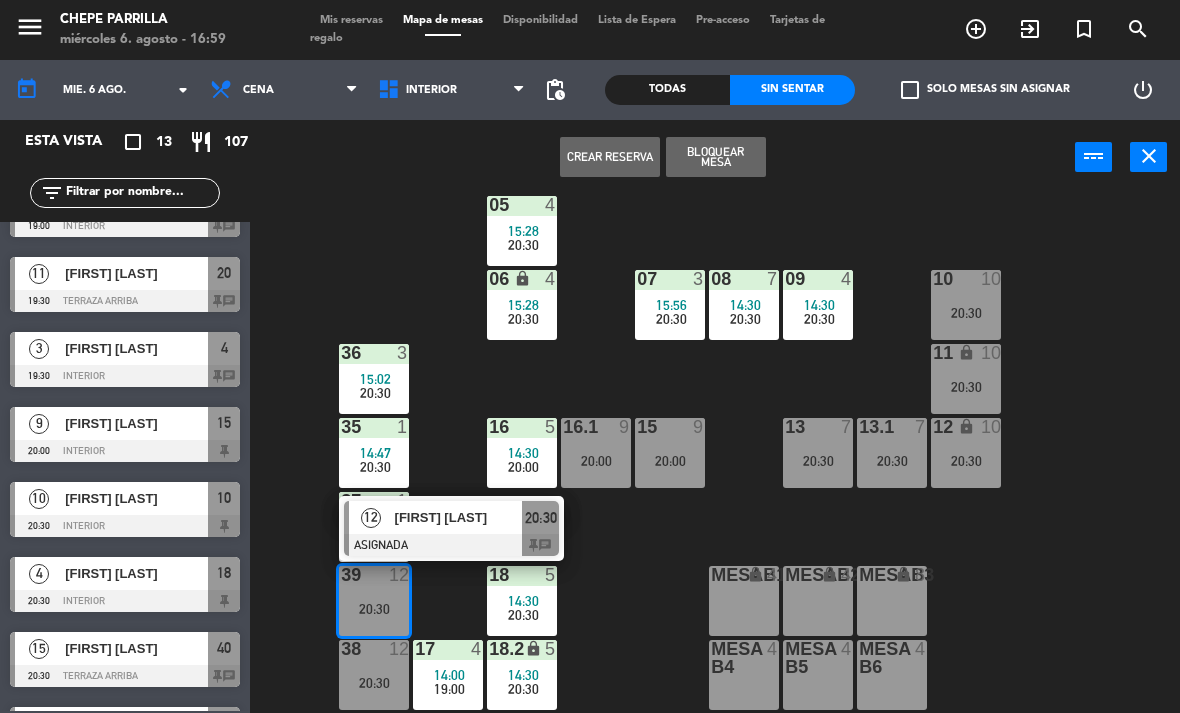 click at bounding box center [451, 545] 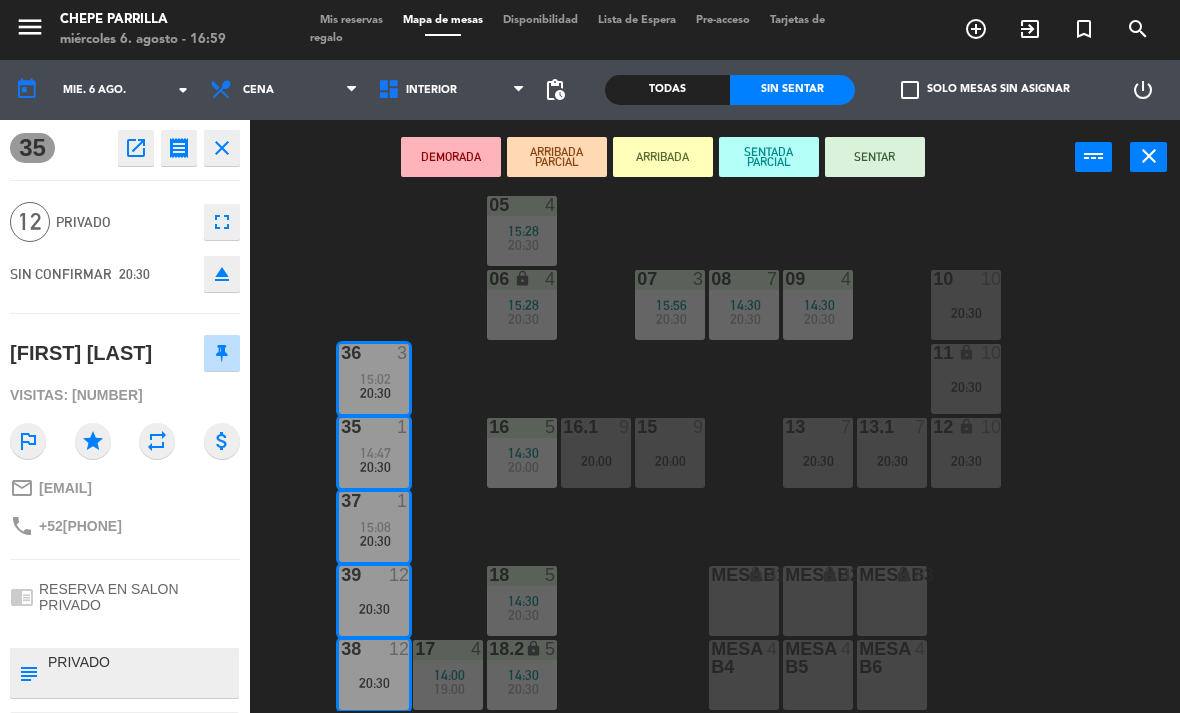 scroll, scrollTop: 0, scrollLeft: 0, axis: both 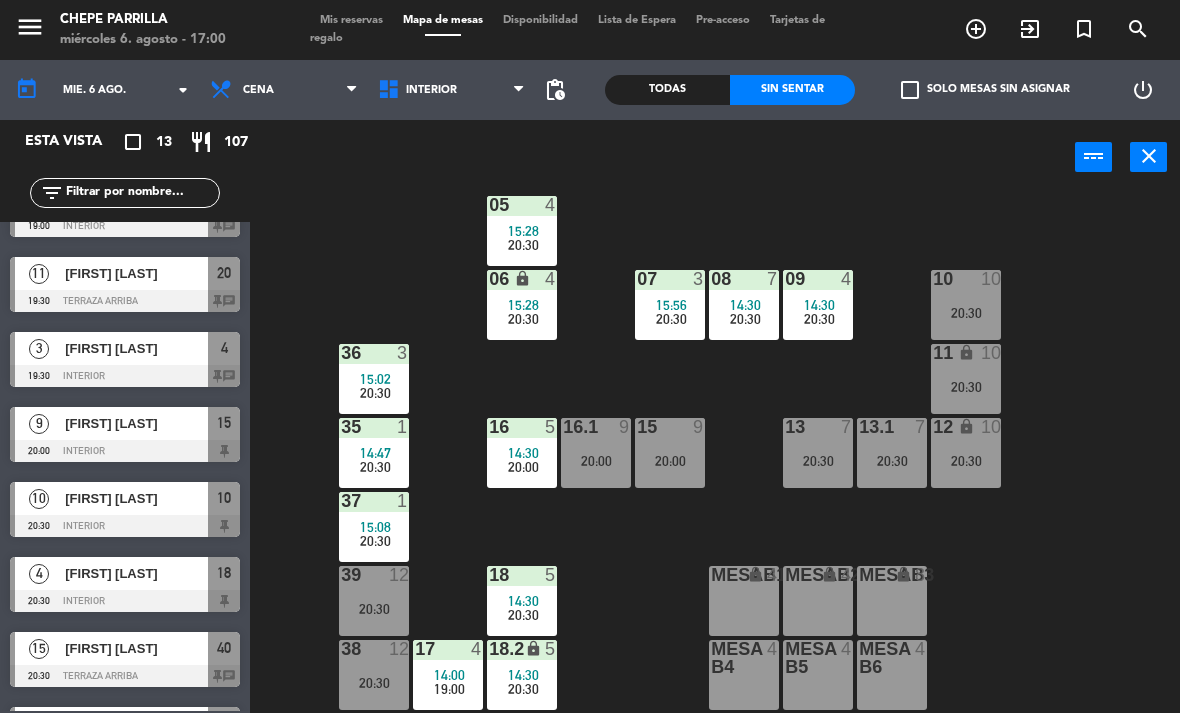 click on "02  2   21:30  4  3   19:30  01  2   16:01  05  4   15:28      20:30     06 lock  4   15:28      20:30     07  3   15:56      20:30     09  4   14:30      20:30     10  10   20:30  08  7   14:30      20:30     11 lock  10   20:30  36  3   15:02      20:30     16  5   14:30      20:00     15  9   20:00  13  7   20:30  12 lock  10   20:30  16.1  9   20:00  13.1  7   20:30  35  1   14:47      20:30     37  1   15:08      20:30     18  5   14:30      20:30     MesaB1 lock  4  MESAB2 lock  4  MESAB3 lock  8  39  12   20:30  18.2 lock  5   14:30      20:30     17  4   14:00      19:00     MESA B4  4  MESA B5  4  MESA B6  4  38  12   20:30" 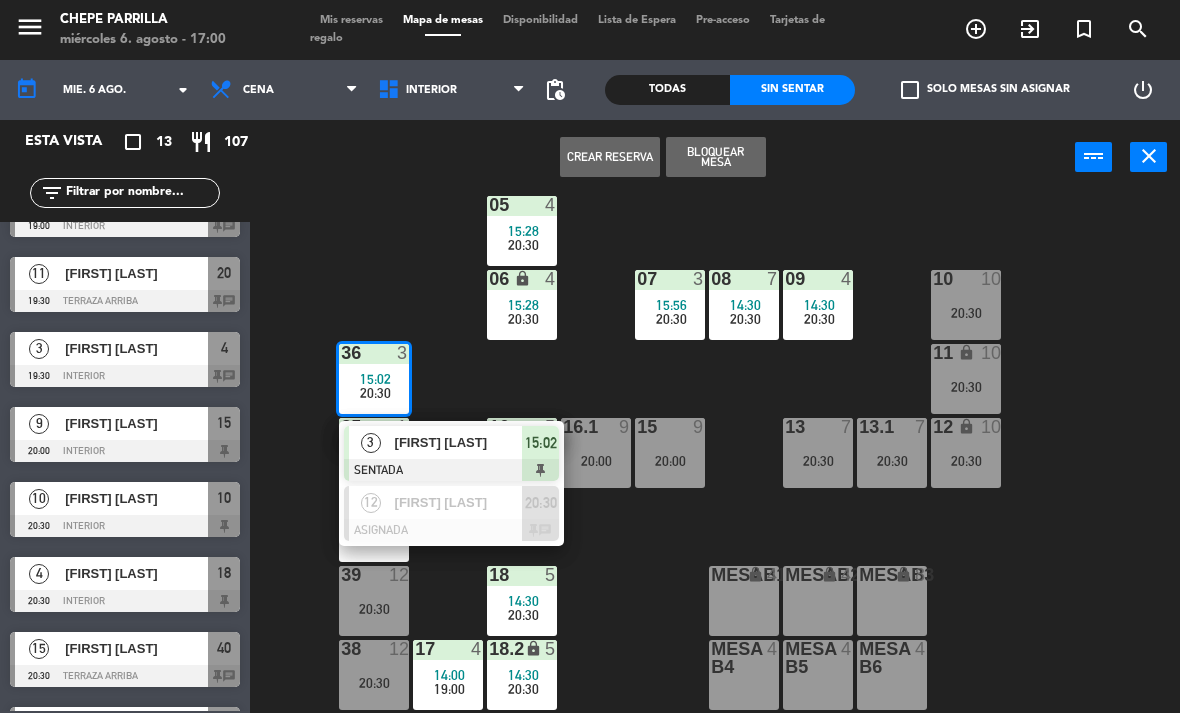 click at bounding box center (451, 530) 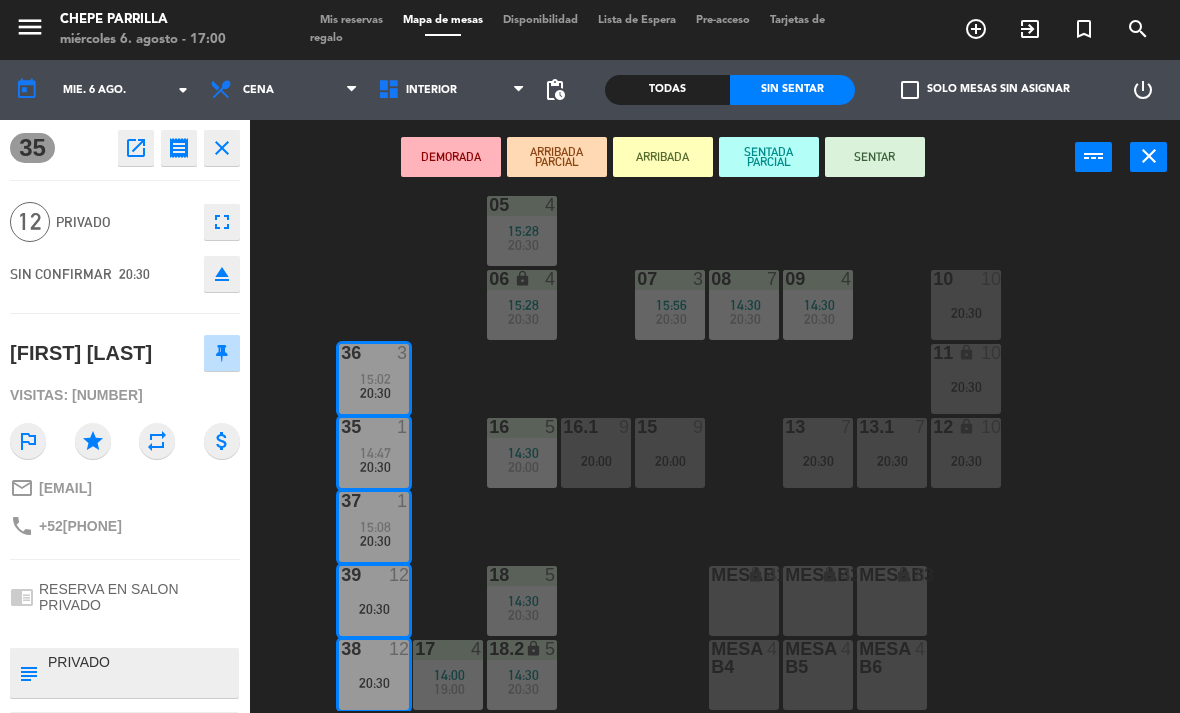 scroll, scrollTop: 0, scrollLeft: 0, axis: both 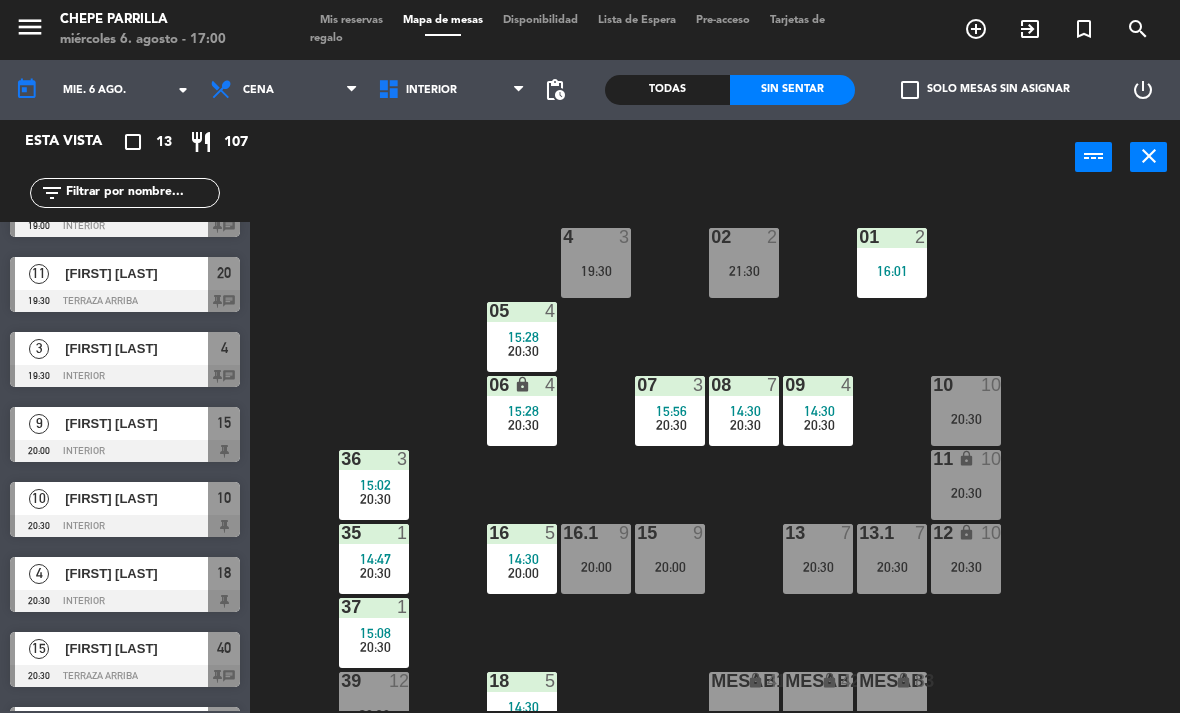 click on "02  2   21:30  4  3   19:30  01  2   16:01  05  4   15:28      20:30     06 lock  4   15:28      20:30     07  3   15:56      20:30     09  4   14:30      20:30     10  10   20:30  08  7   14:30      20:30     11 lock  10   20:30  36  3   15:02      20:30     16  5   14:30      20:00     15  9   20:00  13  7   20:30  12 lock  10   20:30  16.1  9   20:00  13.1  7   20:30  35  1   14:47      20:30     37  1   15:08      20:30     18  5   14:30      20:30     MesaB1 lock  4  MESAB2 lock  4  MESAB3 lock  8  39  12   20:30  18.2 lock  5   14:30      20:30     17  4   14:00      19:00     MESA B4  4  MESA B5  4  MESA B6  4  38  12   20:30" 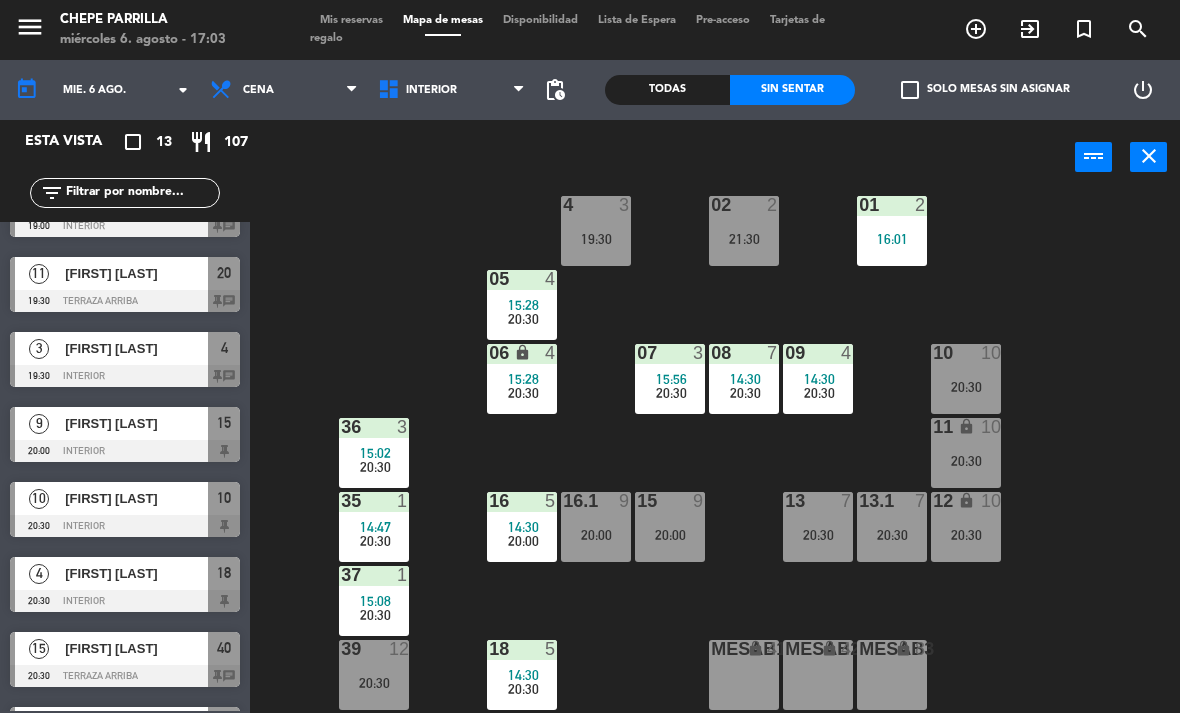 scroll, scrollTop: 37, scrollLeft: 0, axis: vertical 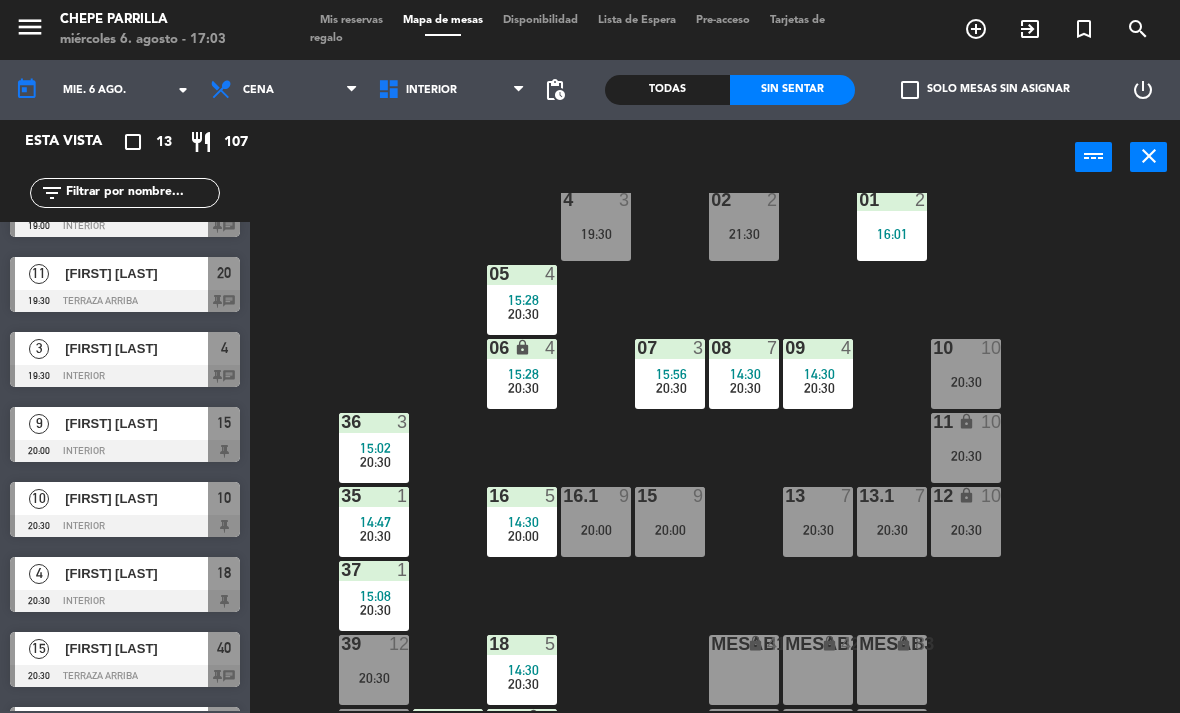 click at bounding box center (818, 348) 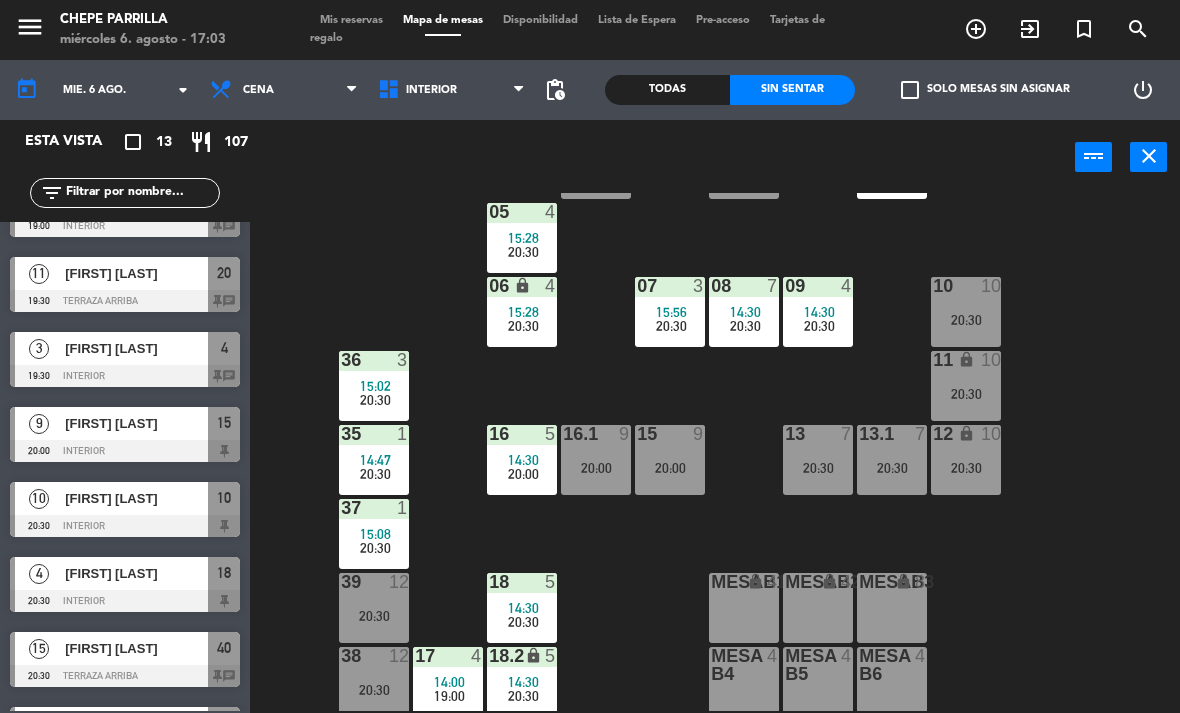 scroll, scrollTop: 101, scrollLeft: 0, axis: vertical 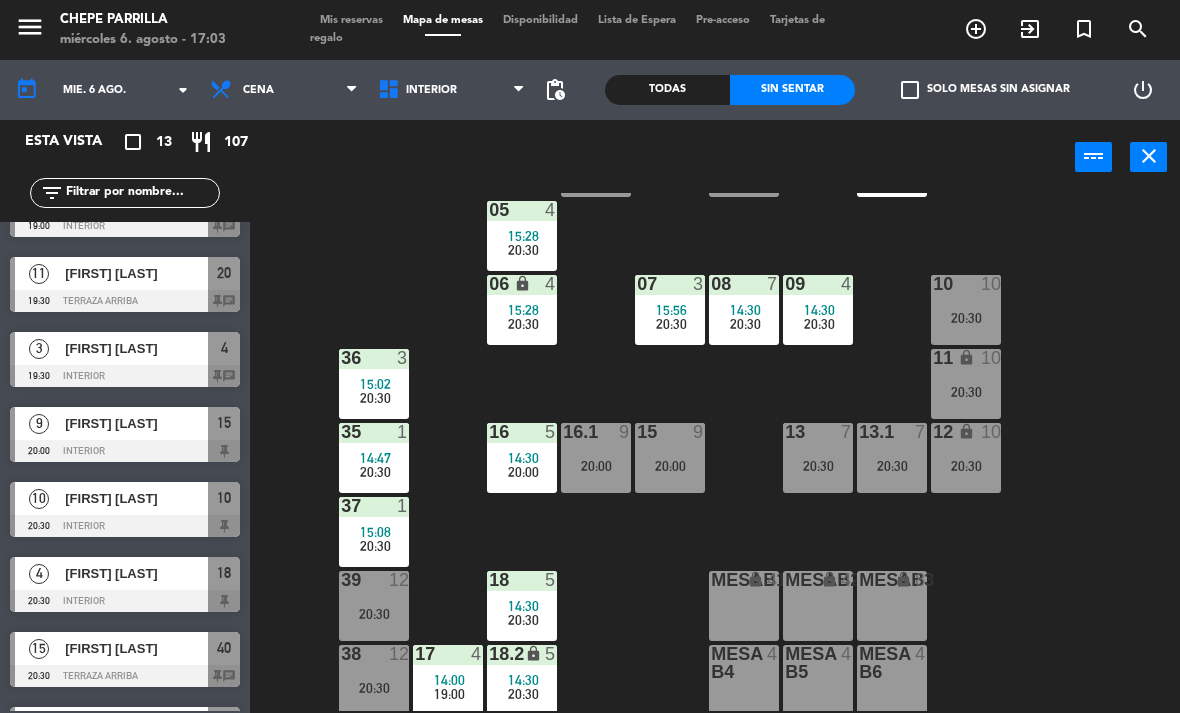click on "16  5   14:30      20:00" at bounding box center (522, 458) 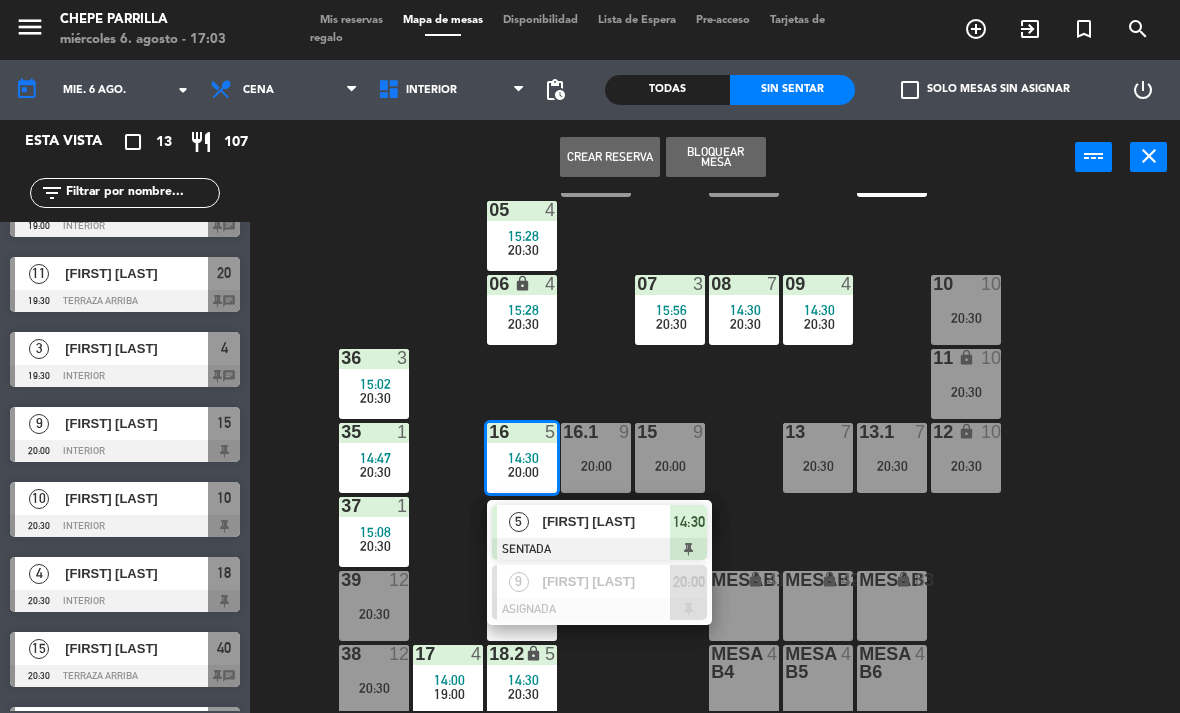 click at bounding box center (599, 609) 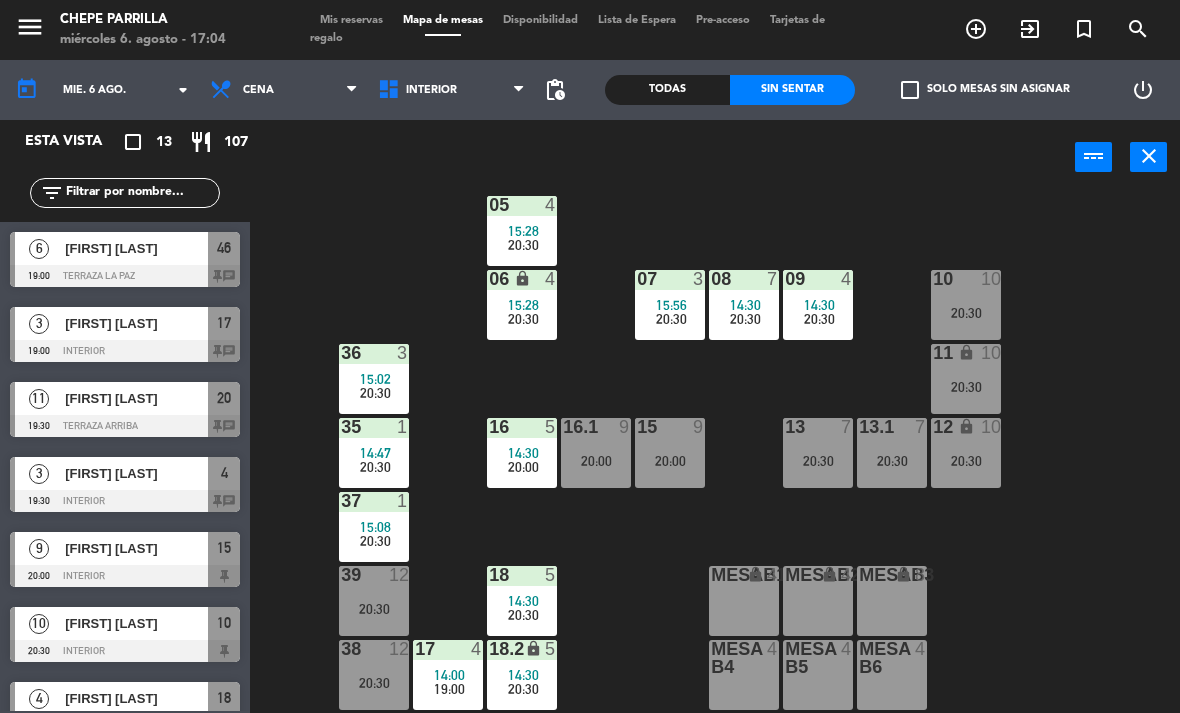scroll, scrollTop: 106, scrollLeft: 0, axis: vertical 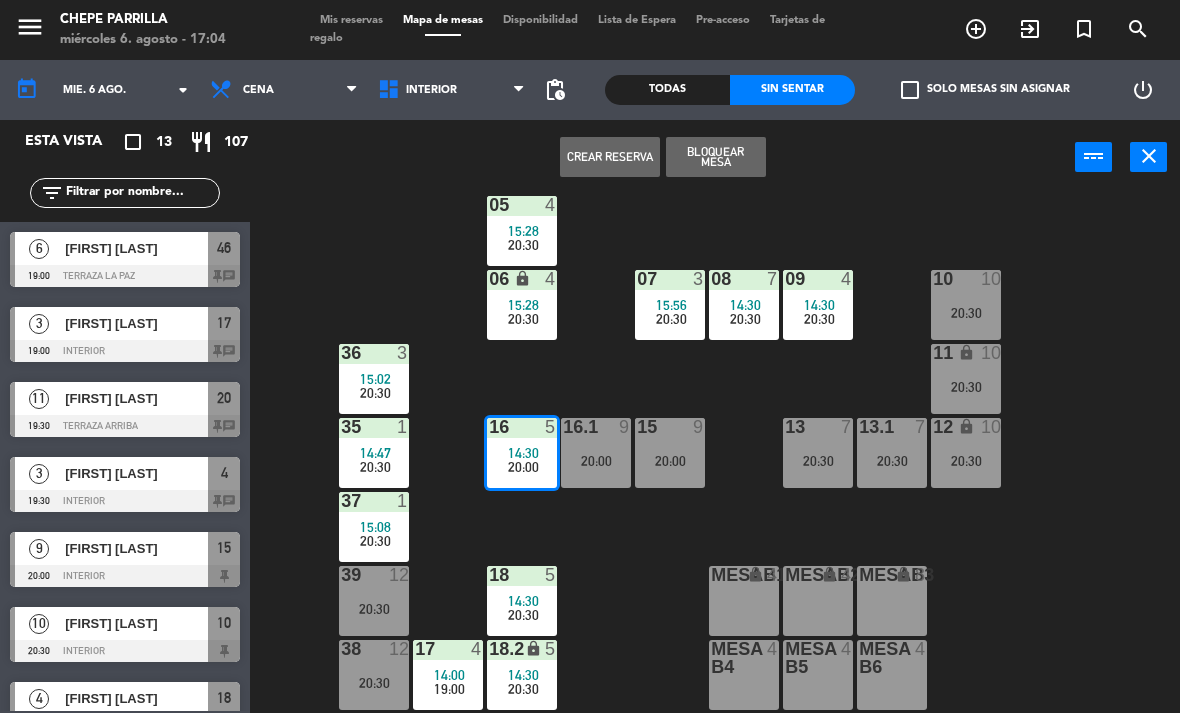 click on "20:00" at bounding box center [523, 467] 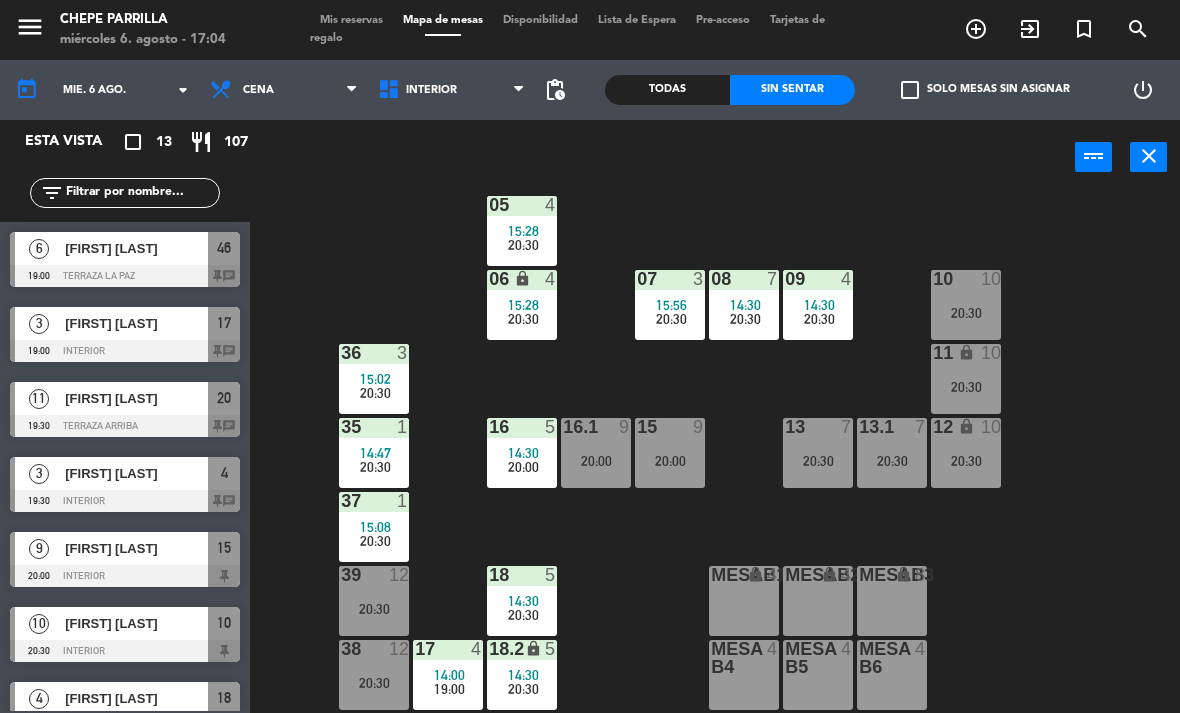 click on "20:00" at bounding box center [523, 467] 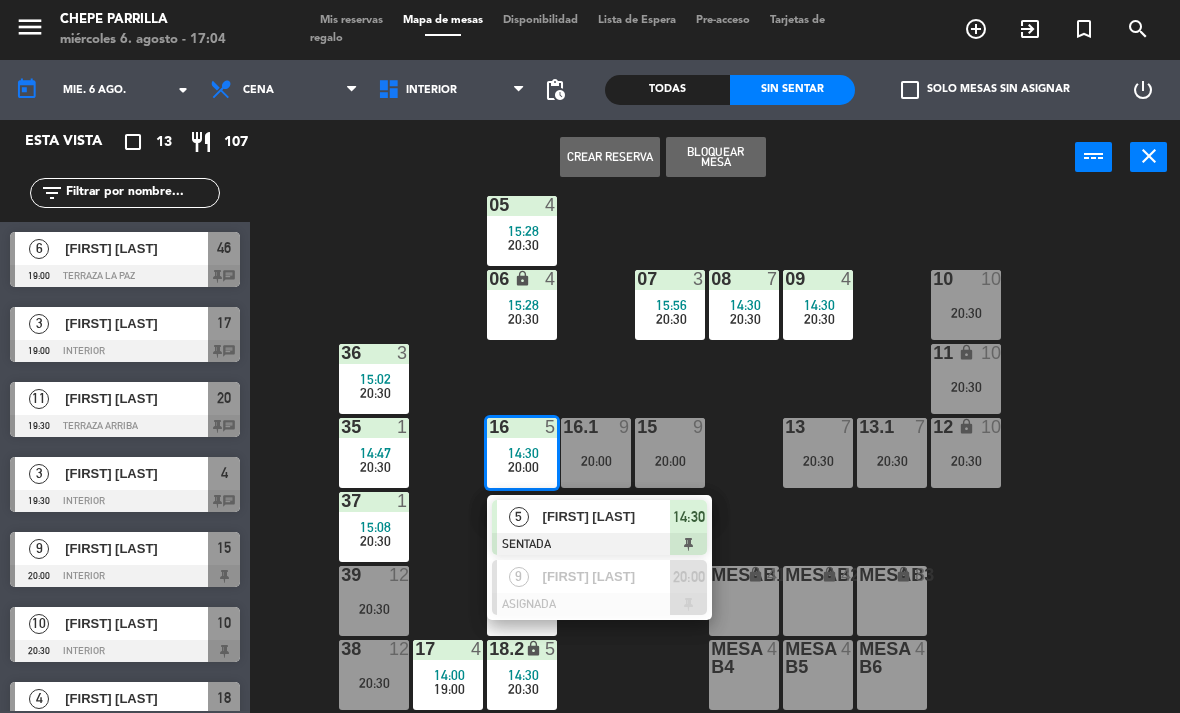 click on "[FIRST] [LAST]" at bounding box center [607, 516] 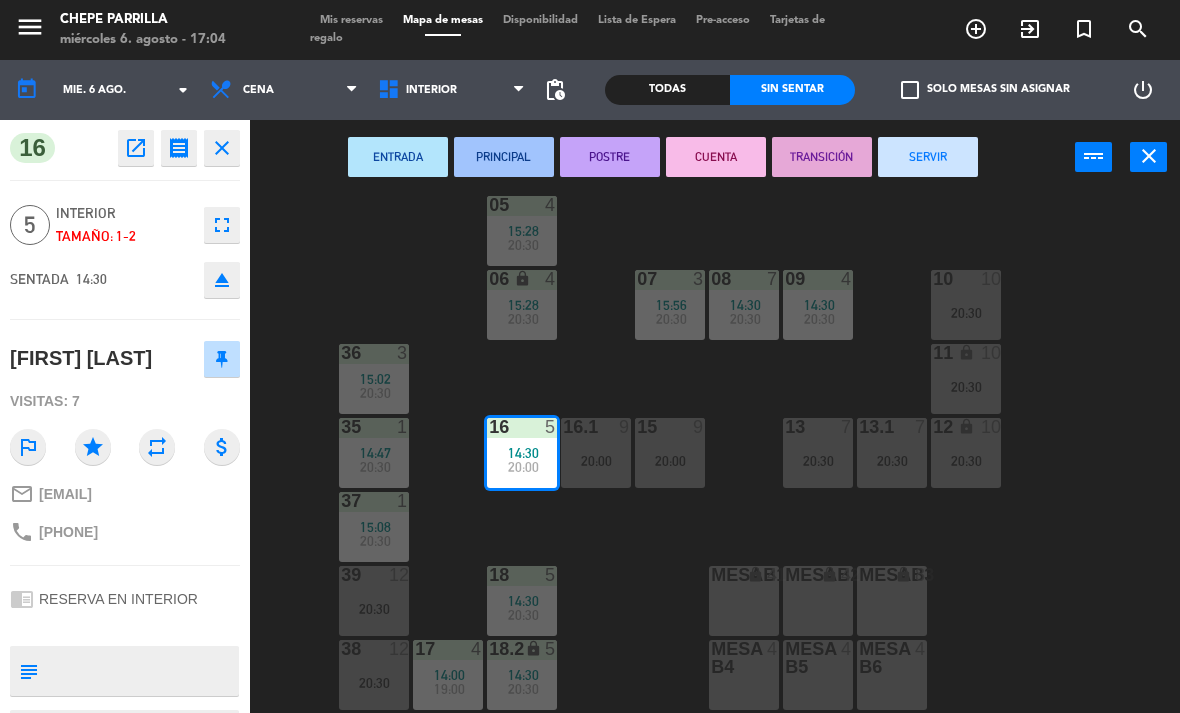 click on "SERVIR" at bounding box center (928, 157) 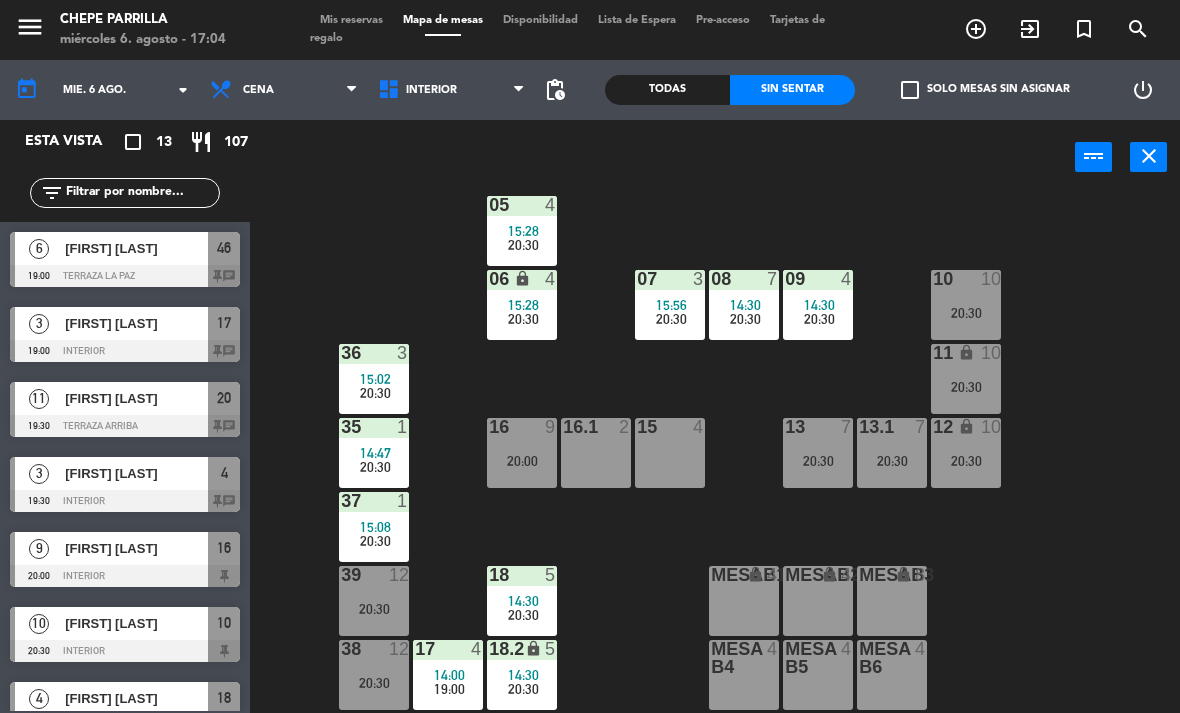 click on "20:00" at bounding box center (522, 461) 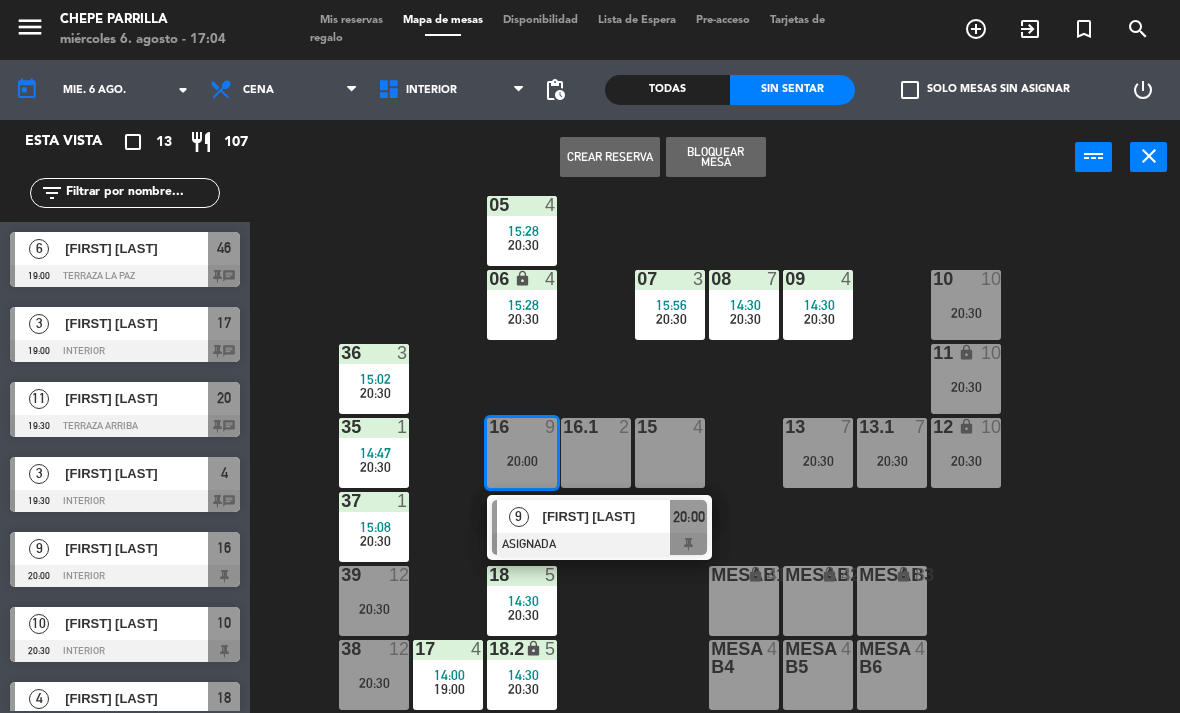 click on "[FIRST] [LAST]" at bounding box center (607, 516) 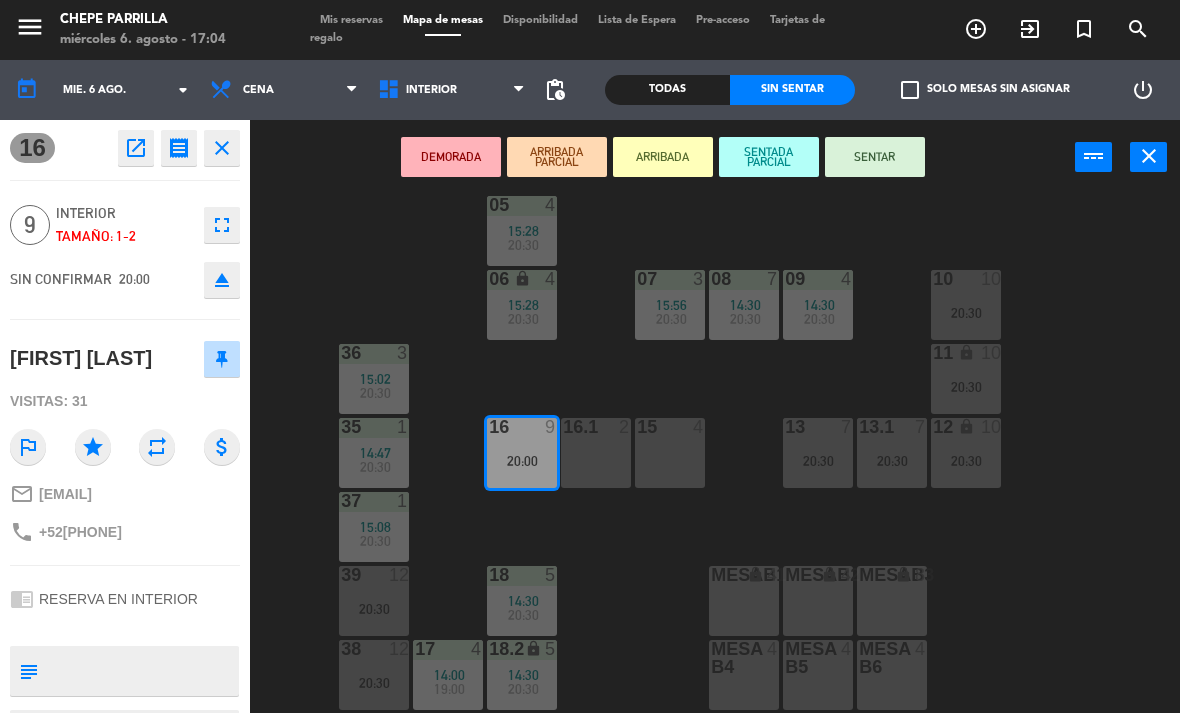 click on "16.1  2" at bounding box center [596, 453] 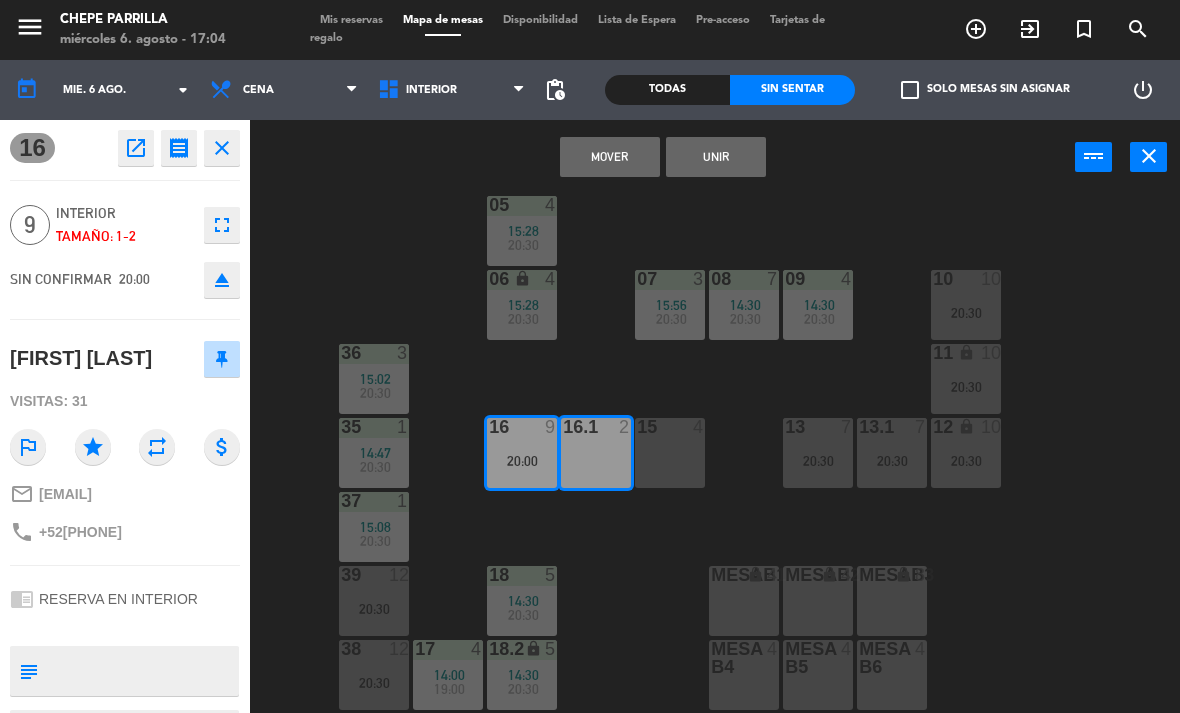 click on "16.1  2" at bounding box center [596, 453] 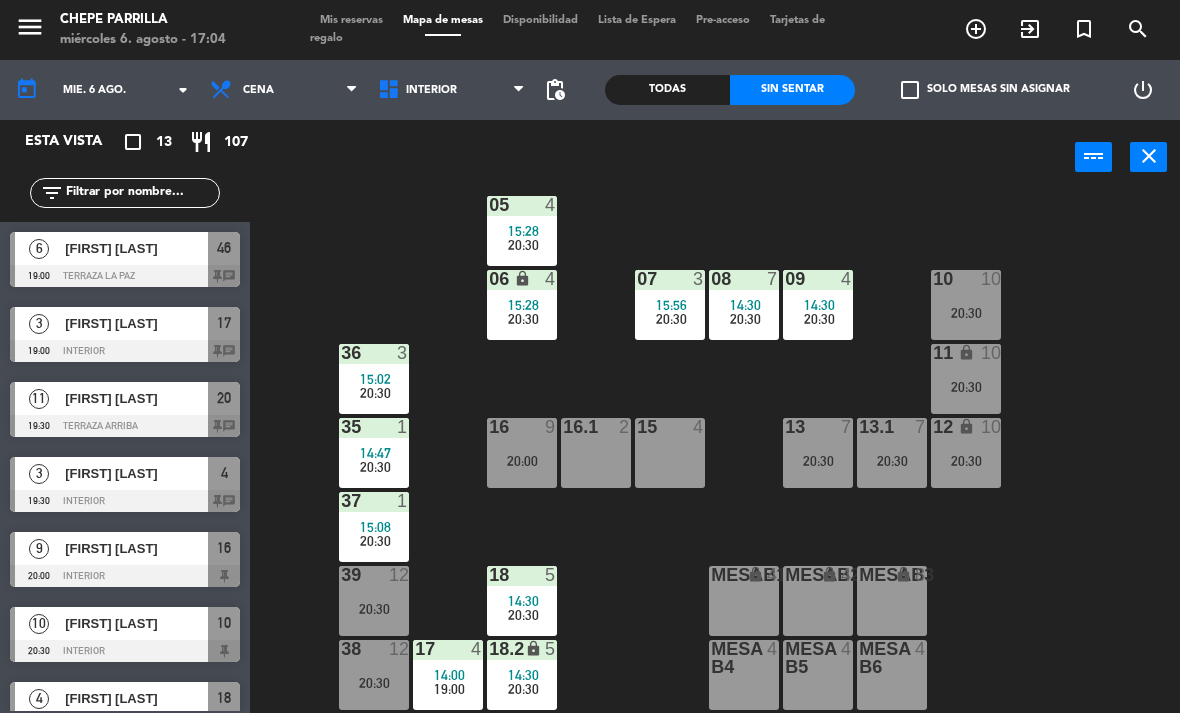 click on "16  9   20:00" at bounding box center (522, 453) 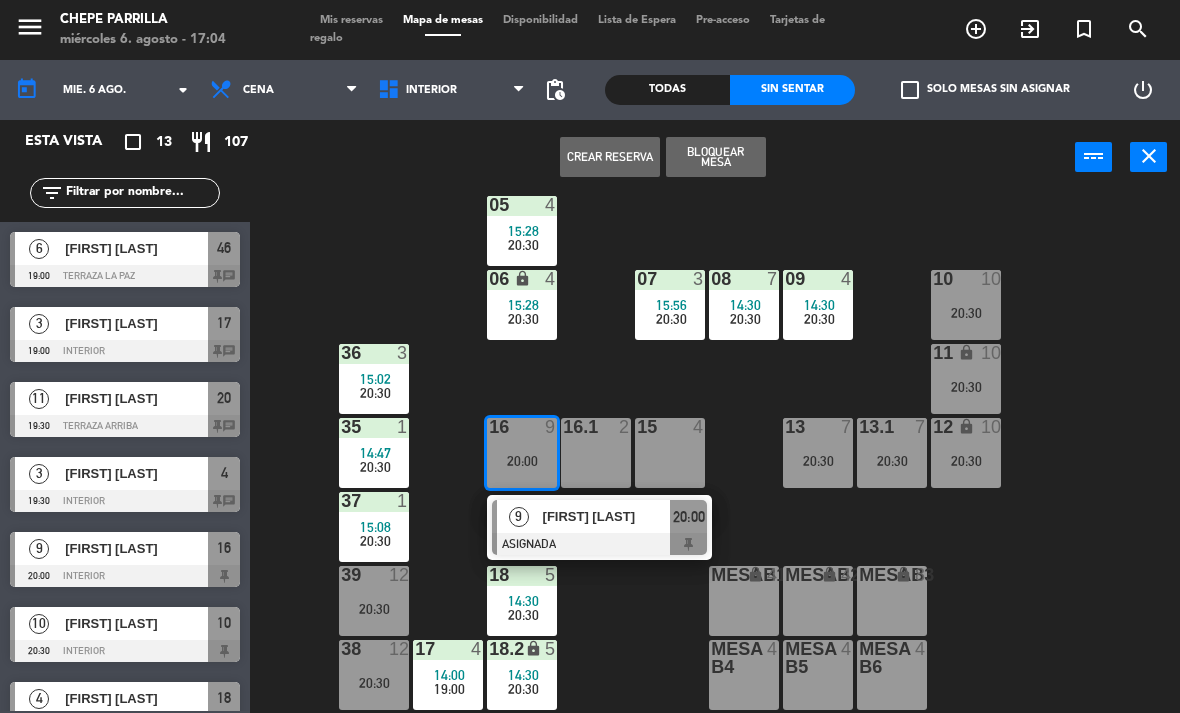 click at bounding box center [599, 544] 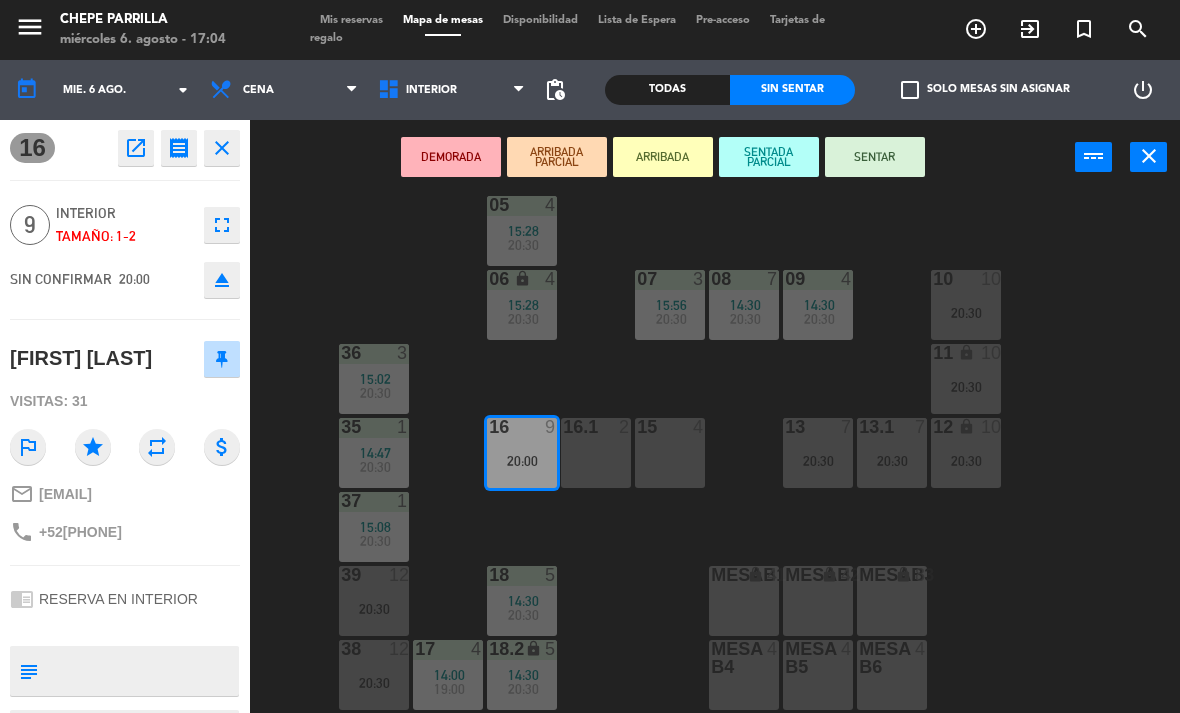 click on "16.1  2" at bounding box center (596, 453) 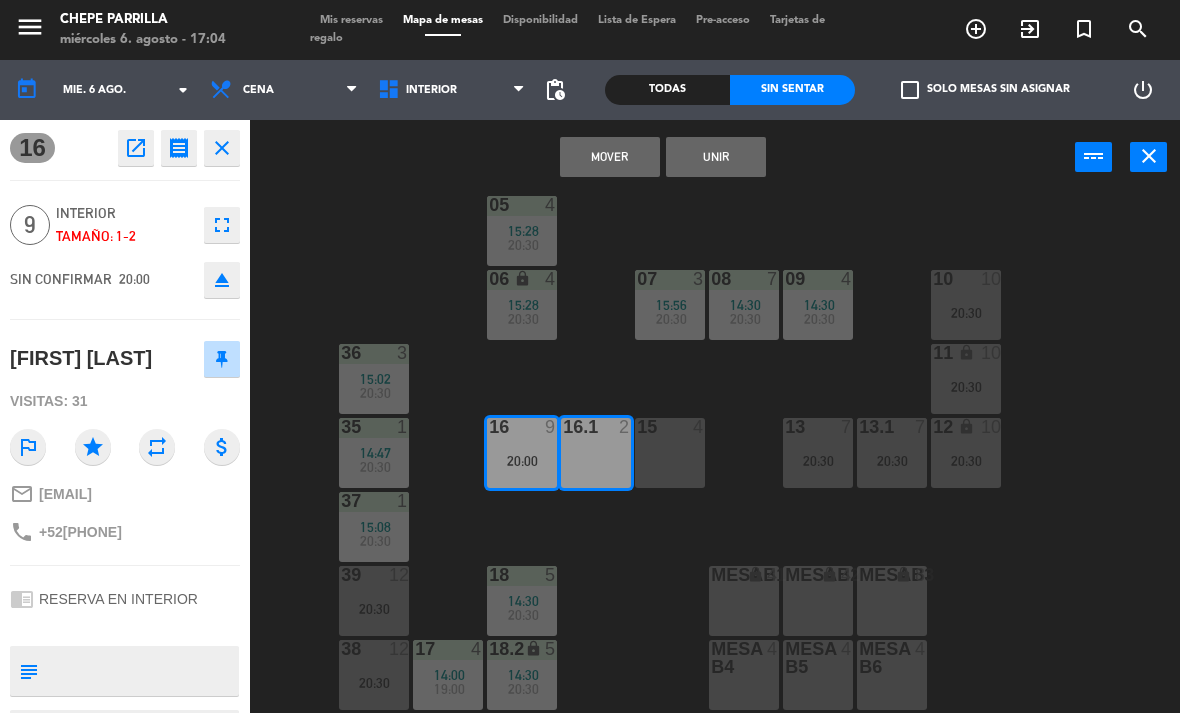 click on "Unir" at bounding box center [716, 157] 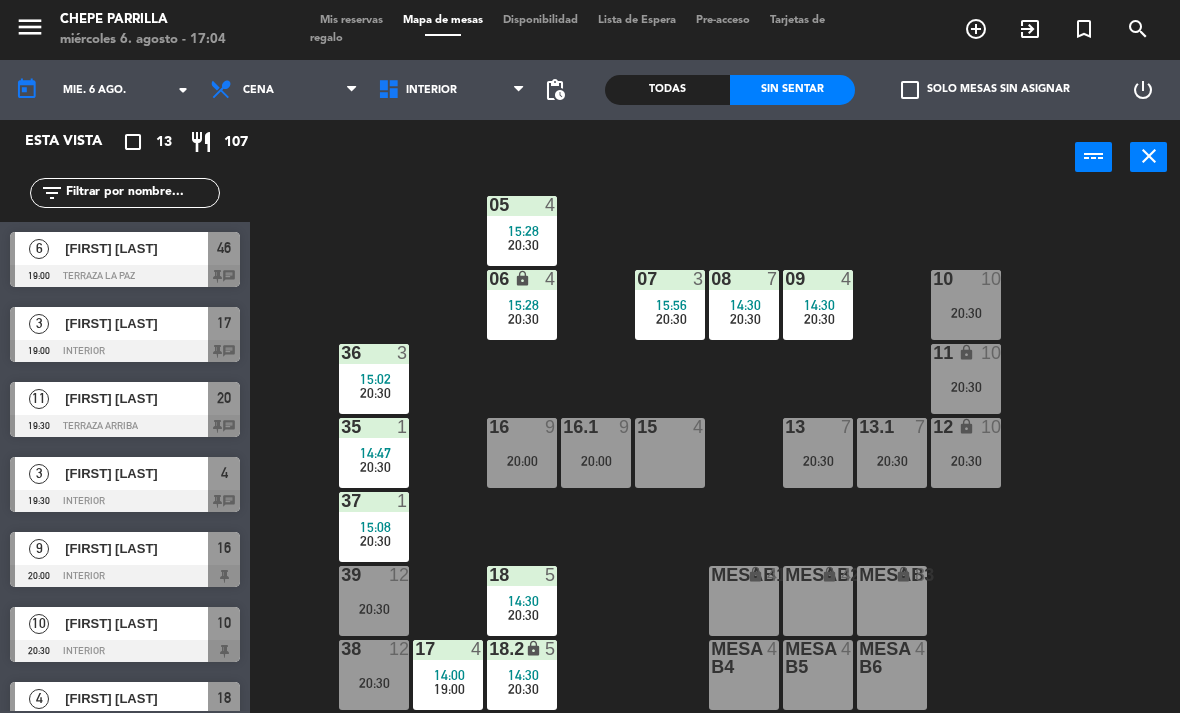 click on "20:30" at bounding box center (671, 319) 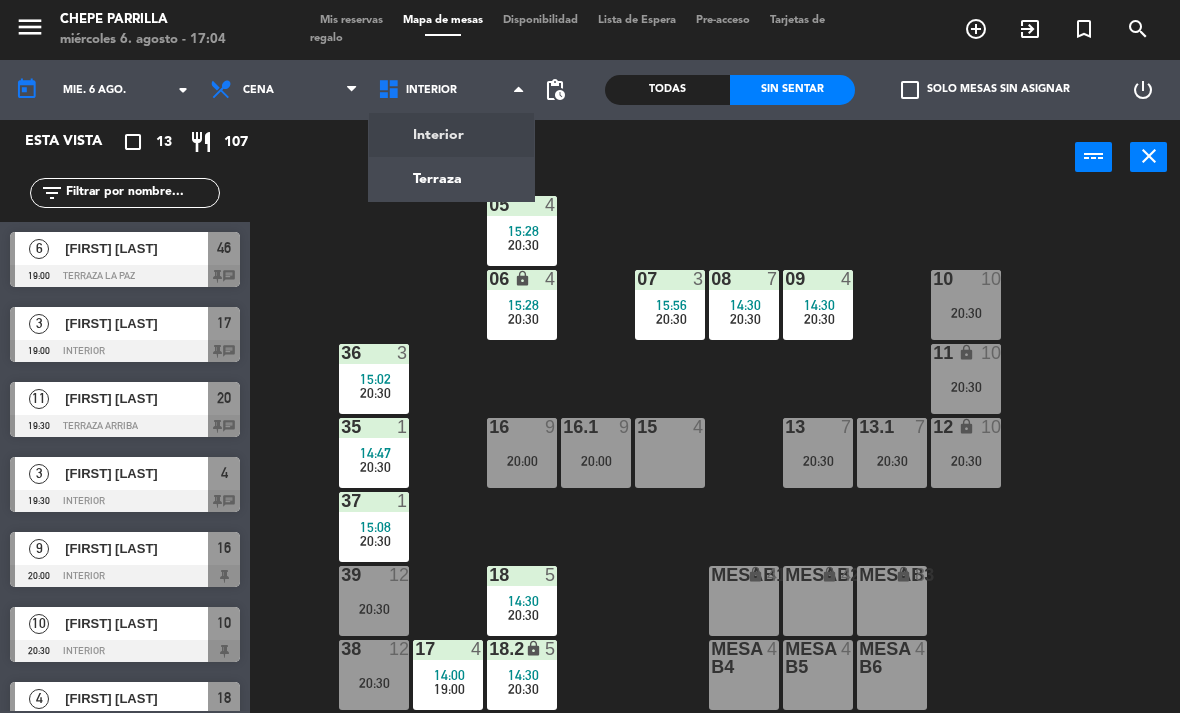 click on "menu  Chepe Parrilla   miércoles [DAY]. [MONTH] - [TIME]   Mis reservas   Mapa de mesas   Disponibilidad   Lista de Espera   Pre-acceso   Tarjetas de regalo  add_circle_outline exit_to_app turned_in_not search today    mié. [DAY] ago. arrow_drop_down  Comida  Cena  Cena  Comida  Cena  Interior   Terraza   Interior   Interior   Terraza  pending_actions  Todas  Sin sentar  check_box_outline_blank   Solo mesas sin asignar   power_settings_new   Esta vista   crop_square  13  restaurant  107 filter_list  6   [FIRST] [LAST]   [TIME]   Terraza La Paz  46 chat  3   [FIRST] [LAST]    19:00   Interior  17 chat  11   [FIRST] [LAST]   19:30   Terraza Arriba  20 chat  3   [FIRST] [LAST]   19:30   Interior  4 chat  9   [FIRST] [LAST]   20:00   Interior  16  10   [FIRST]  [LAST]   20:30   Interior  10  4   [FIRST] [LAST]   20:30   Interior  18  15   [FIRST] [LAST]   20:30   Terraza Arriba  40 chat  18   [FIRST] [LAST]   20:30   Interior  07 chat  7   [FIRST] [LAST]   20:30   Interior  13 chat  12   [FIRST] [LAST]" 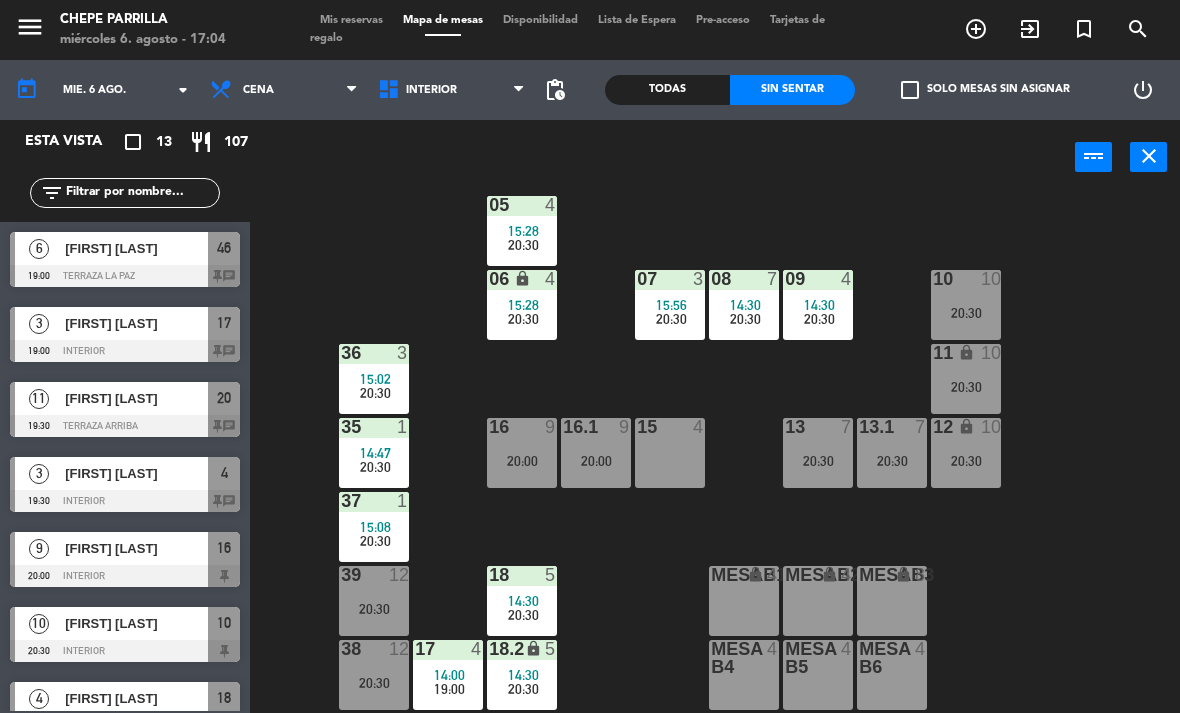 click on "Interior" at bounding box center [452, 90] 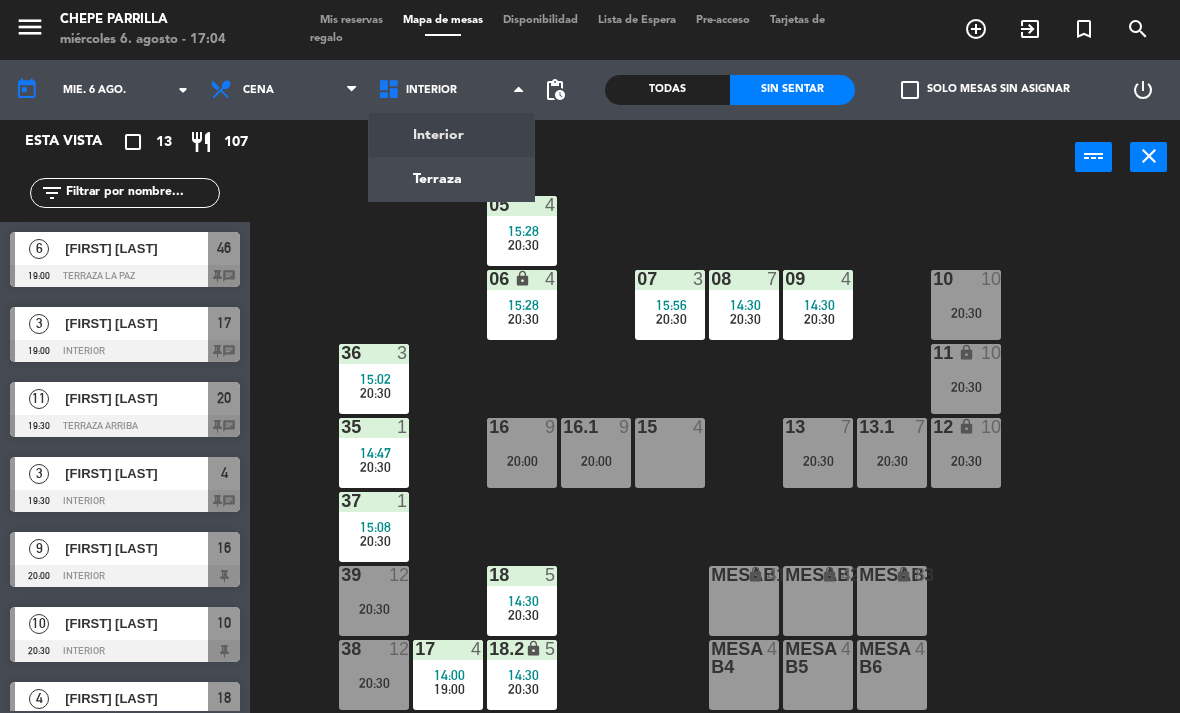 click on "02  2   21:30  4  3   19:30  01  2   16:01  05  4   15:28      20:30     06 lock  4   15:28      20:30     07  3   15:56      20:30     09  4   14:30      20:30     10  10   20:30  08  7   14:30      20:30     11 lock  10   20:30  36  3   15:02      20:30     16  9   20:00  15  4  13  7   20:30  12 lock  10   20:30  16.1  9   20:00  13.1  7   20:30  35  1   14:47      20:30     37  1   15:08      20:30     18  5   14:30      20:30     MesaB1 lock  4  MESAB2 lock  4  MESAB3 lock  8  39  12   20:30  18.2 lock  5   14:30      20:30     17  4   14:00      19:00     MESA B4  4  MESA B5  4  MESA B6  4  38  12   20:30" 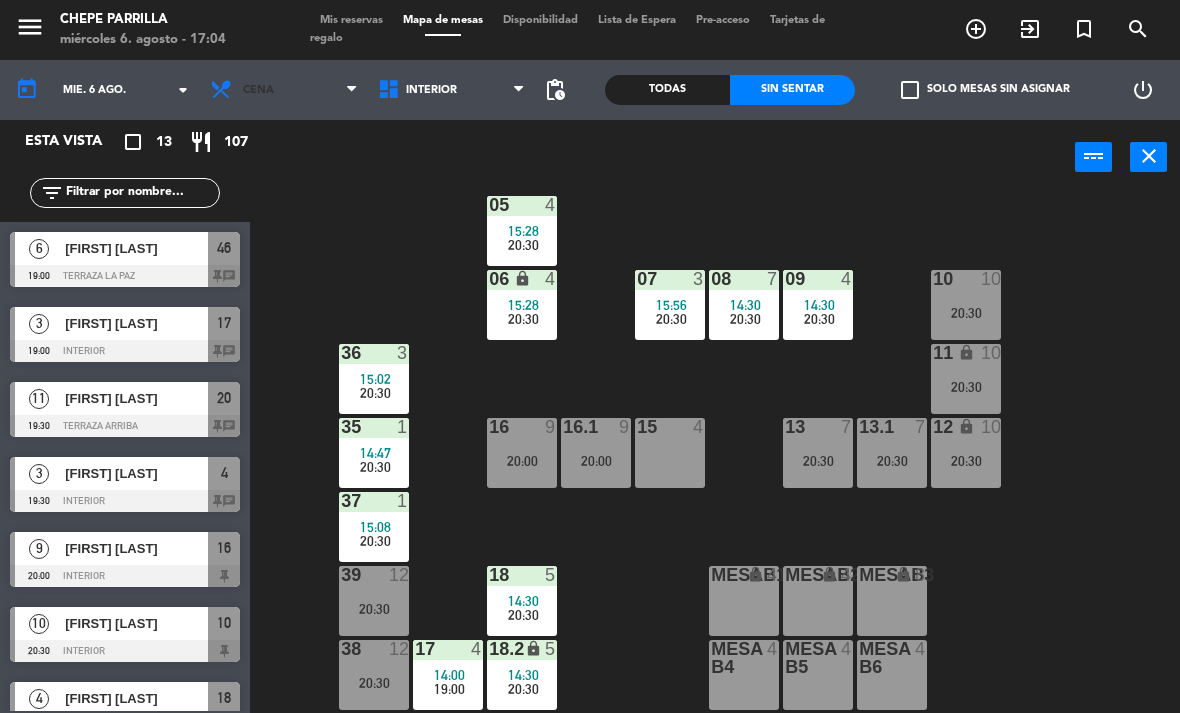 click on "Cena" at bounding box center (284, 90) 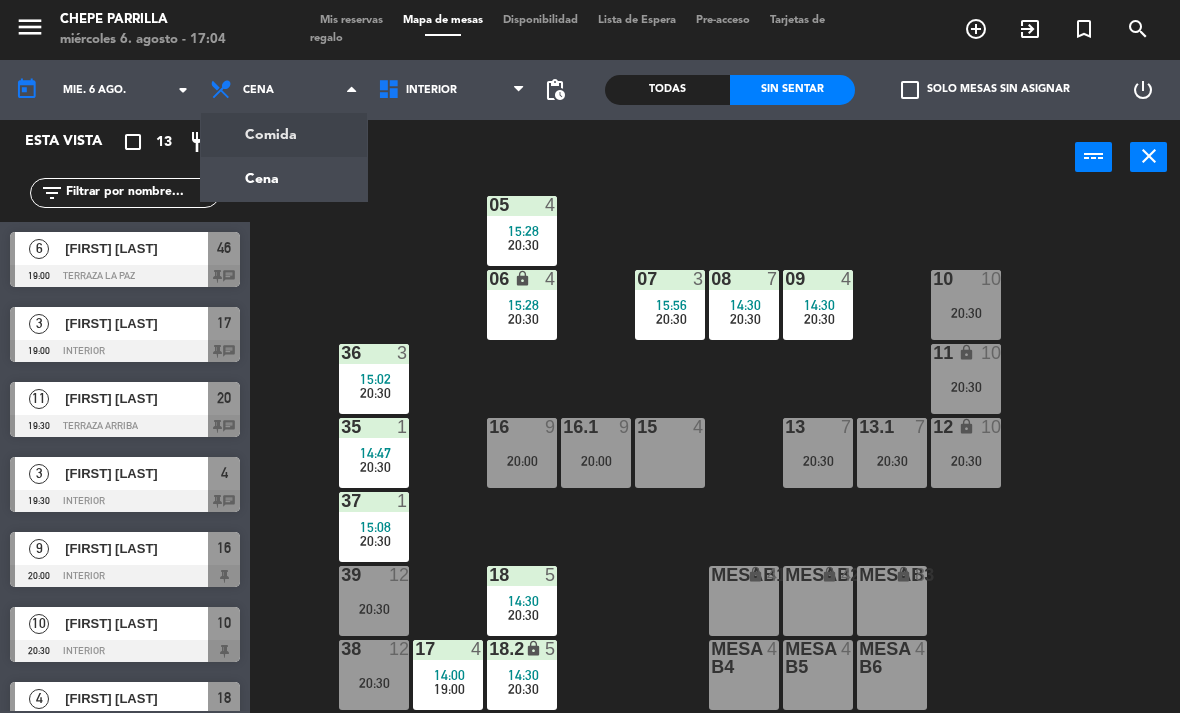 click on "menu  Chepe Parrilla   miércoles [DAY]. [MONTH] - [TIME]   Mis reservas   Mapa de mesas   Disponibilidad   Lista de Espera   Pre-acceso   Tarjetas de regalo  add_circle_outline exit_to_app turned_in_not search today    mié. [DAY] ago. arrow_drop_down  Comida  Cena  Cena  Comida  Cena  Interior   Terraza   Interior   Interior   Terraza  pending_actions  Todas  Sin sentar  check_box_outline_blank   Solo mesas sin asignar   power_settings_new   Esta vista   crop_square  13  restaurant  107 filter_list  6   [FIRST] [LAST]   [TIME]   Terraza La Paz  46 chat  3   [FIRST] [LAST]    19:00   Interior  17 chat  11   [FIRST] [LAST]   19:30   Terraza Arriba  20 chat  3   [FIRST] [LAST]   19:30   Interior  4 chat  9   [FIRST] [LAST]   20:00   Interior  16  10   [FIRST]  [LAST]   20:30   Interior  10  4   [FIRST] [LAST]   20:30   Interior  18  15   [FIRST] [LAST]   20:30   Terraza Arriba  40 chat  18   [FIRST] [LAST]   20:30   Interior  07 chat  7   [FIRST] [LAST]   20:30   Interior  13 chat  12   [FIRST] [LAST]" 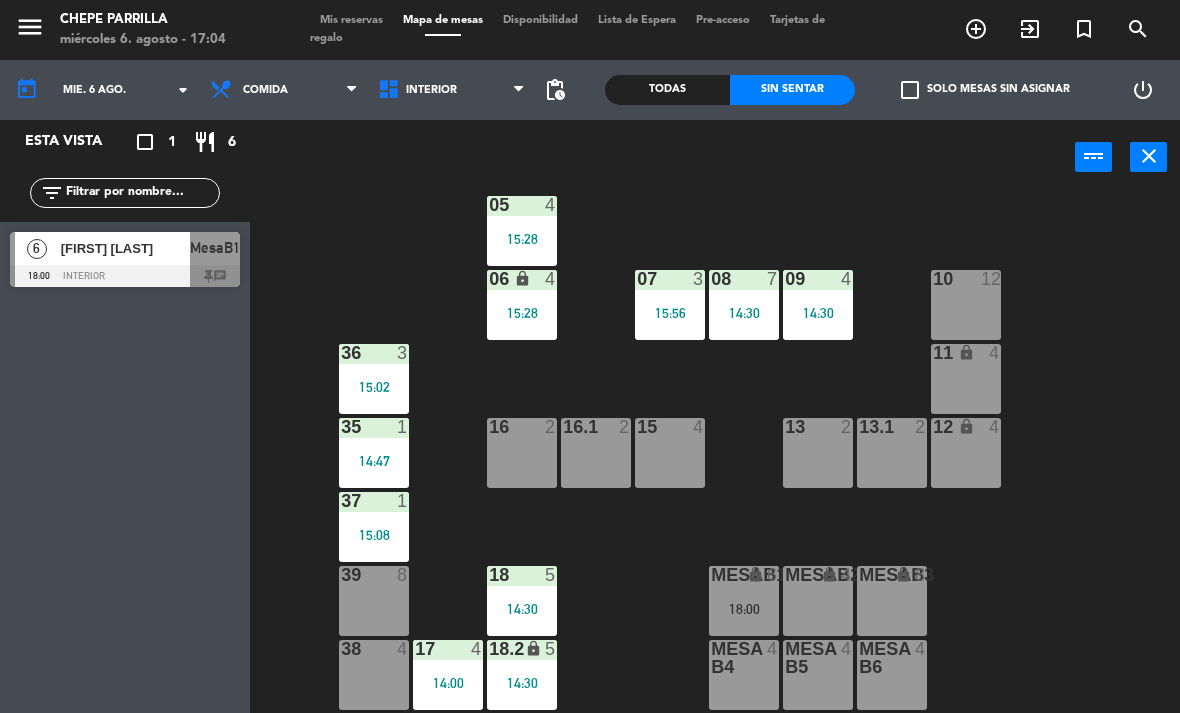 scroll, scrollTop: 106, scrollLeft: 0, axis: vertical 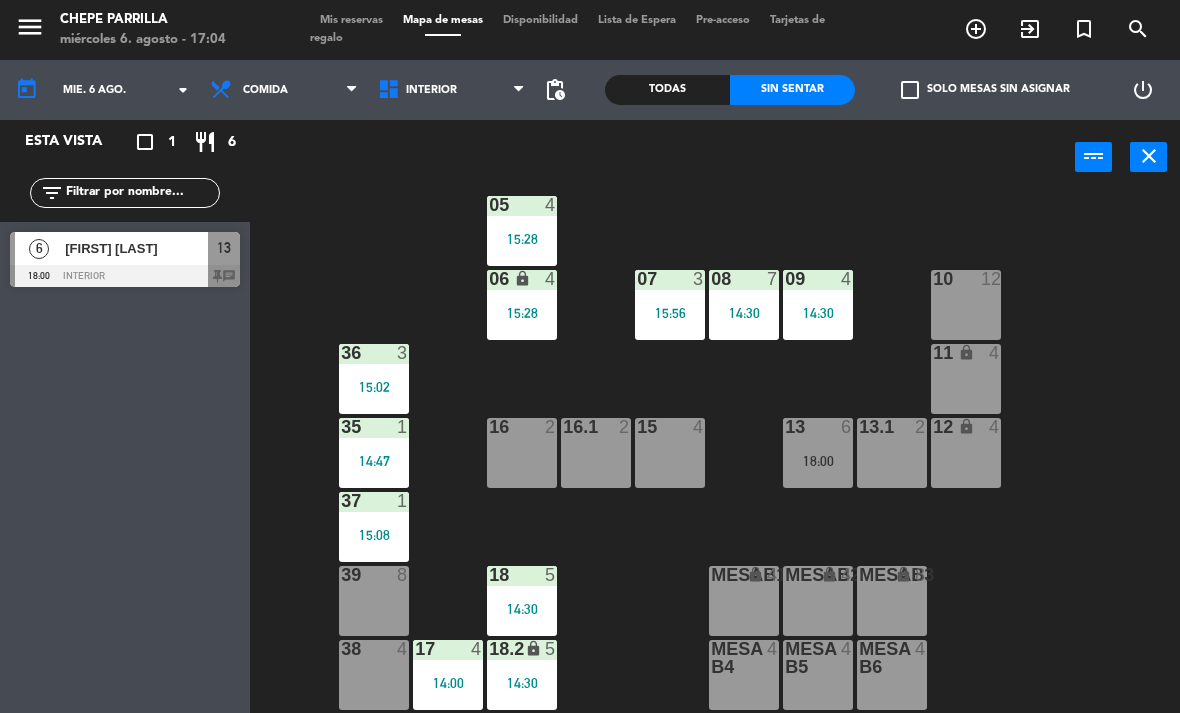 click on "18:00" at bounding box center [818, 461] 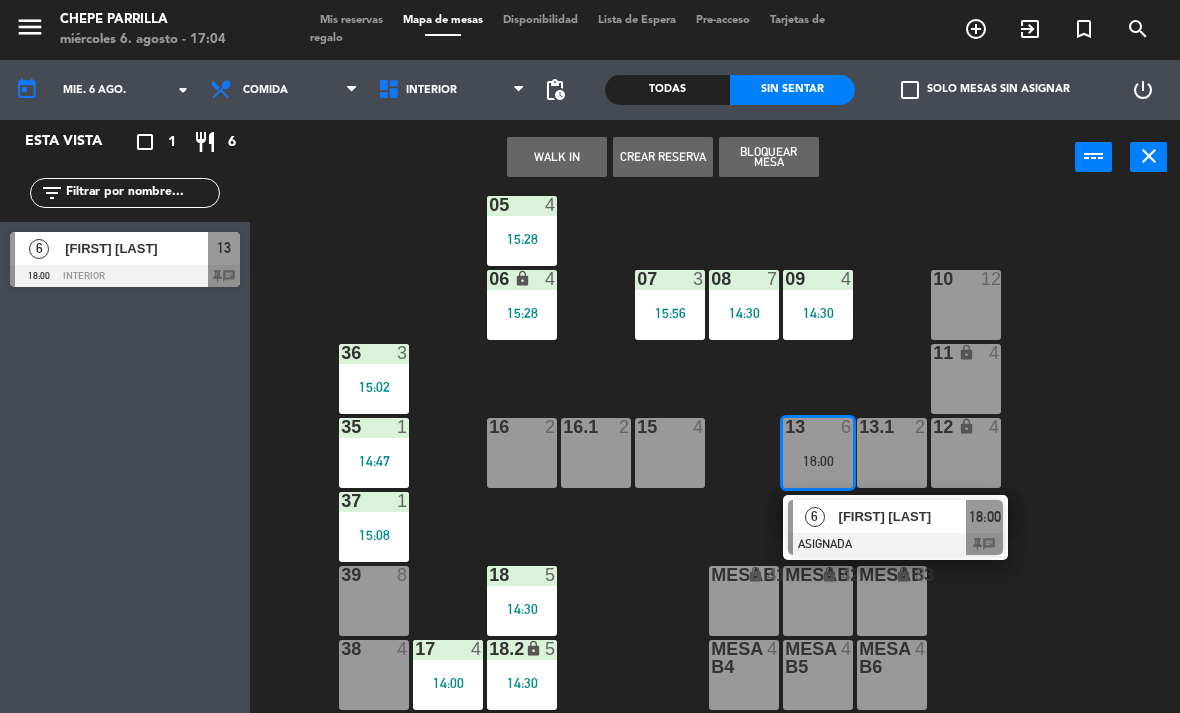 click at bounding box center (895, 544) 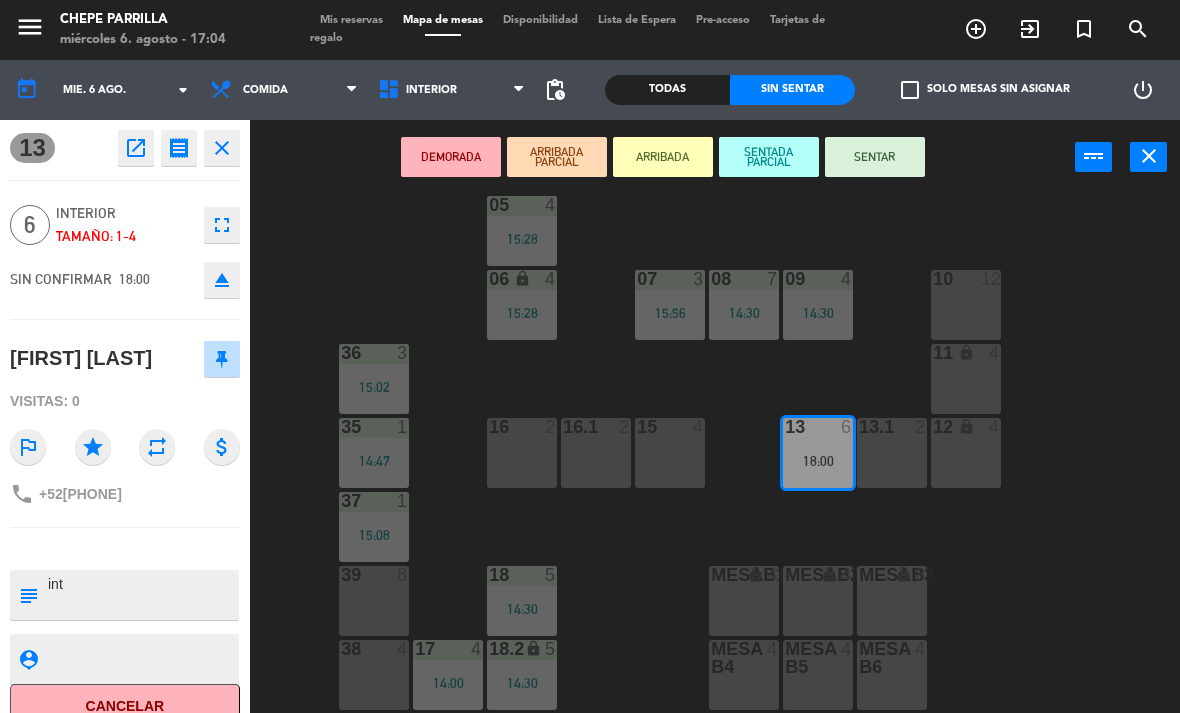 click on "[NUMBER].[NUMBER]  [NUMBER]" at bounding box center (892, 453) 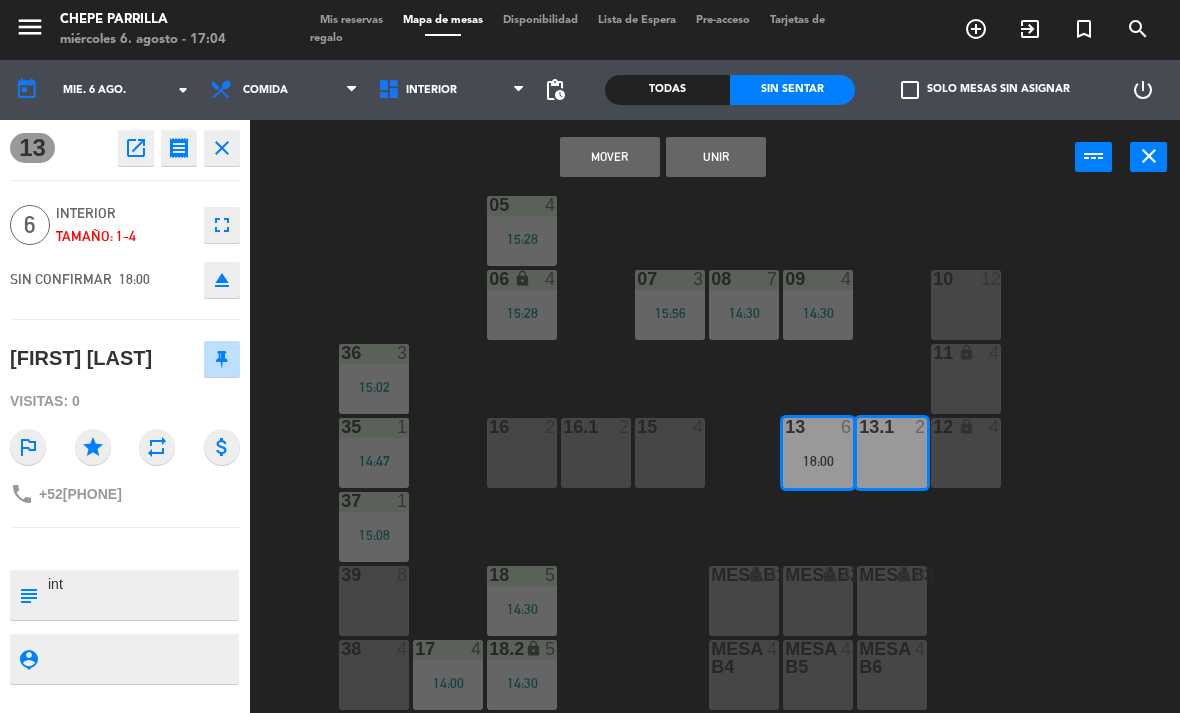 click on "Unir" at bounding box center [716, 157] 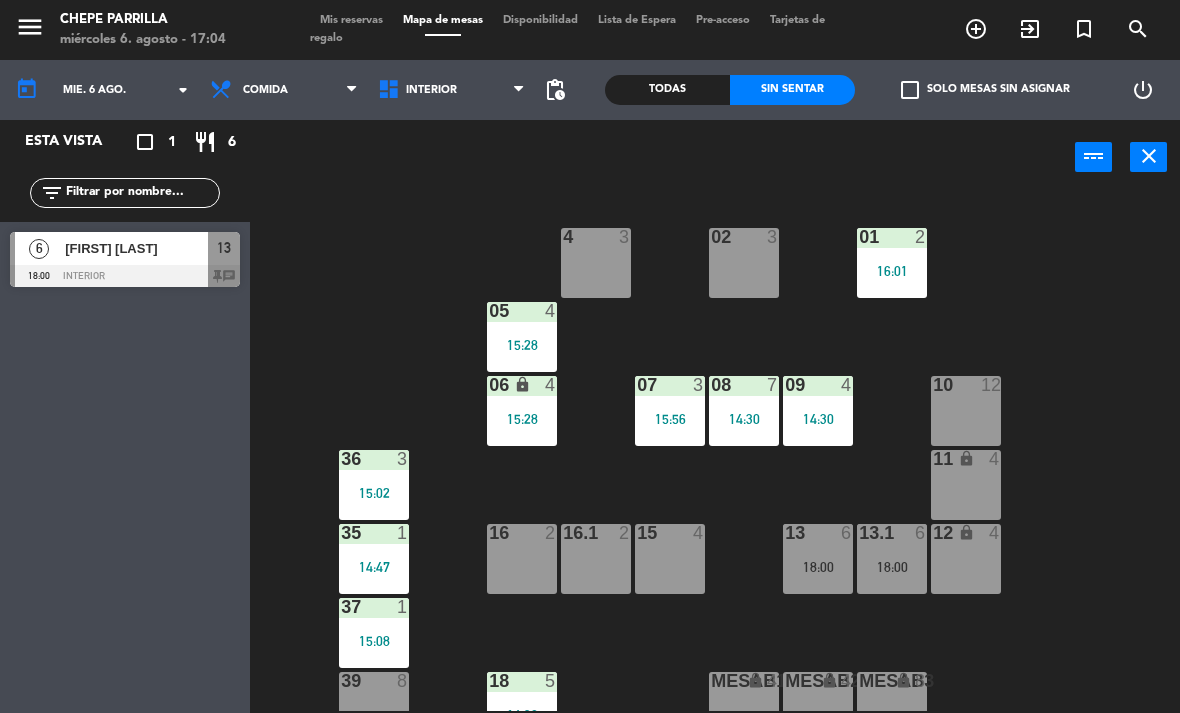 scroll, scrollTop: 0, scrollLeft: 0, axis: both 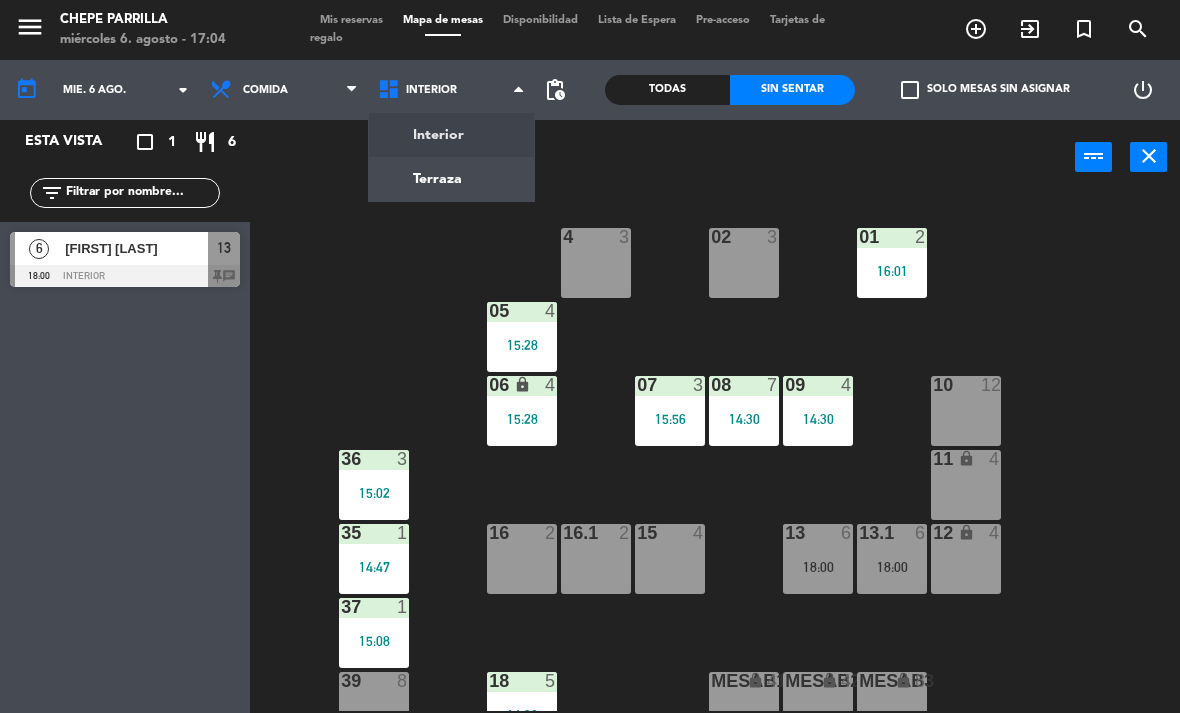 click on "menu  Chepe Parrilla   miércoles [DAY]. [MONTH] - [TIME]   Mis reservas   Mapa de mesas   Disponibilidad   Lista de Espera   Pre-acceso   Tarjetas de regalo  add_circle_outline exit_to_app turned_in_not search today    mié. [DAY] ago. arrow_drop_down  Comida  Cena  Comida  Comida  Cena  Interior   Terraza   Interior   Interior   Terraza  pending_actions  Todas  Sin sentar  check_box_outline_blank   Solo mesas sin asignar   power_settings_new   Esta vista   crop_square  1  restaurant  6 filter_list  6   [FIRST] [LAST]   [TIME]   Interior  13 chat power_input close 02  3  4  3  01  2   16:01  05  4   15:28  06 lock  4   15:28  07  3   15:56  09  4   14:30  10  12  08  7   14:30  11 lock  4  36  3   15:02  16  2  15  4  13  6   18:00  12 lock  4  16.1  2  13.1  6   18:00  35  1   14:47  37  1   15:08  18  5   14:30  MesaB1 lock  4  MESAB2 lock  4  MESAB3 lock  8  39  8  18.2 lock  5   14:30  17  4   14:00  MESA B4  4  MESA B5  4  MESA B6  4  38  4" 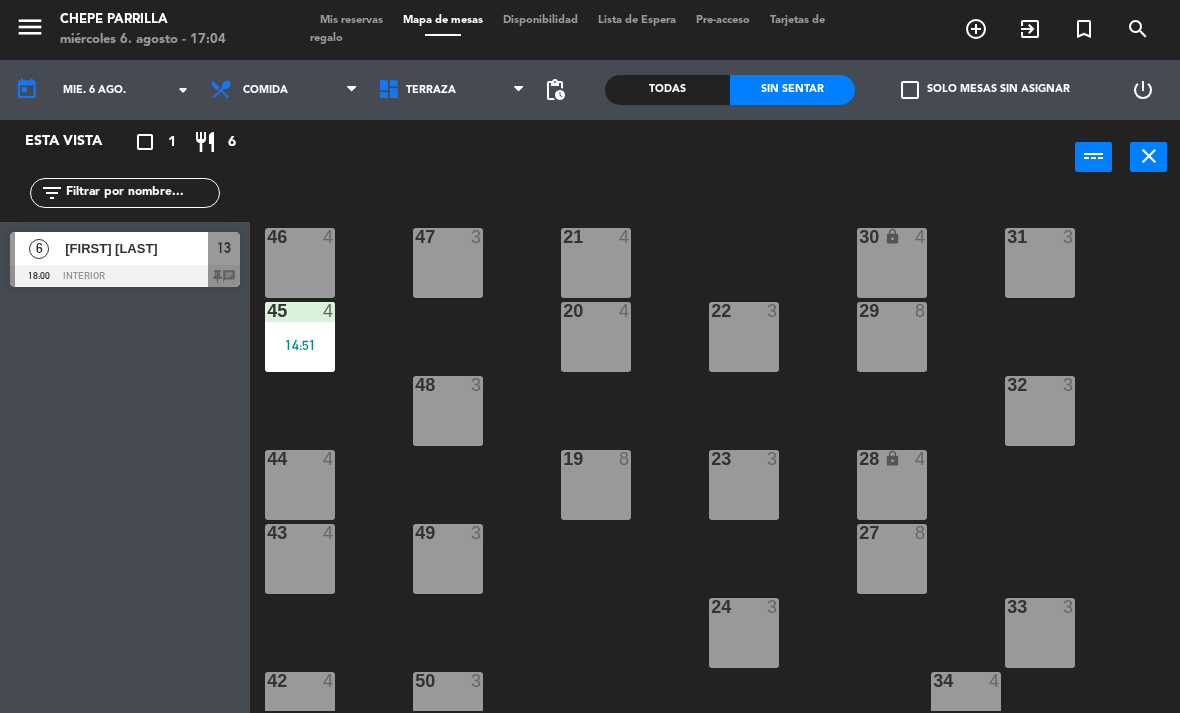 scroll, scrollTop: 0, scrollLeft: 0, axis: both 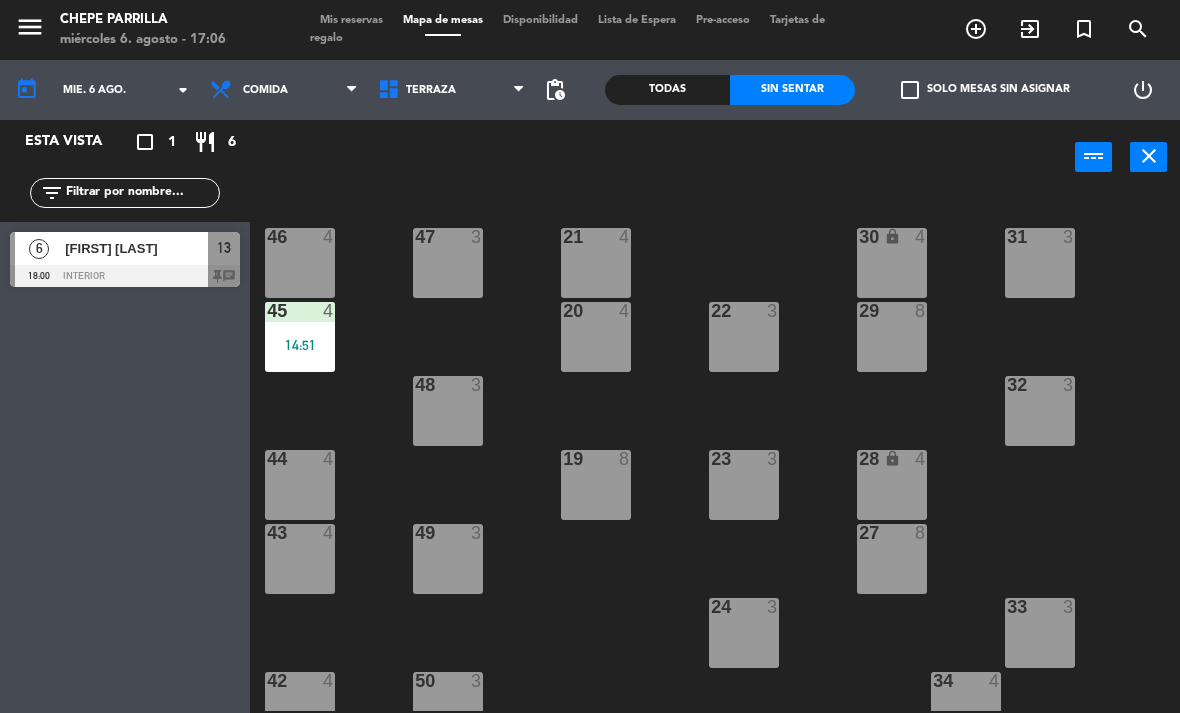 click on "Comida" at bounding box center [284, 90] 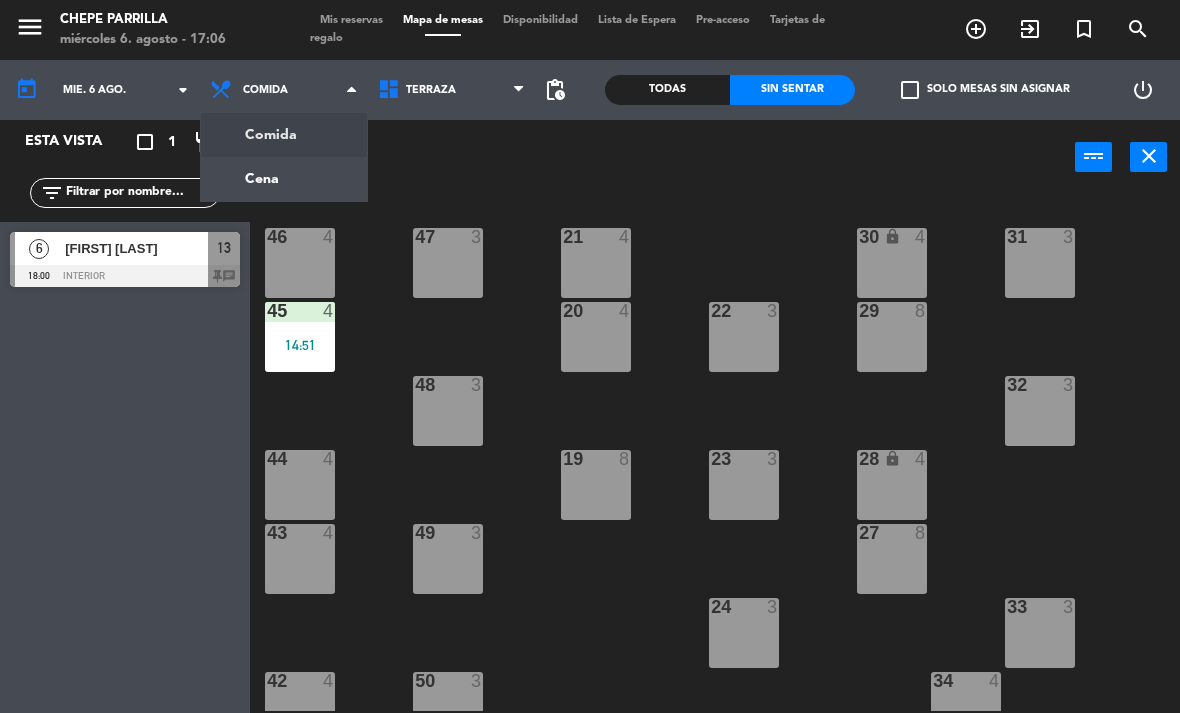 click on "menu  Chepe Parrilla   miércoles [DAY]. [MONTH] - [TIME]   Mis reservas   Mapa de mesas   Disponibilidad   Lista de Espera   Pre-acceso   Tarjetas de regalo  add_circle_outline exit_to_app turned_in_not search today    mié. [DAY] ago. arrow_drop_down  Comida  Cena  Comida  Comida  Cena  Interior   Terraza   Terraza   Interior   Terraza  pending_actions  Todas  Sin sentar  check_box_outline_blank   Solo mesas sin asignar   power_settings_new   Esta vista   crop_square  1  restaurant  6 filter_list  6   [FIRST] [LAST]   [TIME]   Interior  13 chat power_input close 21  4  30 lock  4  46  4  47  3  31  3  20  4  22  3  29  8  45  4   14:51  32  3  48  3  19  8  23  3  28 lock  4  44  4  27  8  43  4  49  3  24  3  33  3  50  3  42  4  34  4  25  4  26  3  41  4  51  3  40  4  52  3" 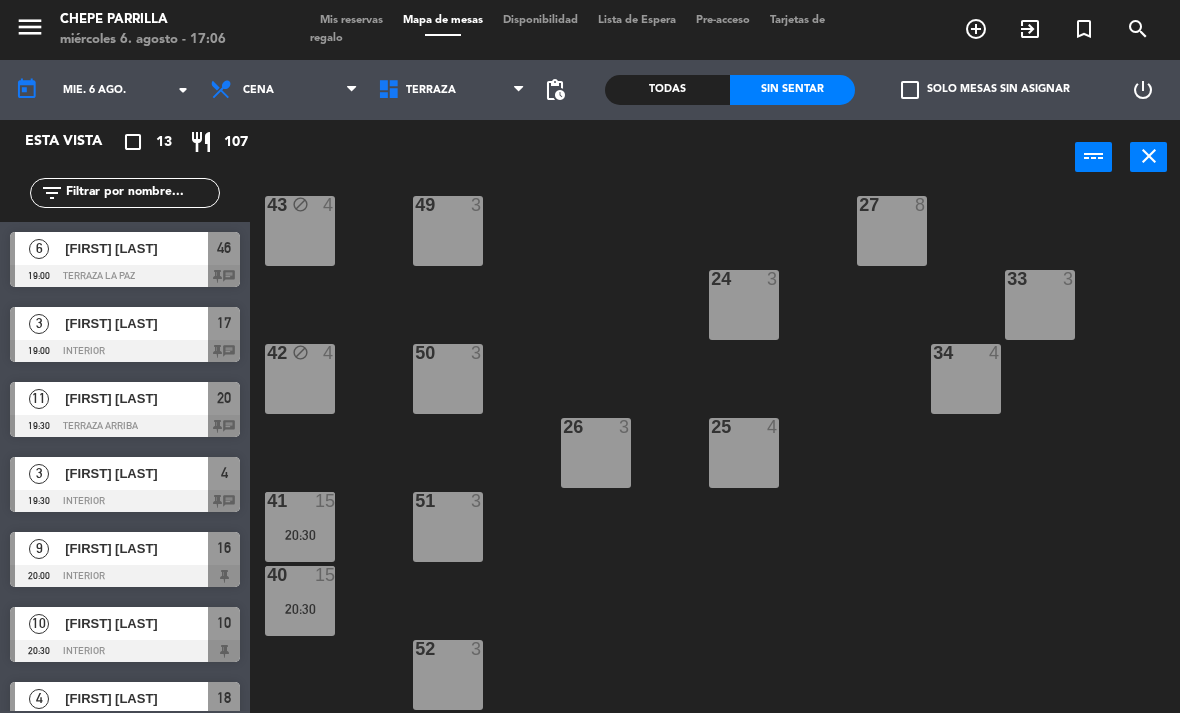 scroll, scrollTop: 328, scrollLeft: 0, axis: vertical 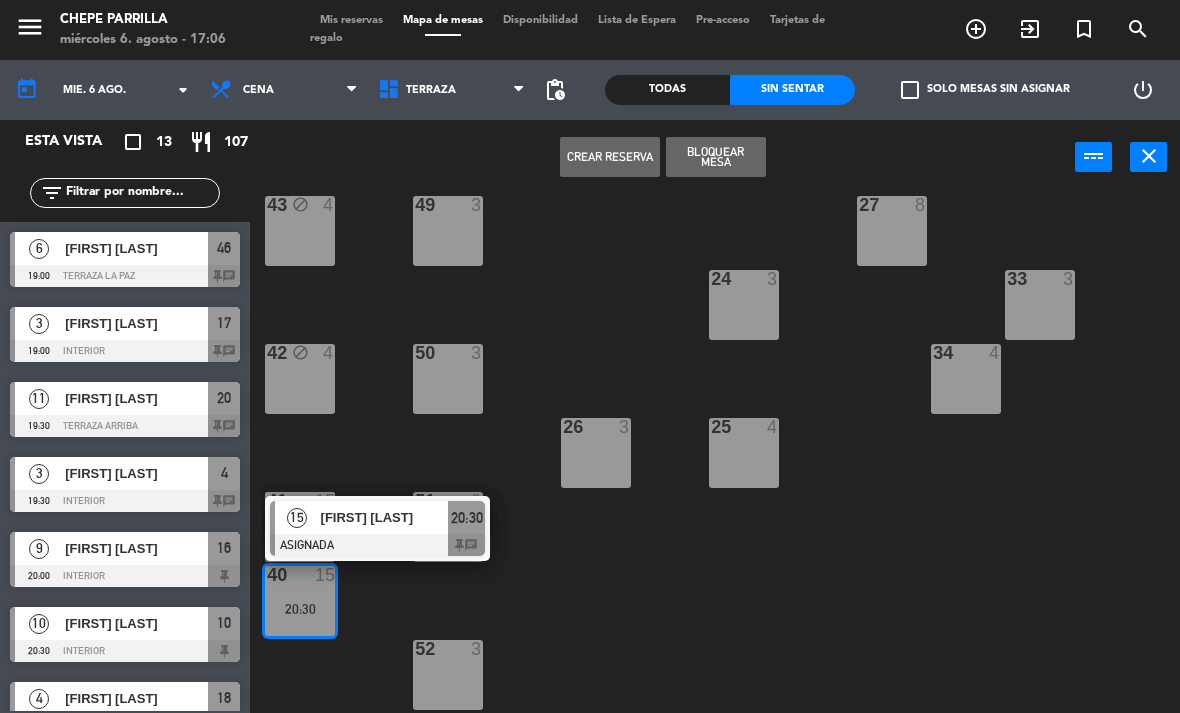 click on "[FIRST] [LAST]" at bounding box center (384, 517) 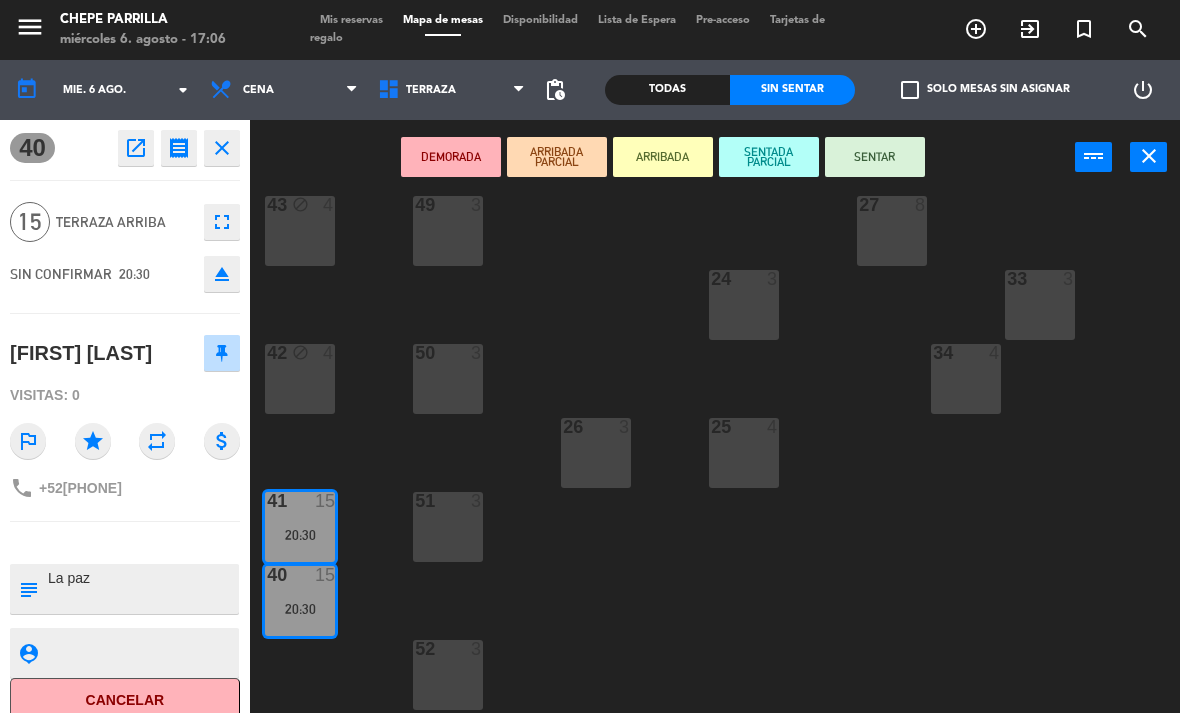 scroll, scrollTop: 0, scrollLeft: 0, axis: both 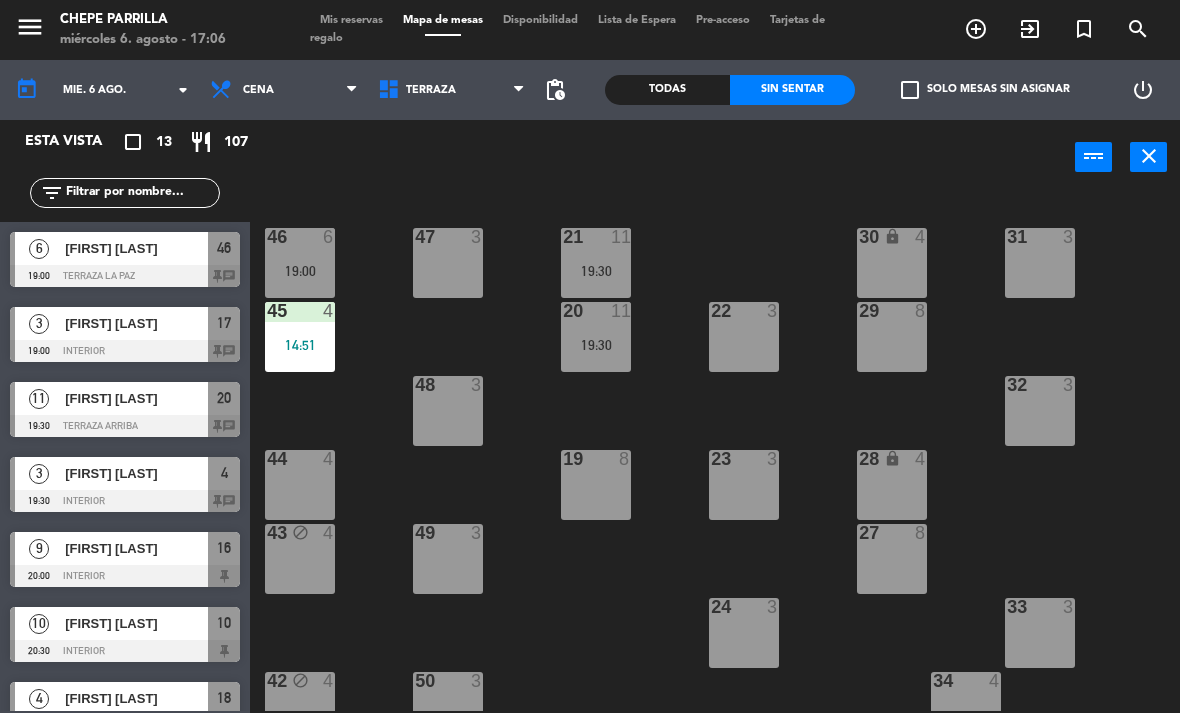 click on "20  11   19:30" at bounding box center [596, 337] 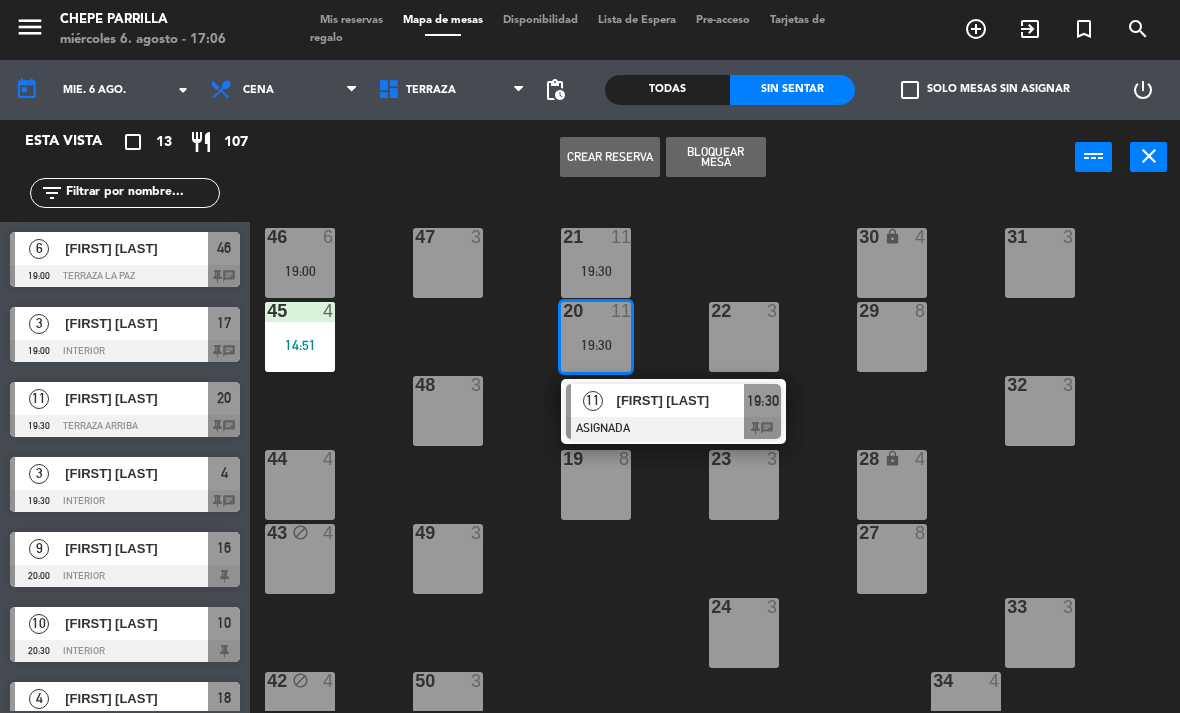 click on "[FIRST] [LAST]" at bounding box center (681, 400) 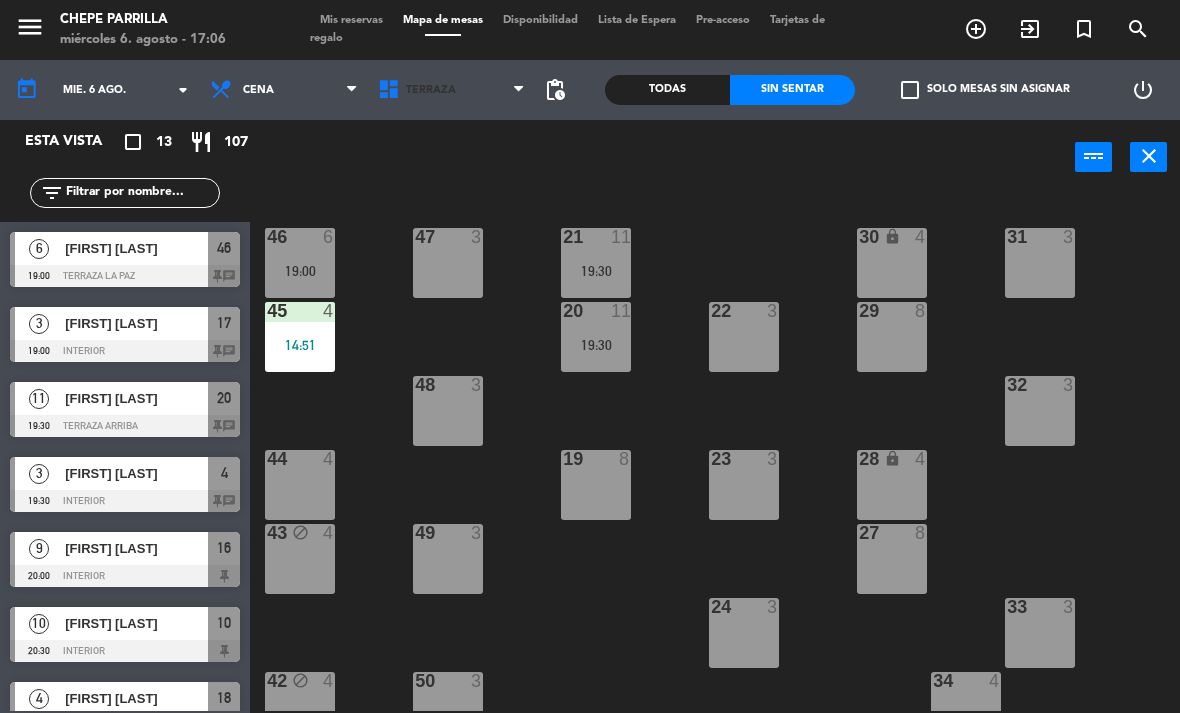 click on "Terraza" at bounding box center [431, 90] 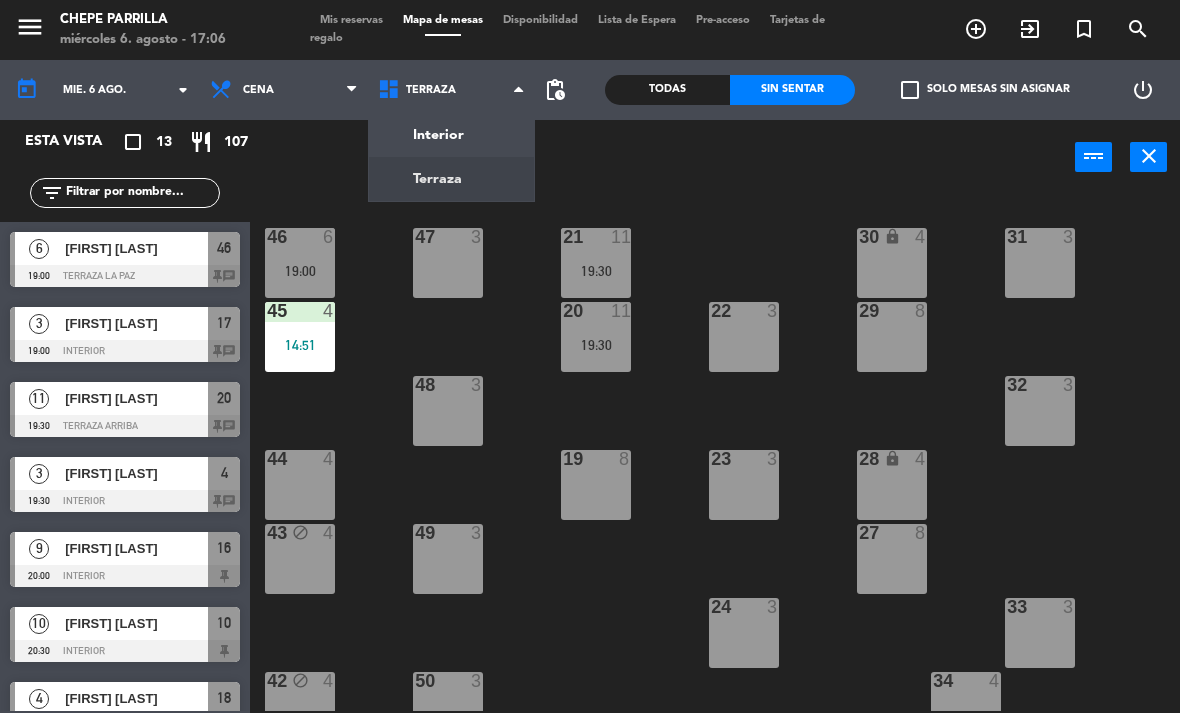 click on "menu  Chepe Parrilla   miércoles [DAY]. [MONTH] - [TIME]   Mis reservas   Mapa de mesas   Disponibilidad   Lista de Espera   Pre-acceso   Tarjetas de regalo  add_circle_outline exit_to_app turned_in_not search today    mié. [DAY] ago. arrow_drop_down  Comida  Cena  Cena  Comida  Cena  Interior   Terraza   Terraza   Interior   Terraza  pending_actions  Todas  Sin sentar  check_box_outline_blank   Solo mesas sin asignar   power_settings_new   Esta vista   crop_square  13  restaurant  107 filter_list  6   [FIRST] [LAST]   [TIME]   Terraza La Paz  46 chat  3   [FIRST] [LAST]    19:00   Interior  17 chat  11   [FIRST] [LAST]   19:30   Terraza Arriba  20 chat  3   [FIRST] [LAST]   19:30   Interior  4 chat  9   [FIRST] [LAST]   20:00   Interior  16  10   [FIRST]  [LAST]   20:30   Interior  10  4   [FIRST] [LAST]   20:30   Interior  18  15   [FIRST] [LAST]   20:30   Terraza Arriba  40 chat  18   [FIRST] [LAST]   20:30   Interior  07 chat  7   [FIRST] [LAST]   20:30   Interior  13 chat  12   [FIRST] [LAST]" 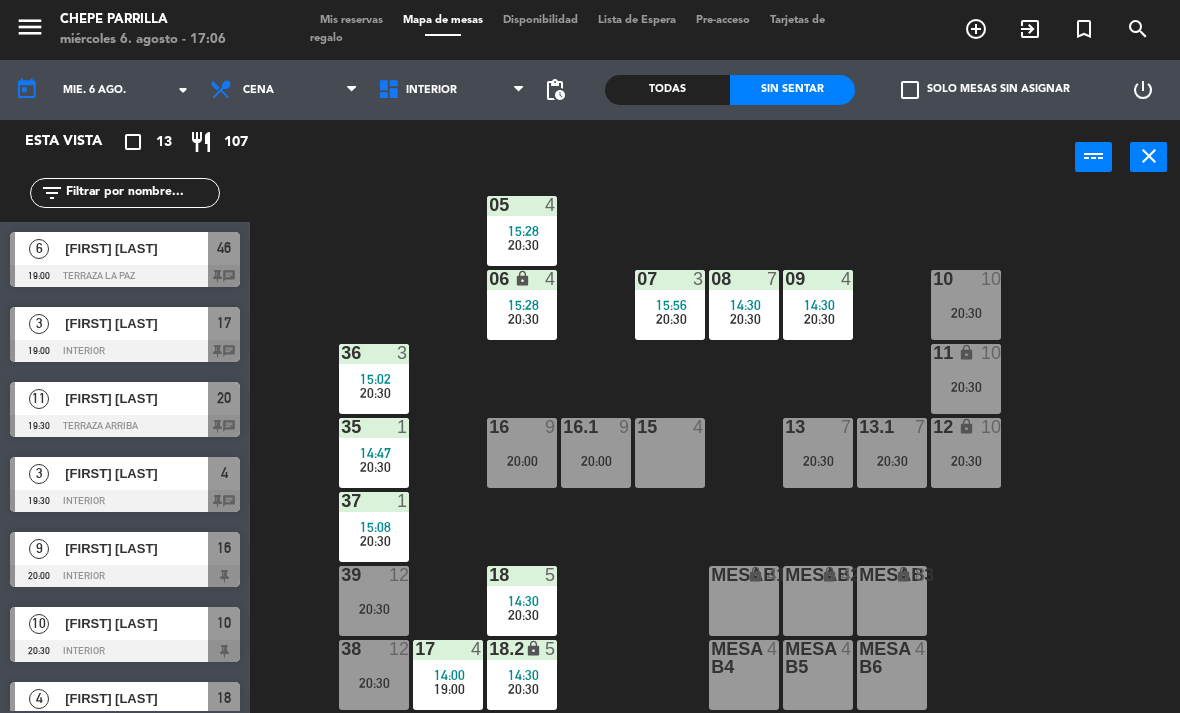 scroll, scrollTop: 106, scrollLeft: 0, axis: vertical 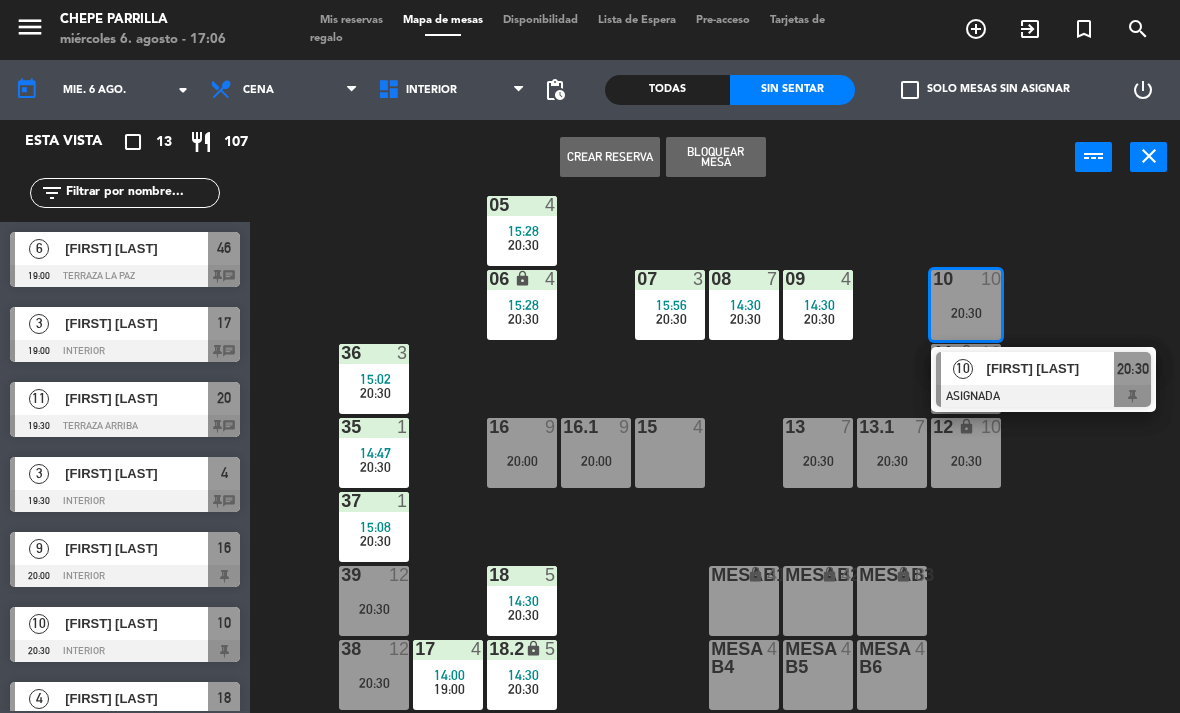 click on "[FIRST]  [LAST]" at bounding box center [1050, 368] 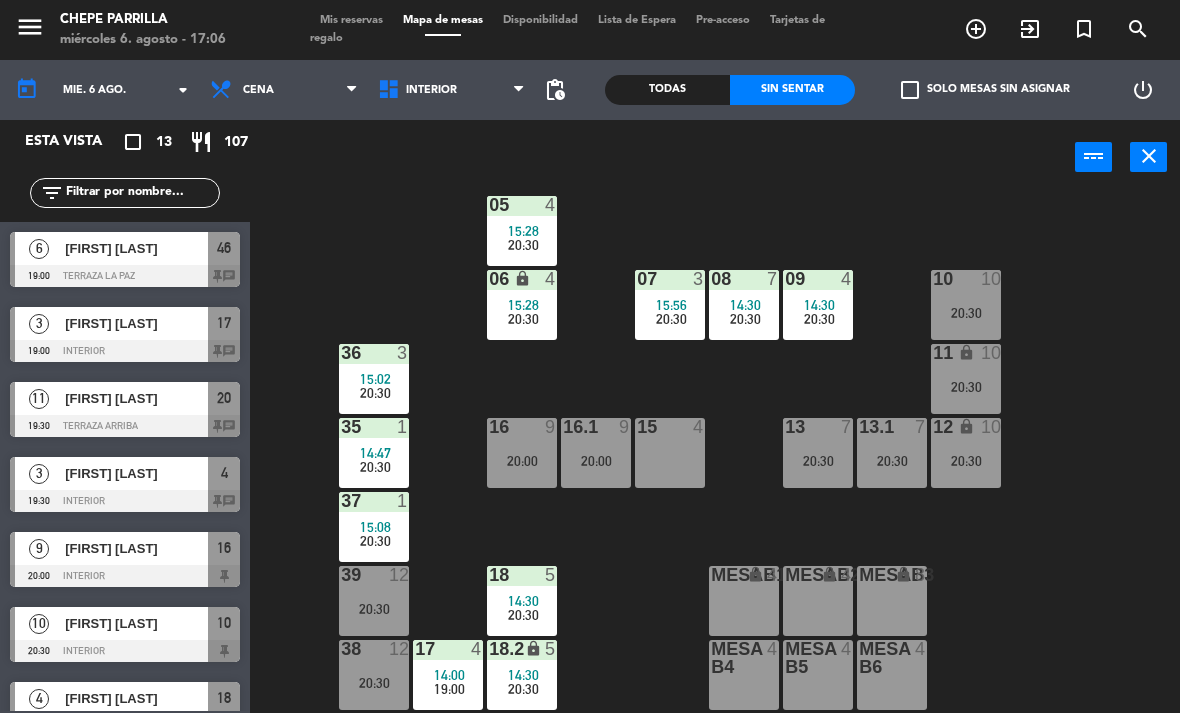 click on "13.1  7   20:30" at bounding box center [892, 453] 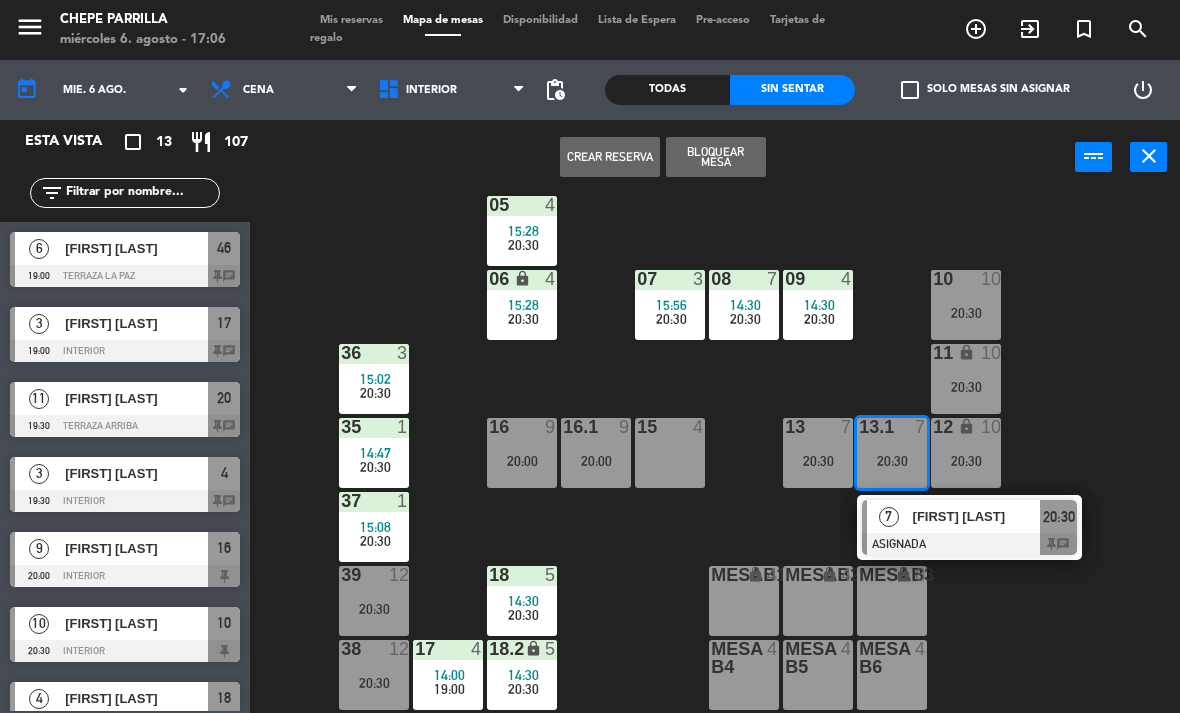 click at bounding box center [969, 544] 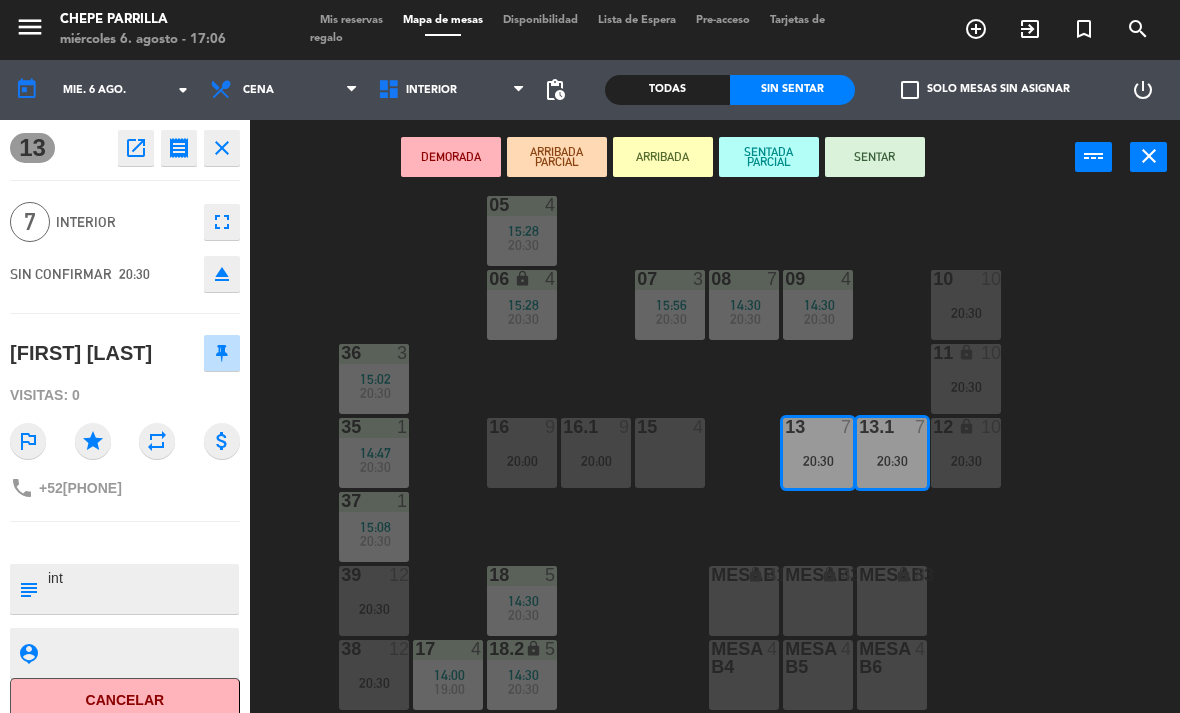 scroll, scrollTop: 0, scrollLeft: 0, axis: both 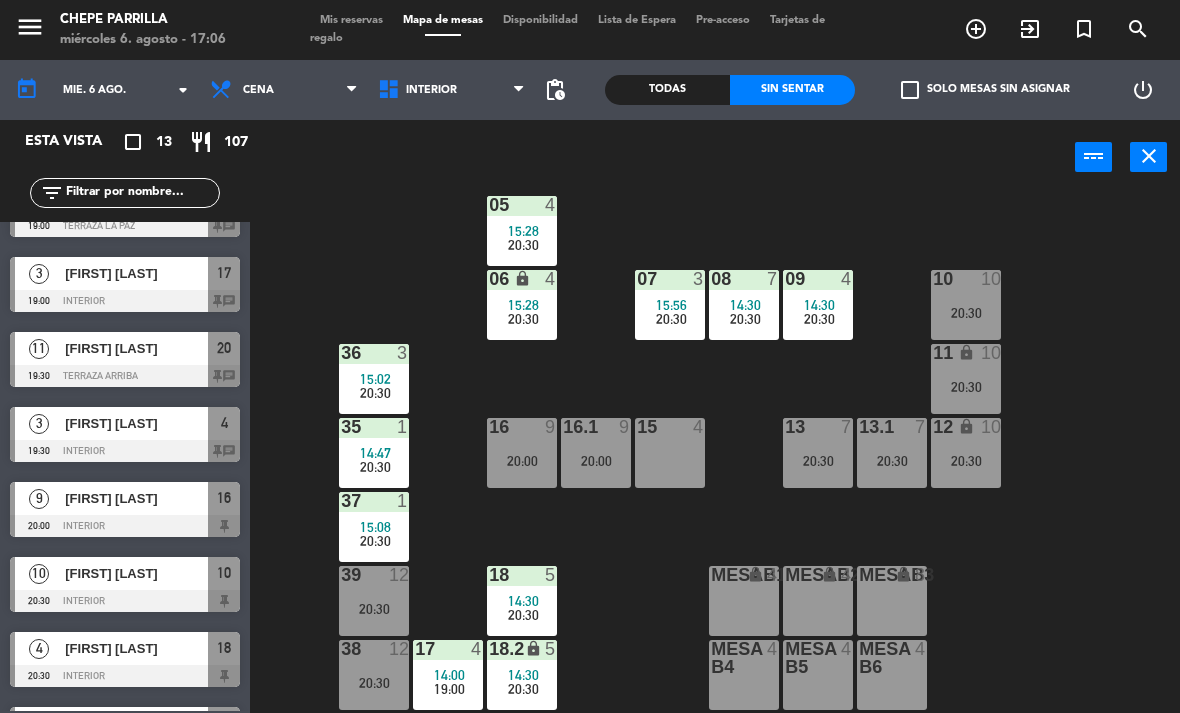 click on "20:00" at bounding box center [596, 461] 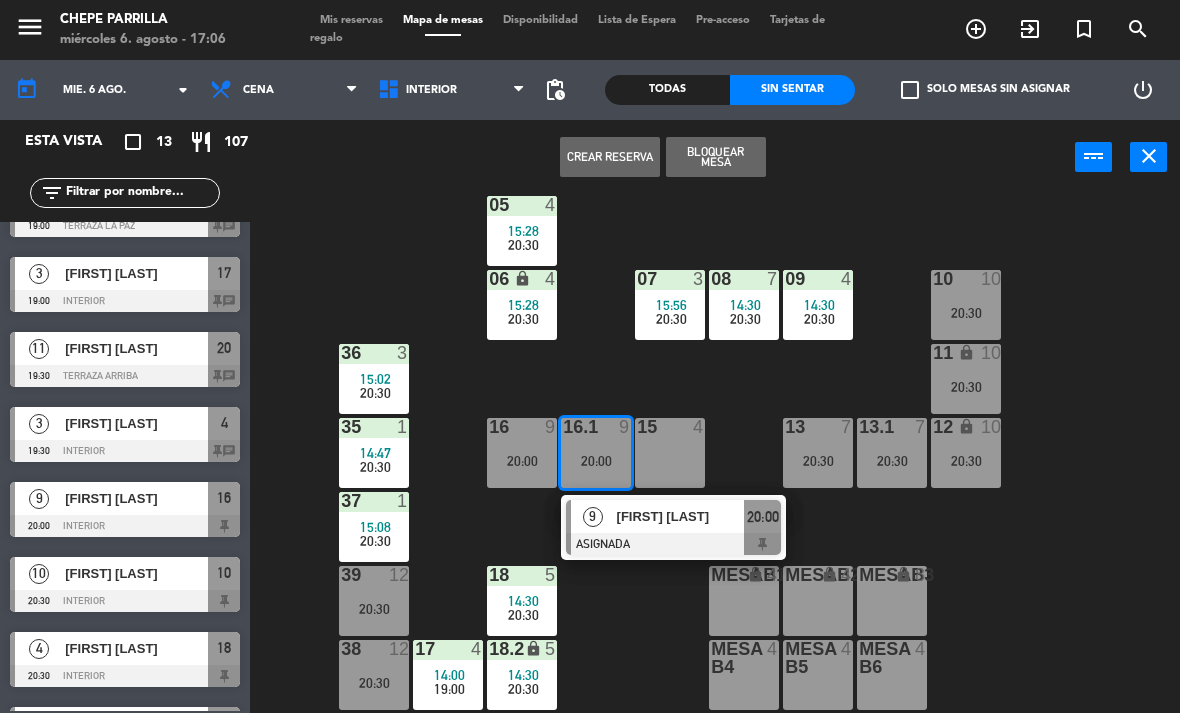 click at bounding box center (673, 544) 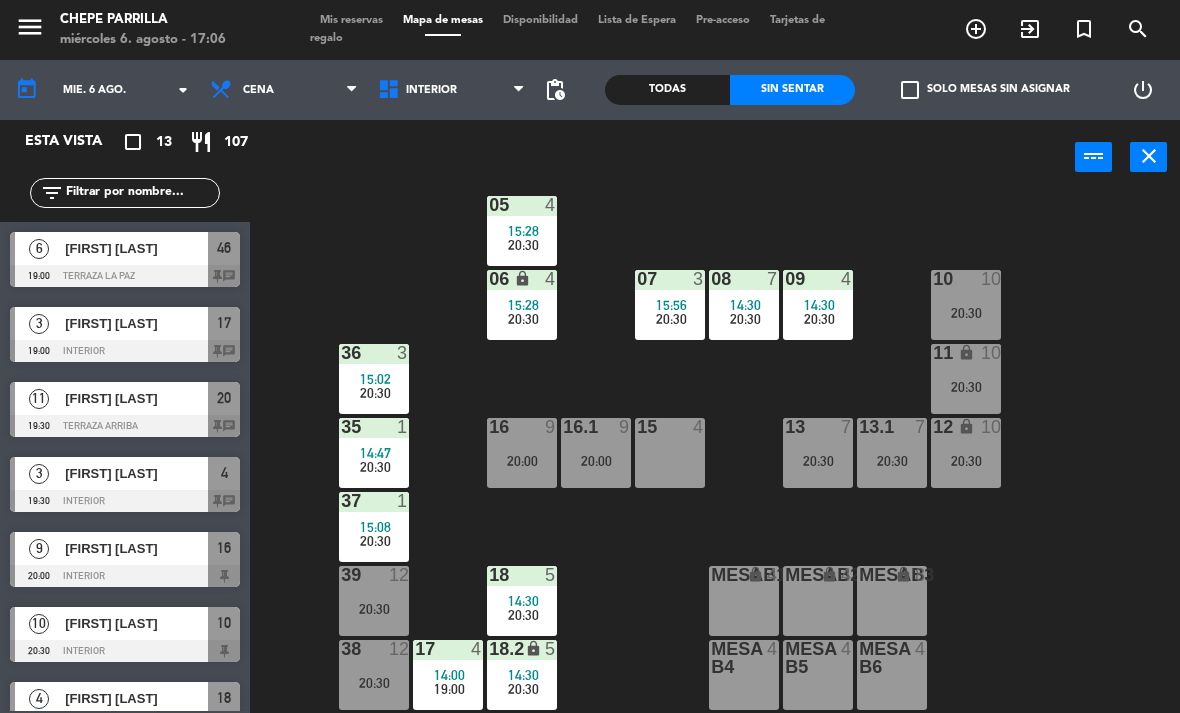 click on "14:30" at bounding box center [523, 601] 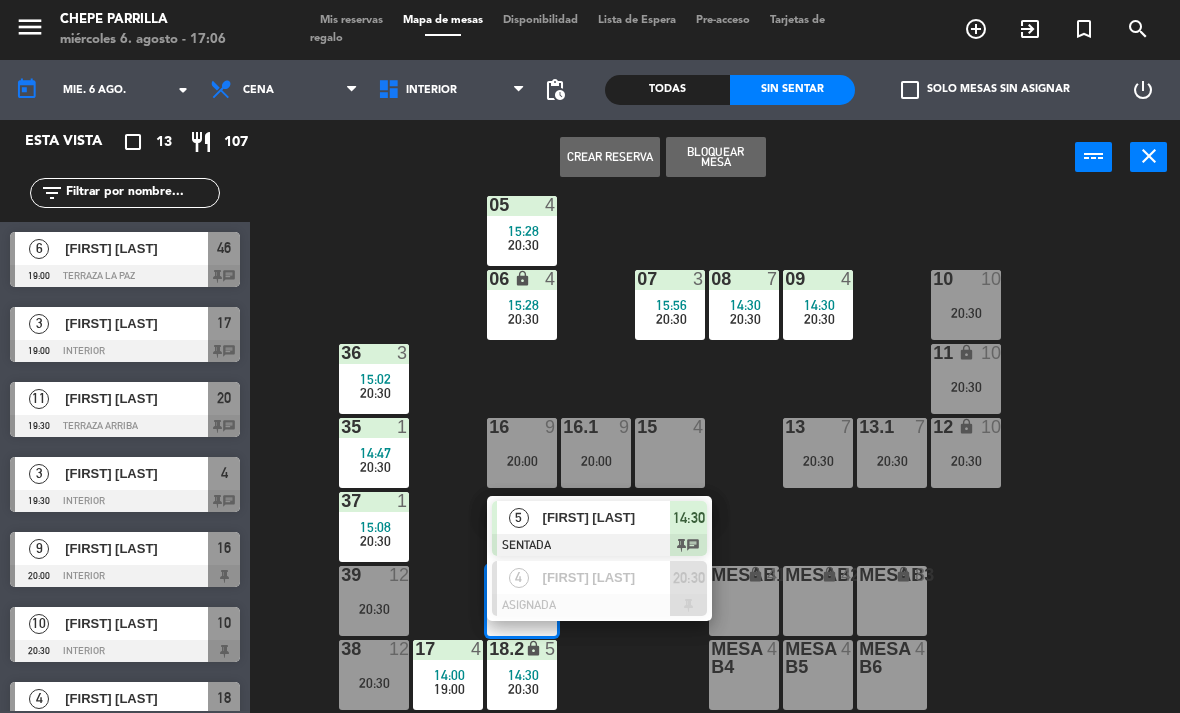 click at bounding box center [599, 605] 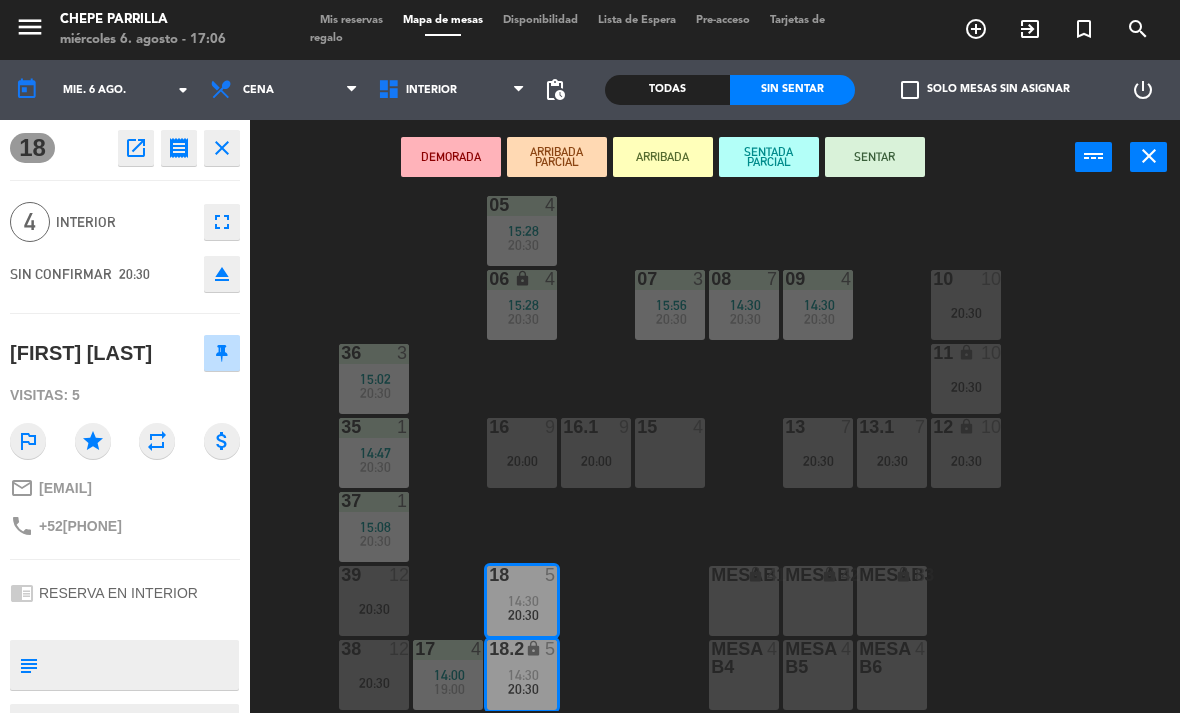 scroll, scrollTop: 0, scrollLeft: 0, axis: both 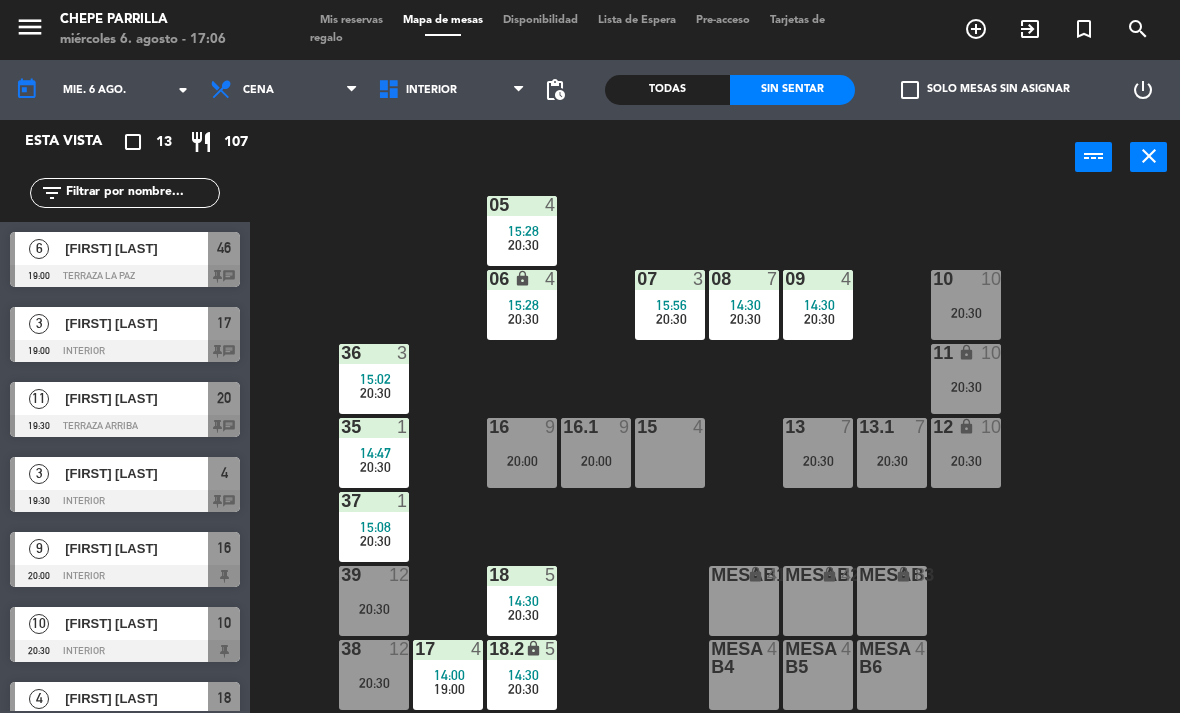 click on "14:00" at bounding box center (449, 675) 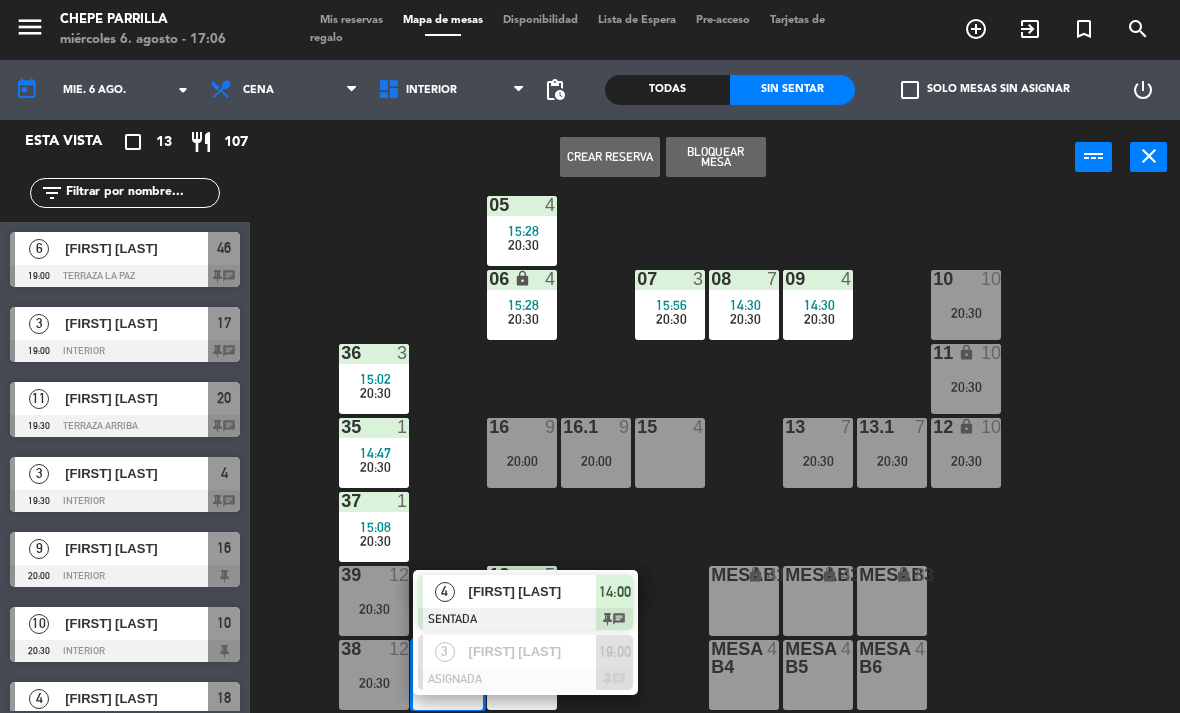 click on "[FIRST] [LAST]" at bounding box center (533, 651) 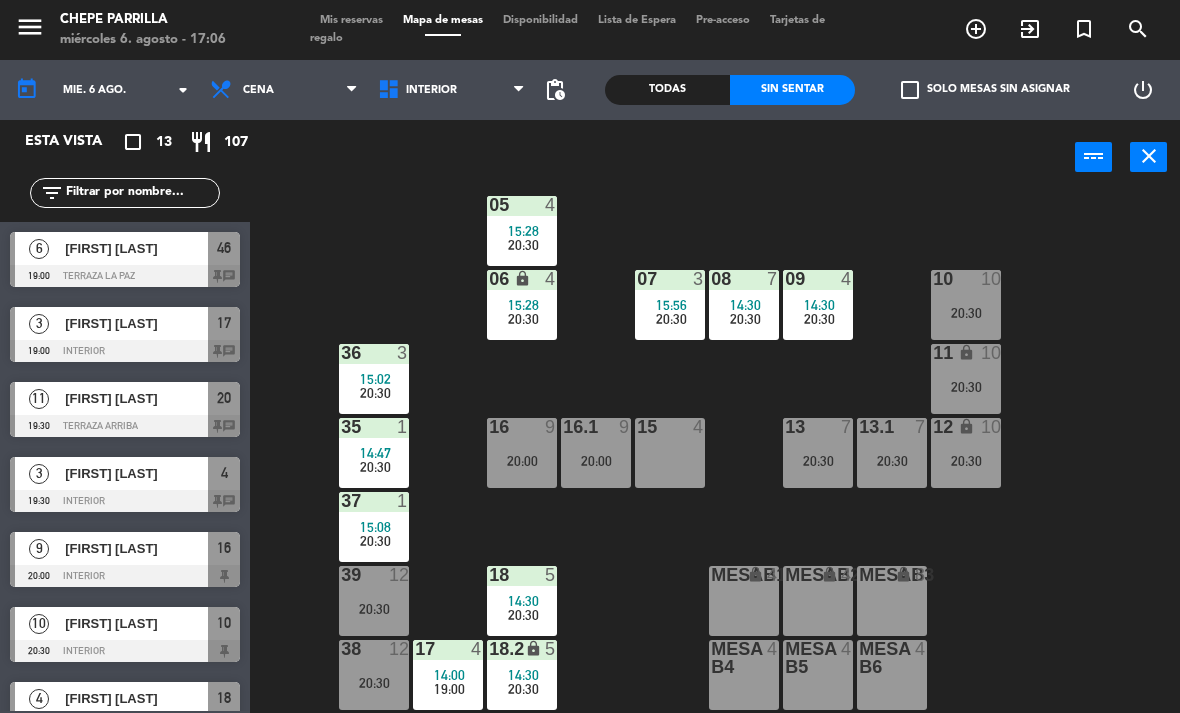 click on "02  2   21:30  4  3   19:30  01  2   16:01  05  4   15:28      20:30     06 lock  4   15:28      20:30     07  3   15:56      20:30     09  4   14:30      20:30     10  10   20:30  08  7   14:30      20:30     11 lock  10   20:30  36  3   15:02      20:30     16  9   20:00  15  4  13  7   20:30  12 lock  10   20:30  16.1  9   20:00  13.1  7   20:30  35  1   14:47      20:30     37  1   15:08      20:30     18  5   14:30      20:30     MesaB1 lock  4  MESAB2 lock  4  MESAB3 lock  8  39  12   20:30  18.2 lock  5   14:30      20:30     17  4   14:00      19:00     MESA B4  4  MESA B5  4  MESA B6  4  38  12   20:30" 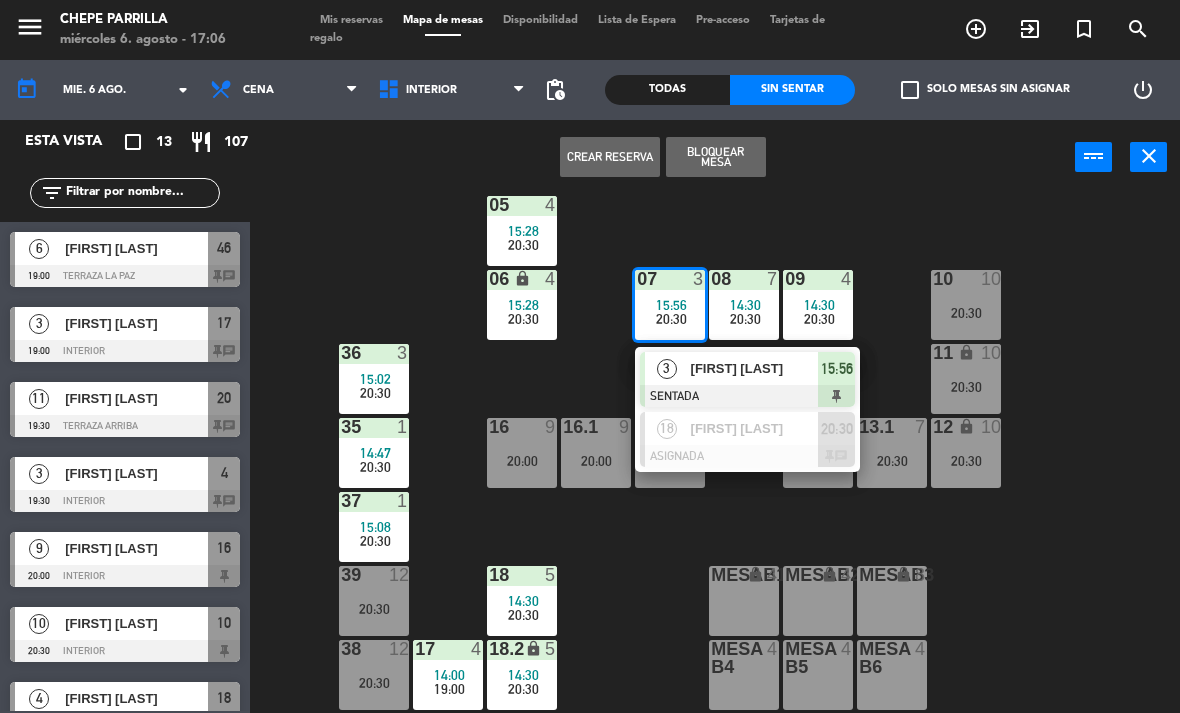 click on "07  3   15:56      20:30" at bounding box center (670, 305) 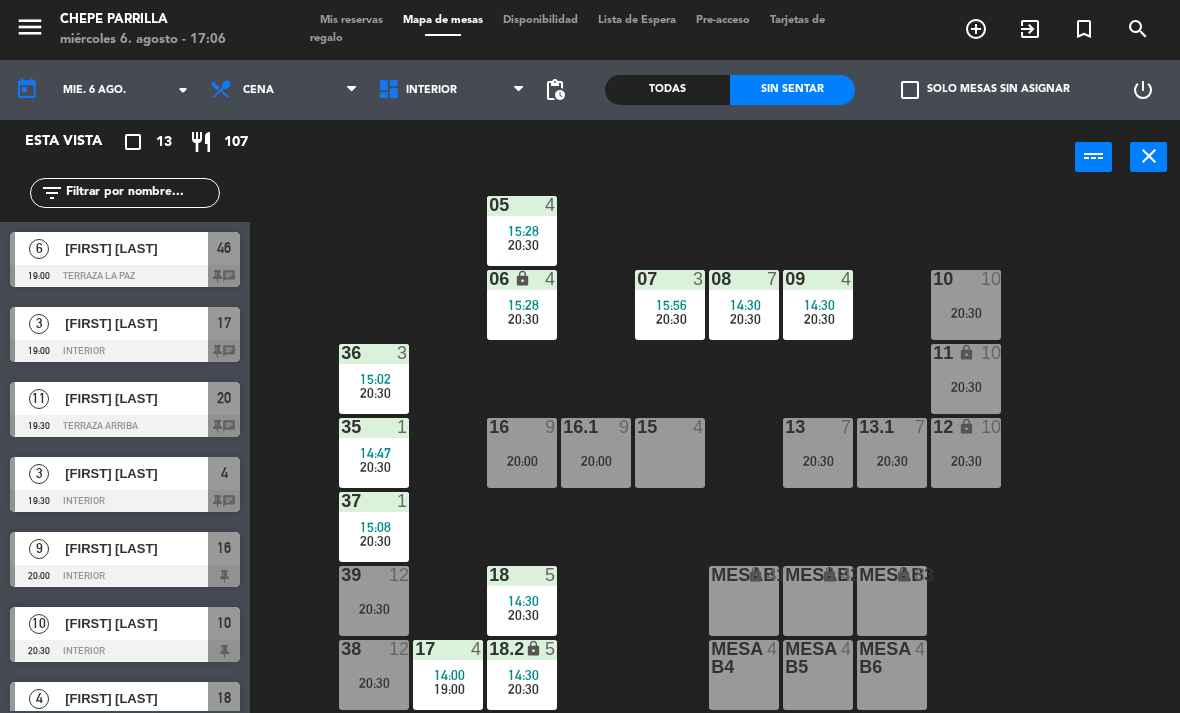 click on "20:30" at bounding box center (671, 319) 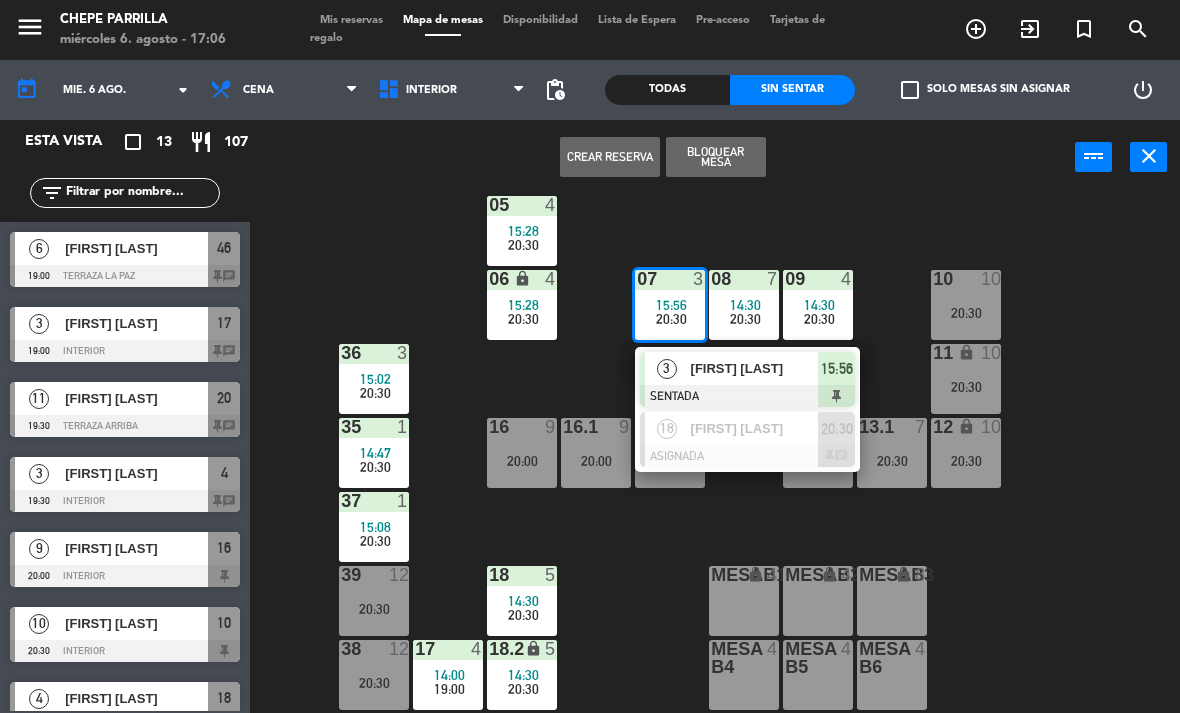 click on "[FIRST] [LAST]" at bounding box center (754, 428) 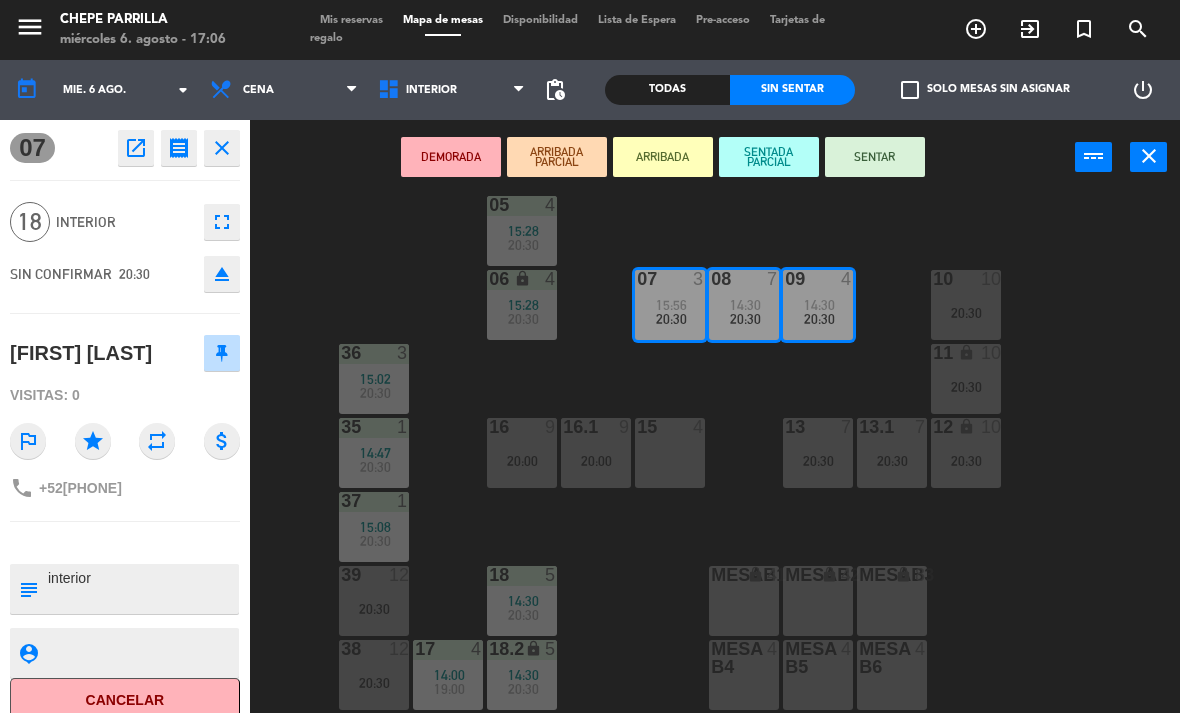 scroll, scrollTop: 0, scrollLeft: 0, axis: both 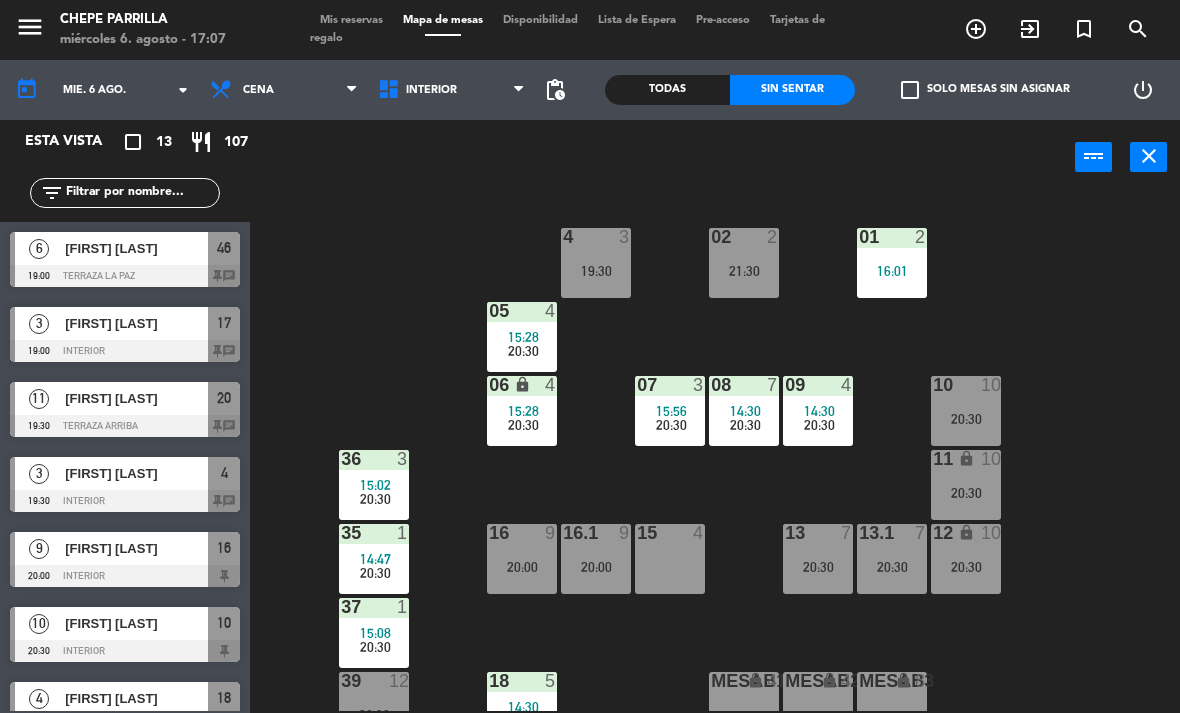 click on "20:00" at bounding box center (596, 567) 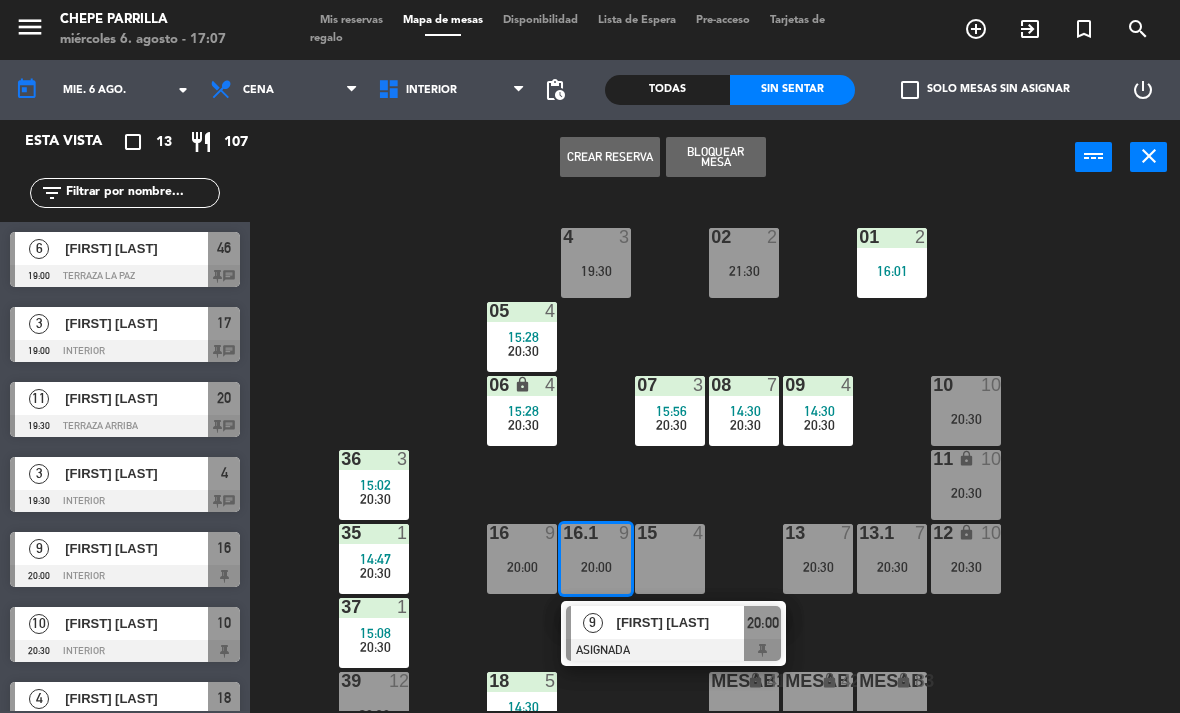 click at bounding box center (673, 650) 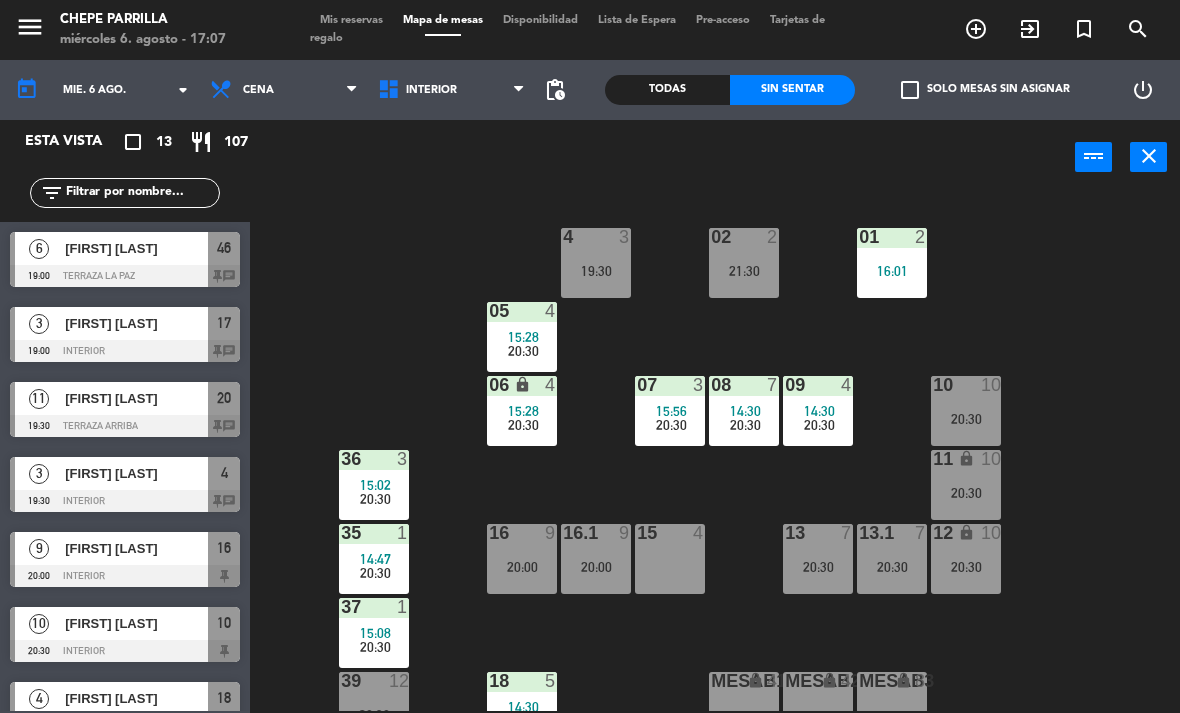 scroll, scrollTop: 0, scrollLeft: 0, axis: both 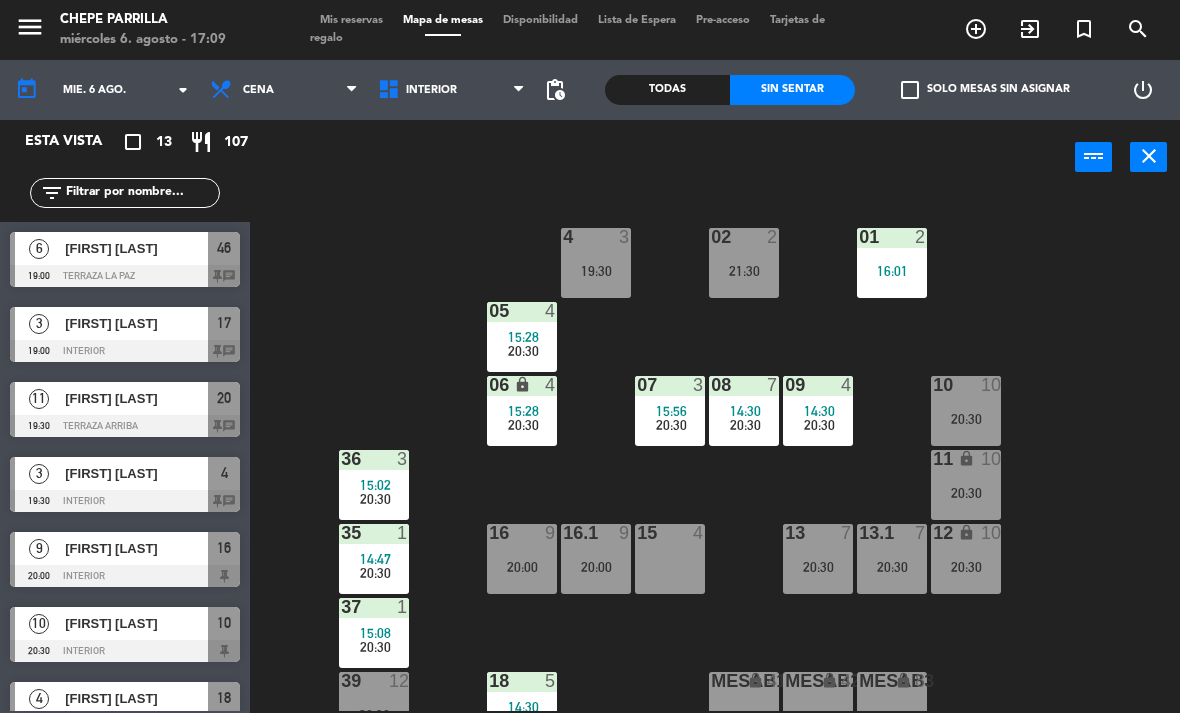 click on "15:02" at bounding box center [375, 485] 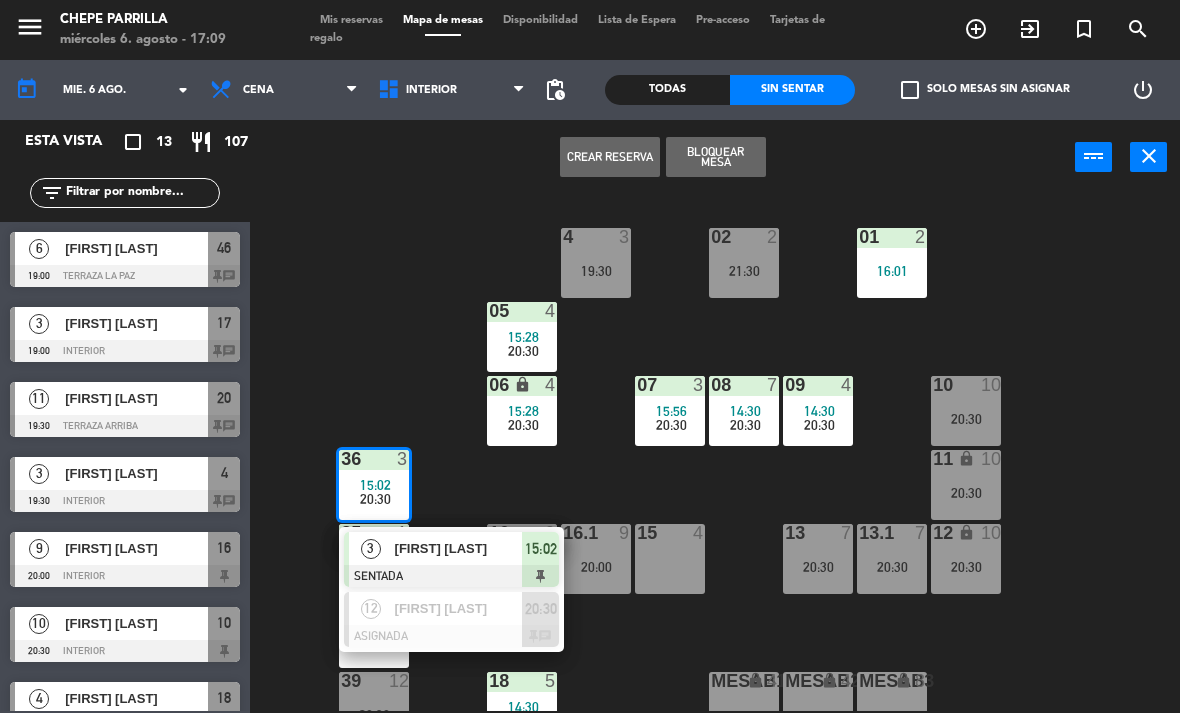 click on "12" at bounding box center [371, 609] 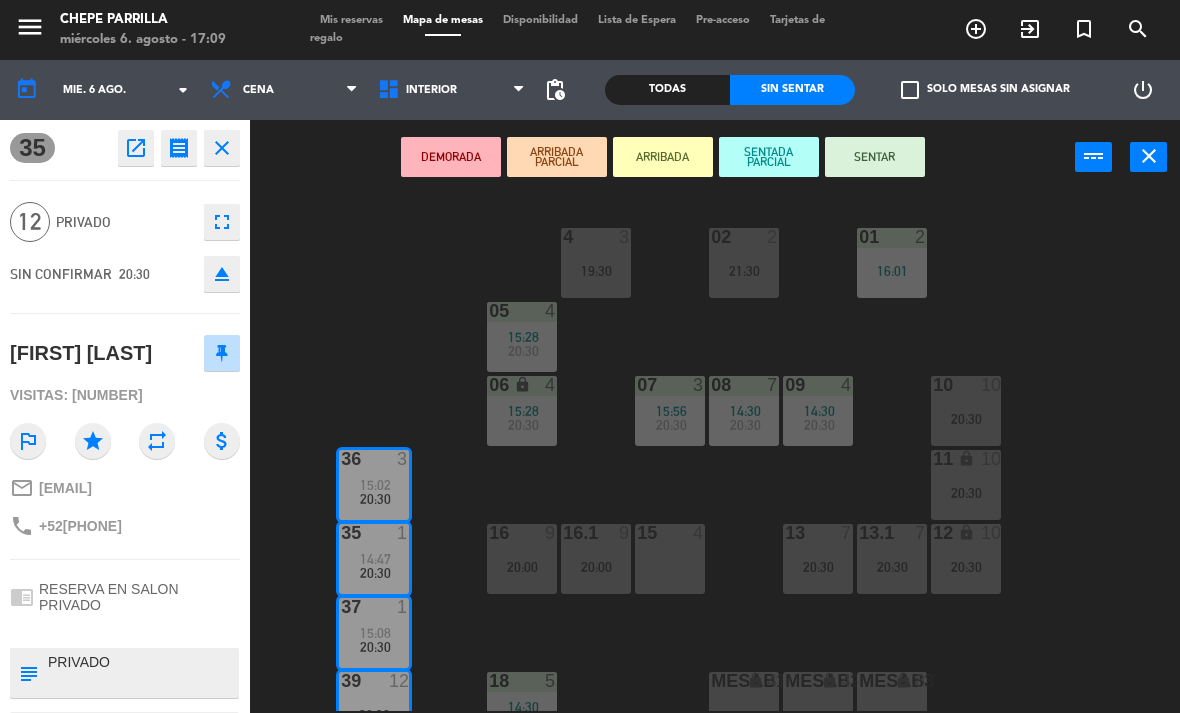 scroll, scrollTop: 0, scrollLeft: 0, axis: both 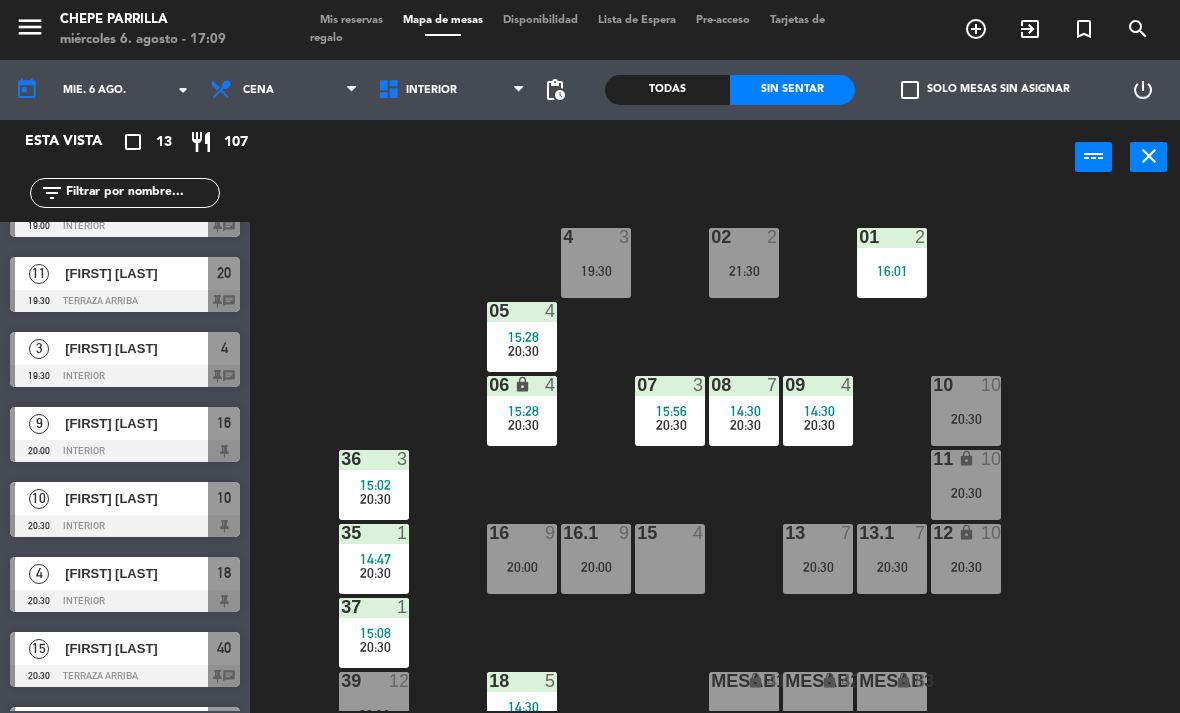 click at bounding box center (374, 459) 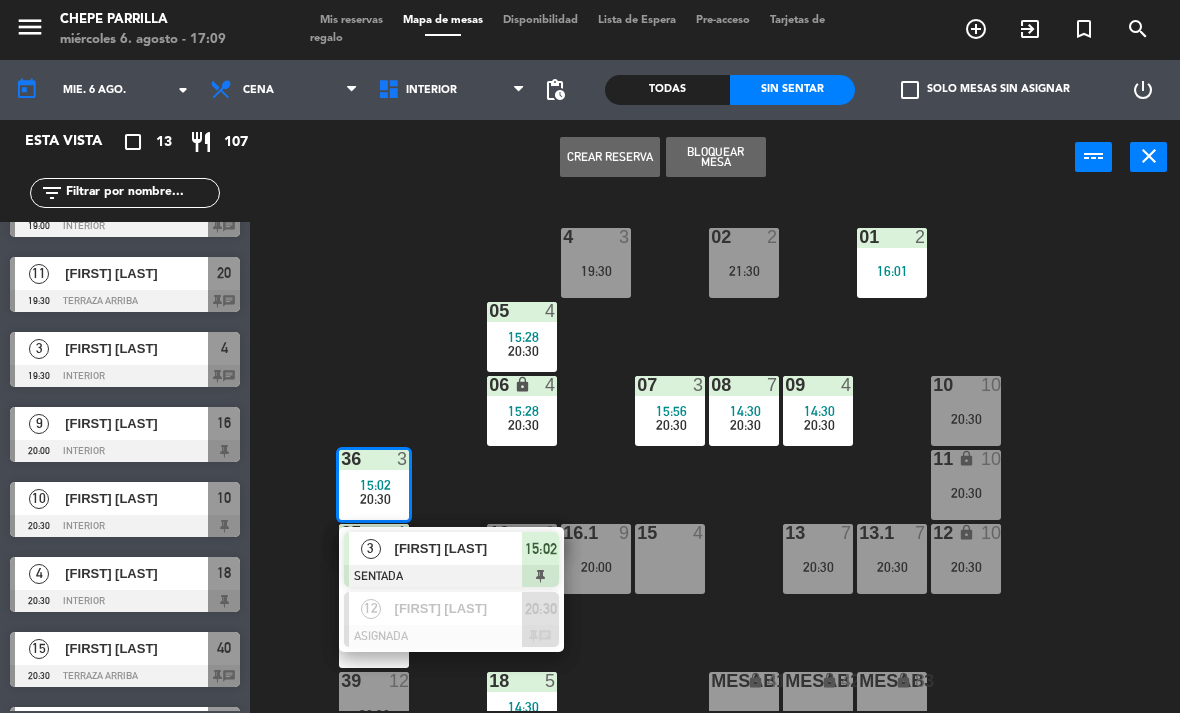 click on "15:02" at bounding box center [375, 485] 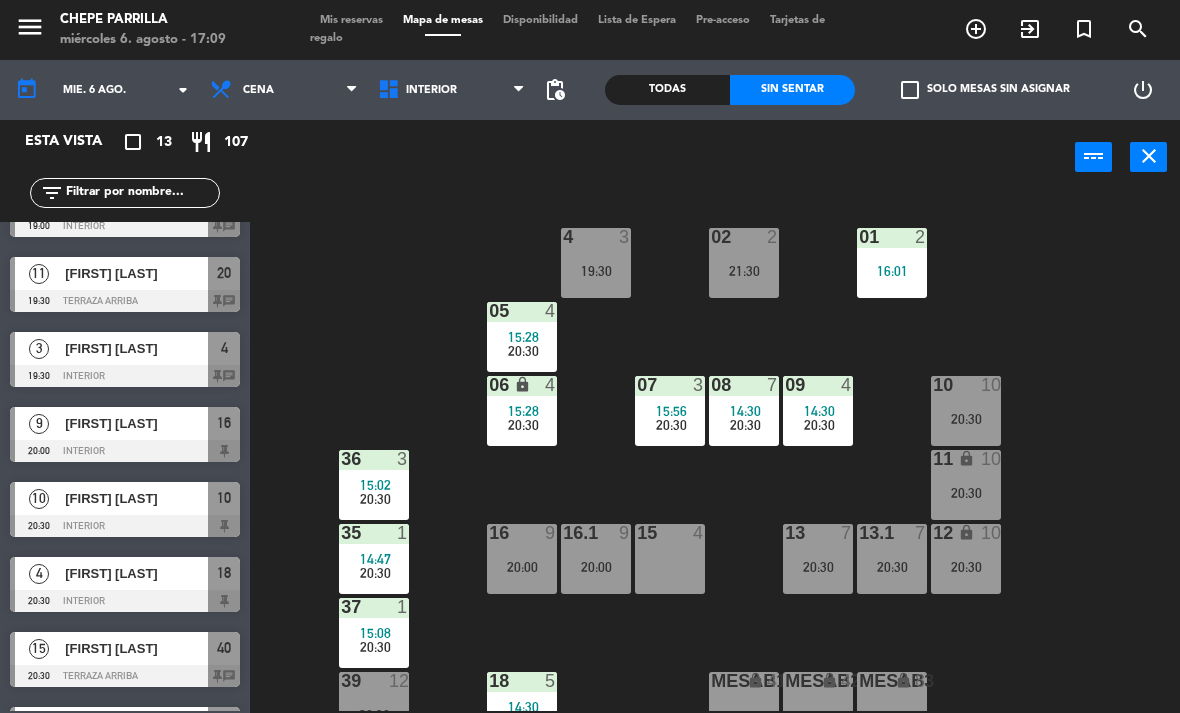 click on "36  3   15:02      20:30" at bounding box center [374, 485] 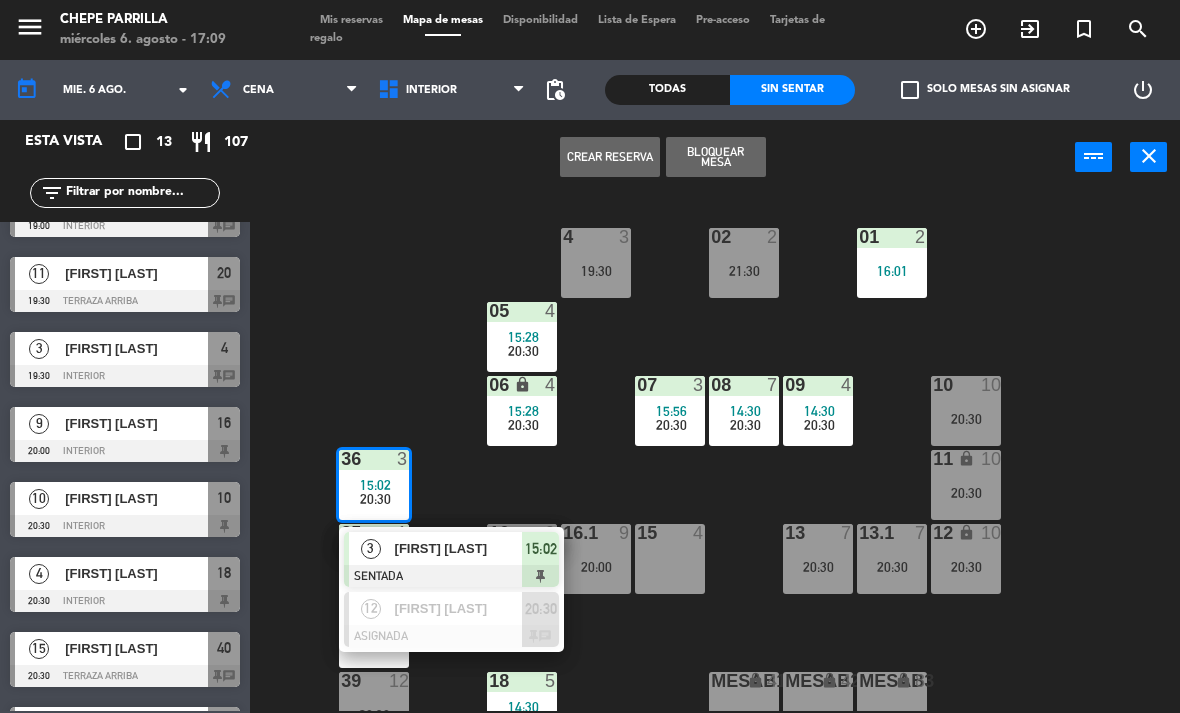 click on "[FIRST] [LAST]" at bounding box center (458, 548) 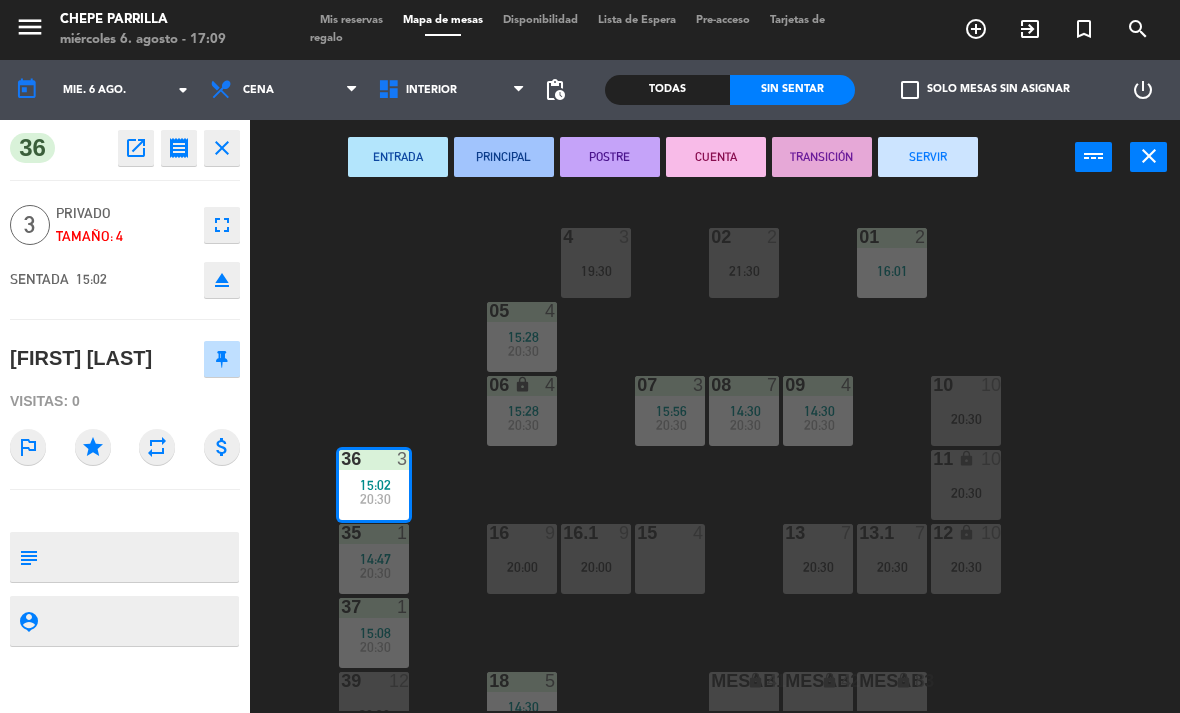 click on "ENTRADA   PRINCIPAL   POSTRE   CUENTA   TRANSICIÓN   SERVIR  power_input close" at bounding box center (662, 158) 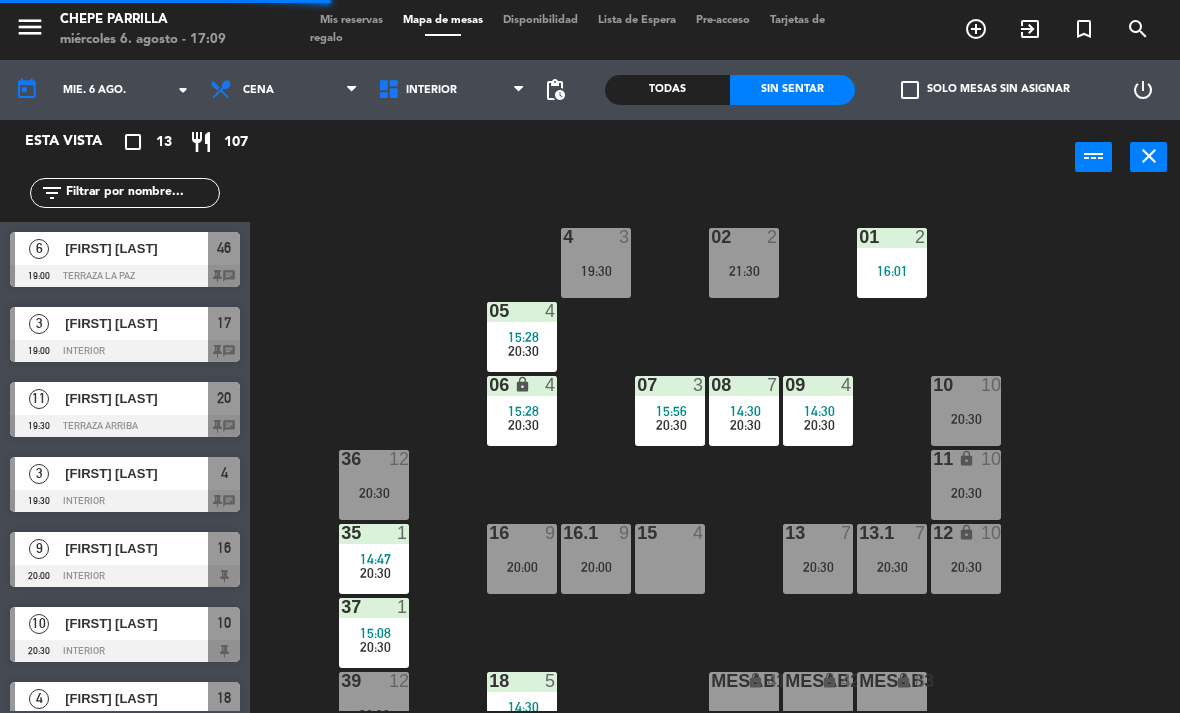 click on "20:30" at bounding box center (375, 573) 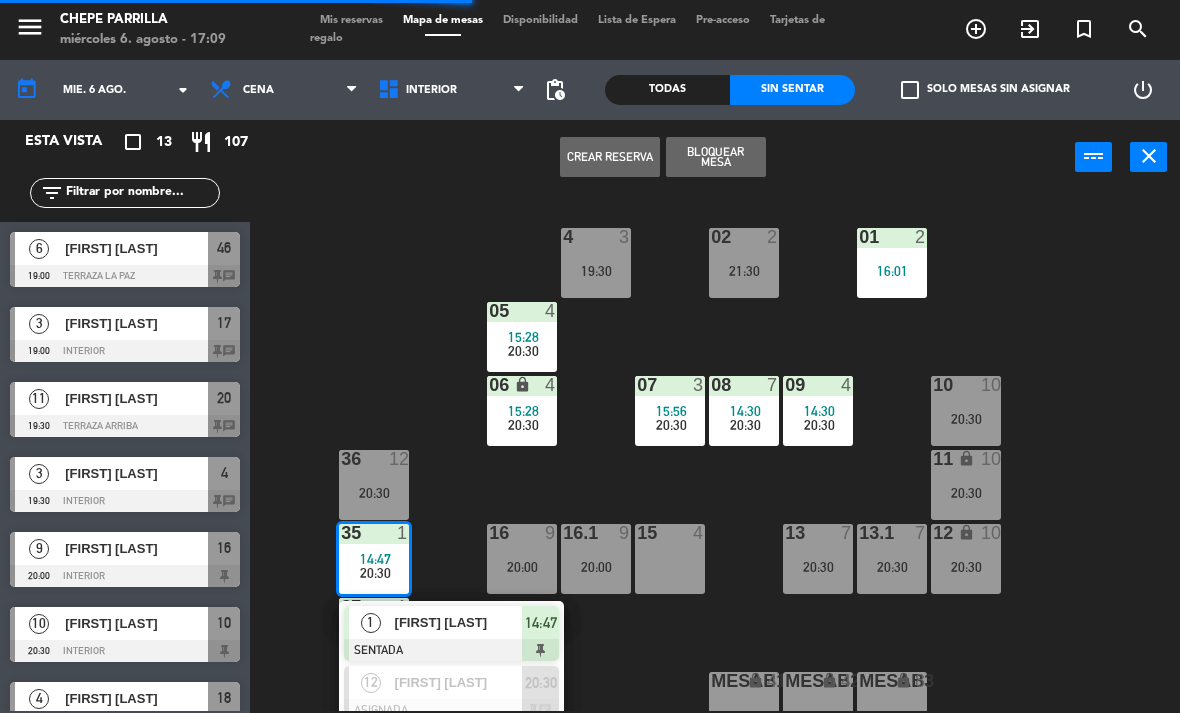 click on "[FIRST] [LAST]" at bounding box center [459, 622] 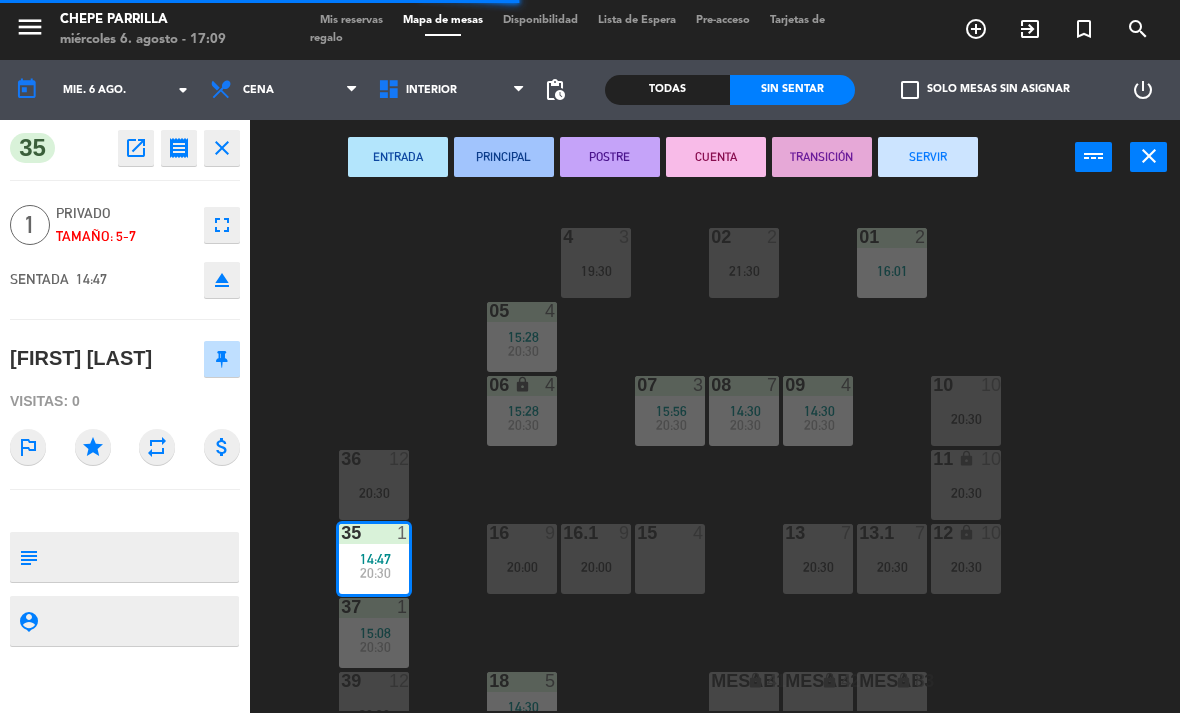 click on "SERVIR" at bounding box center (928, 157) 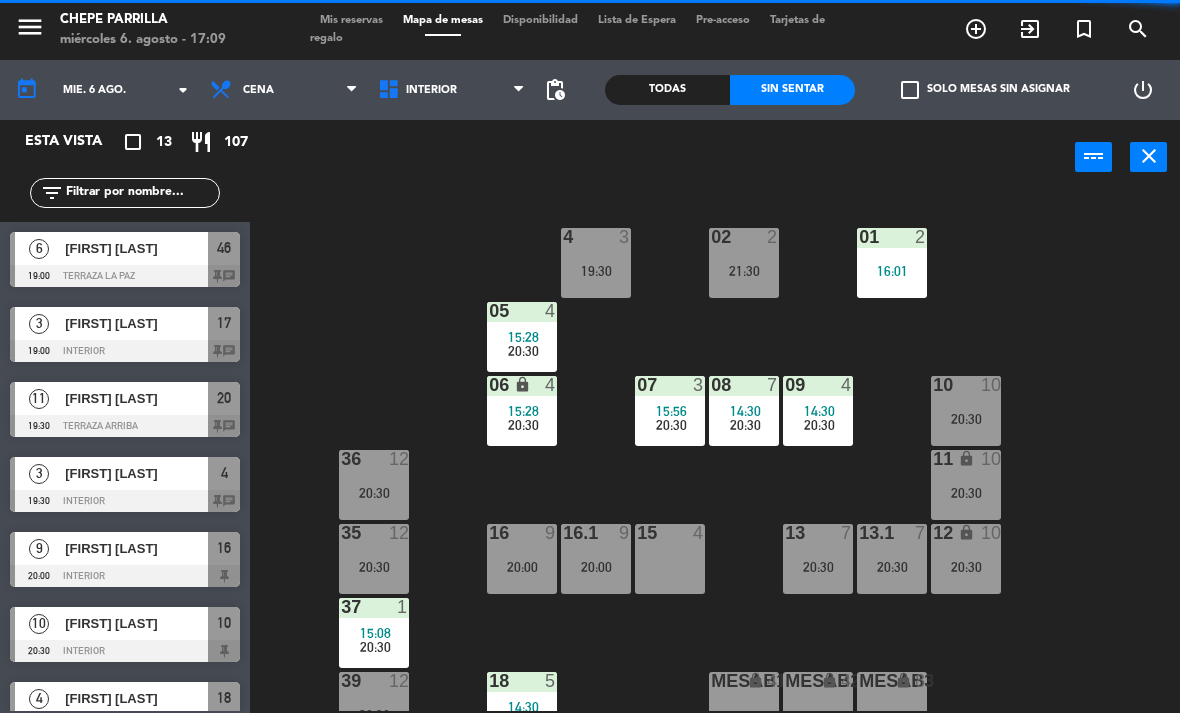 click on "15:08" at bounding box center (375, 633) 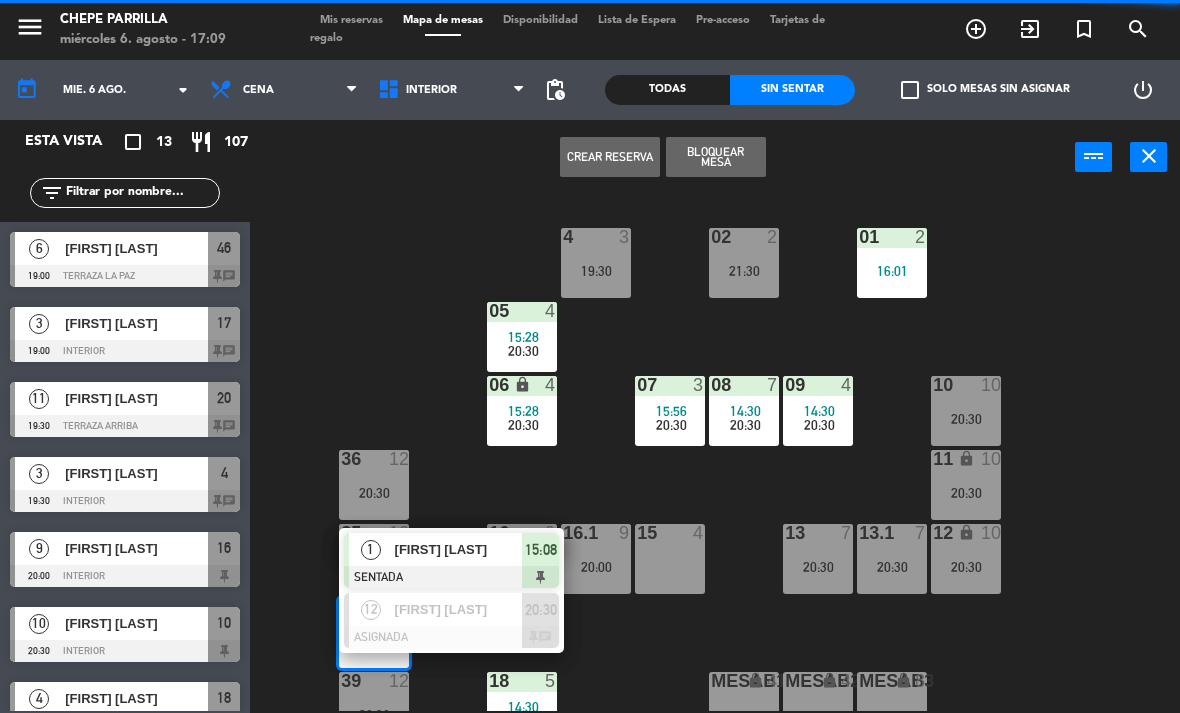 click at bounding box center [451, 577] 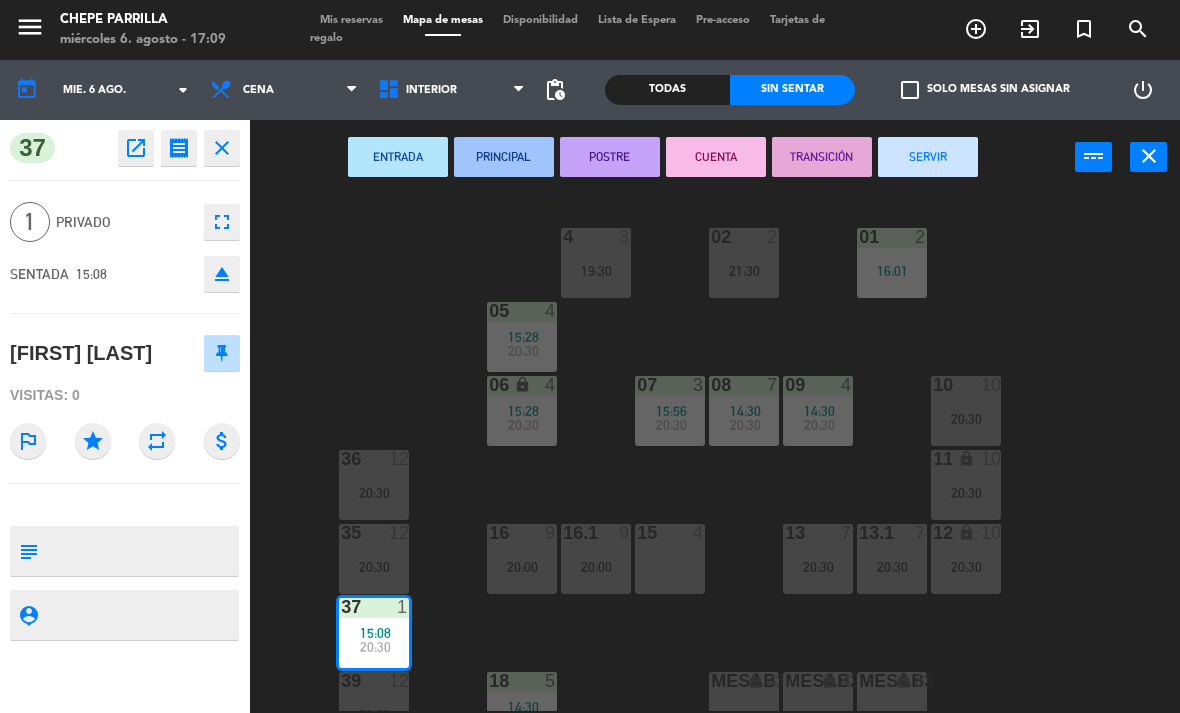 click on "SERVIR" at bounding box center (928, 157) 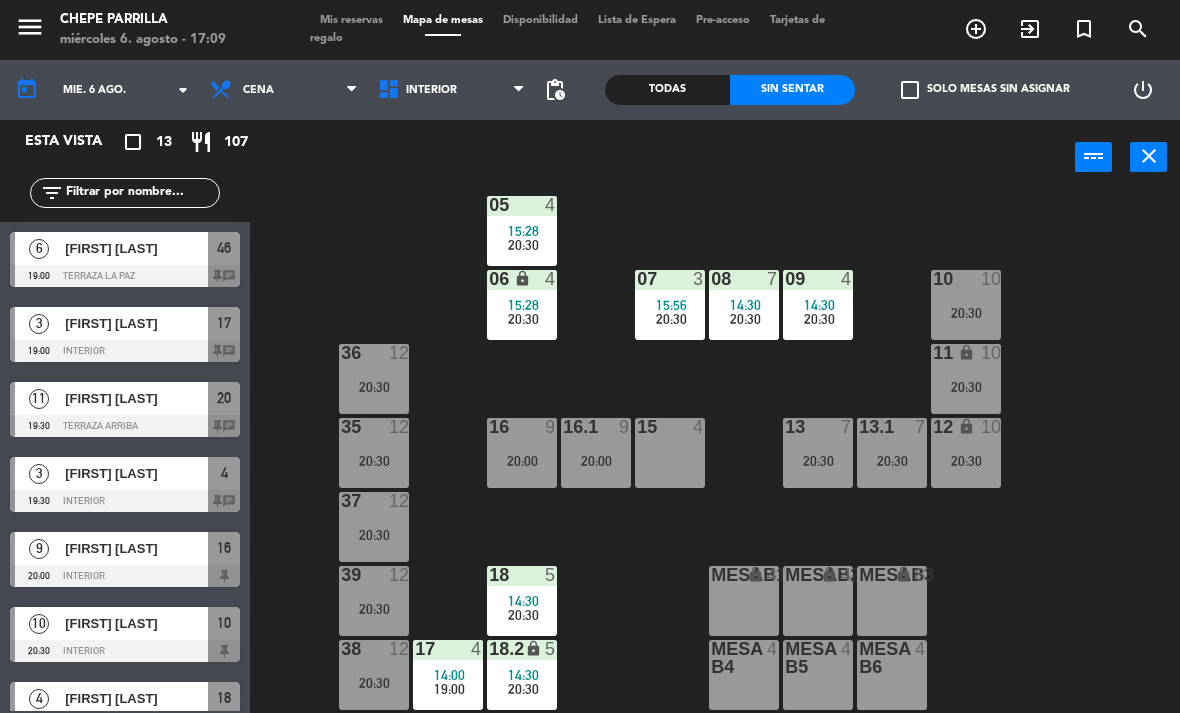 scroll, scrollTop: 106, scrollLeft: 0, axis: vertical 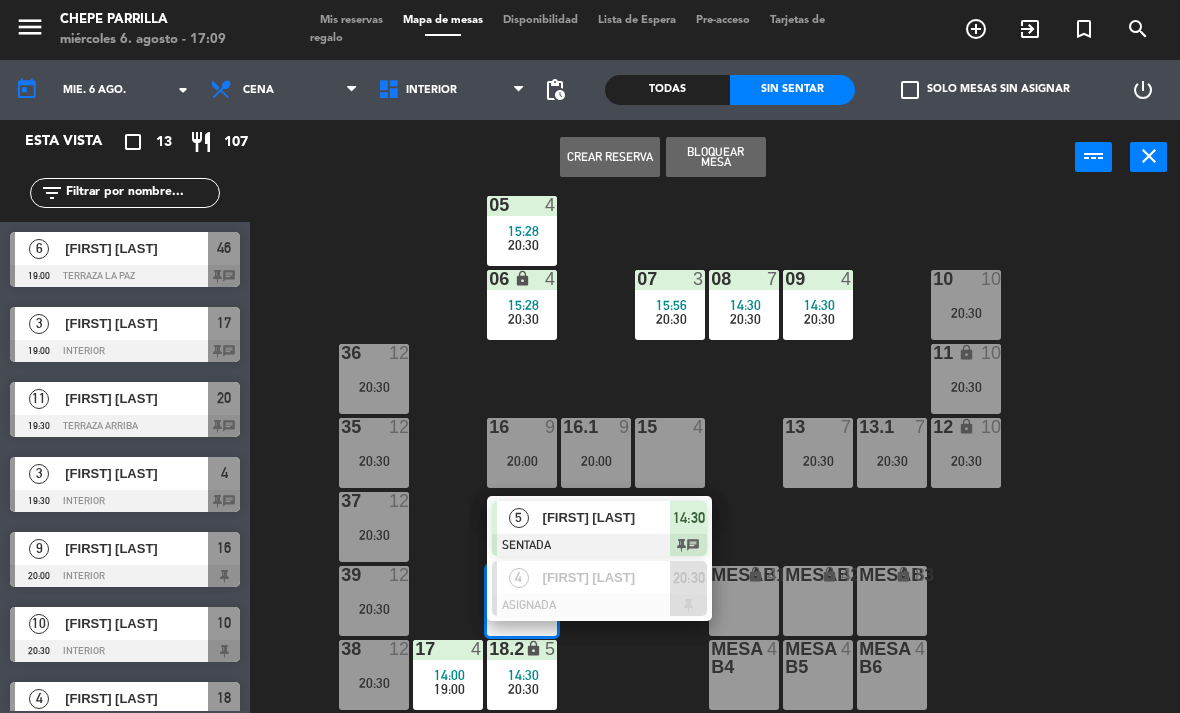 click at bounding box center [599, 545] 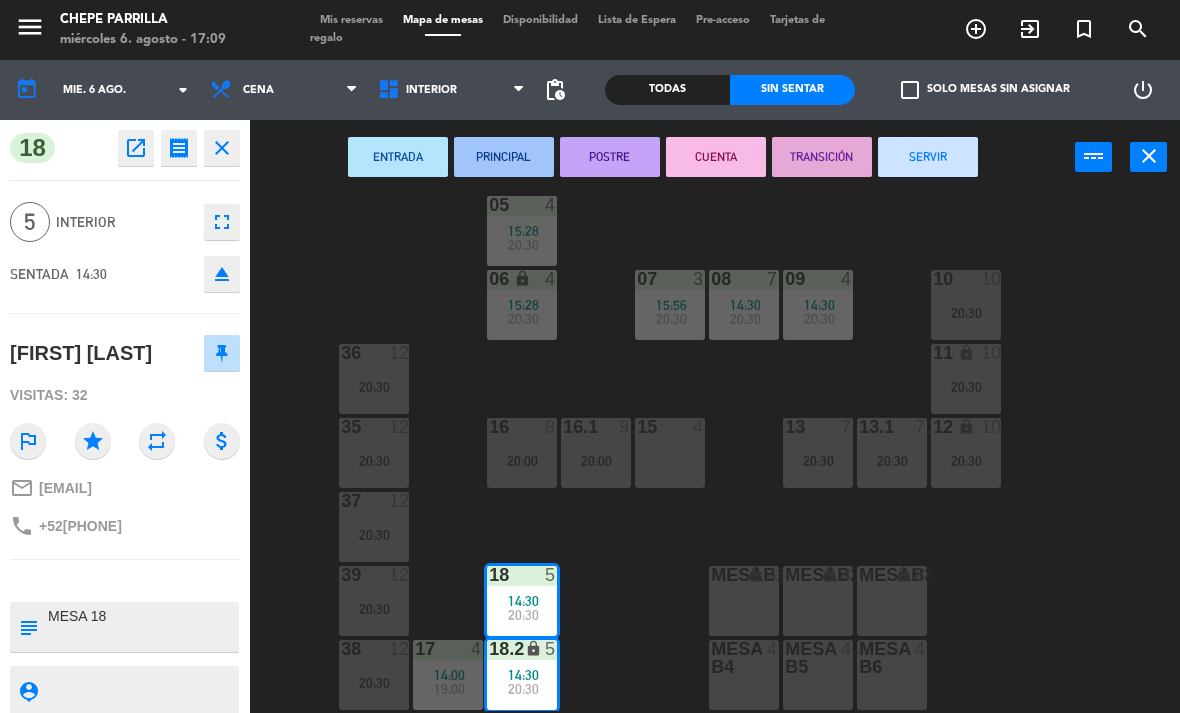click on "SERVIR" at bounding box center [928, 157] 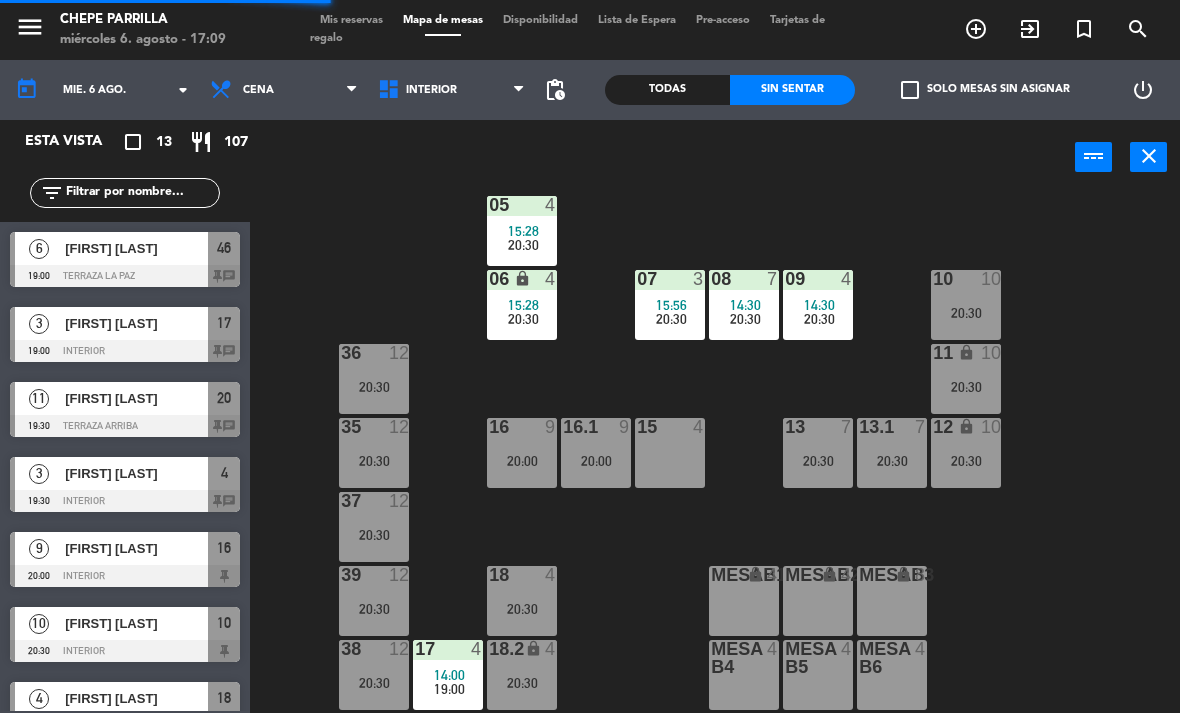click on "17  4   14:00      19:00" at bounding box center [448, 675] 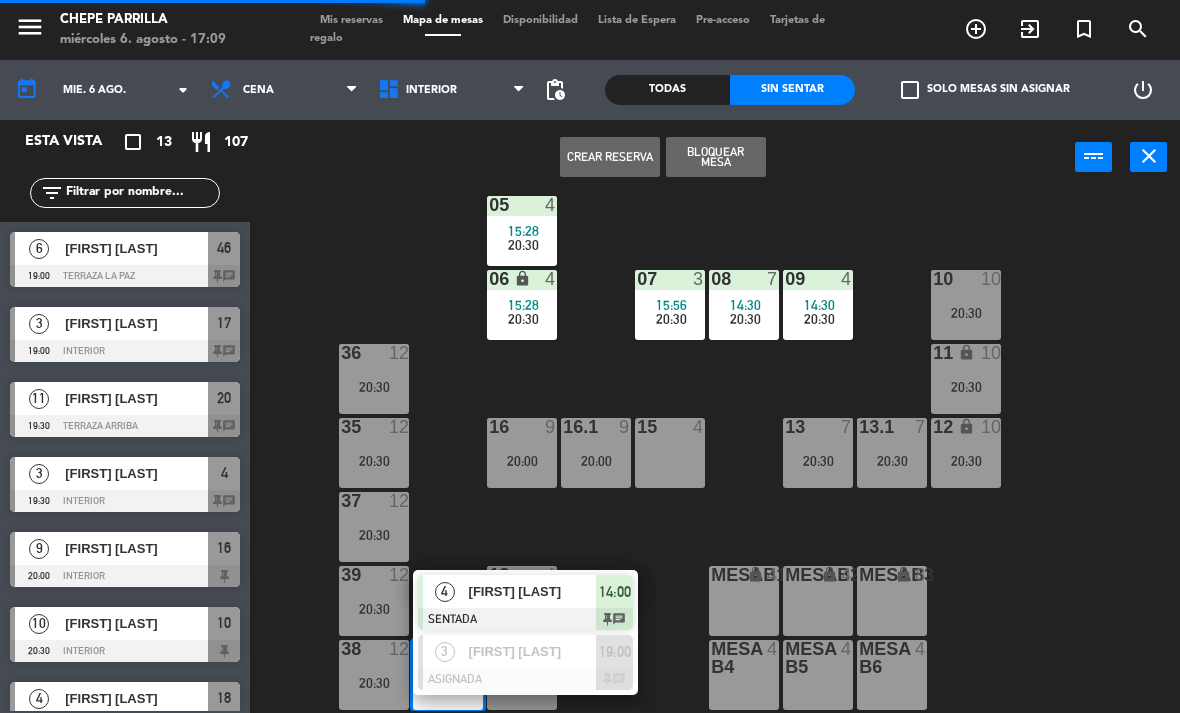 click on "4   [FIRST] [LAST]   SENTADA  14:00 chat" at bounding box center [525, 602] 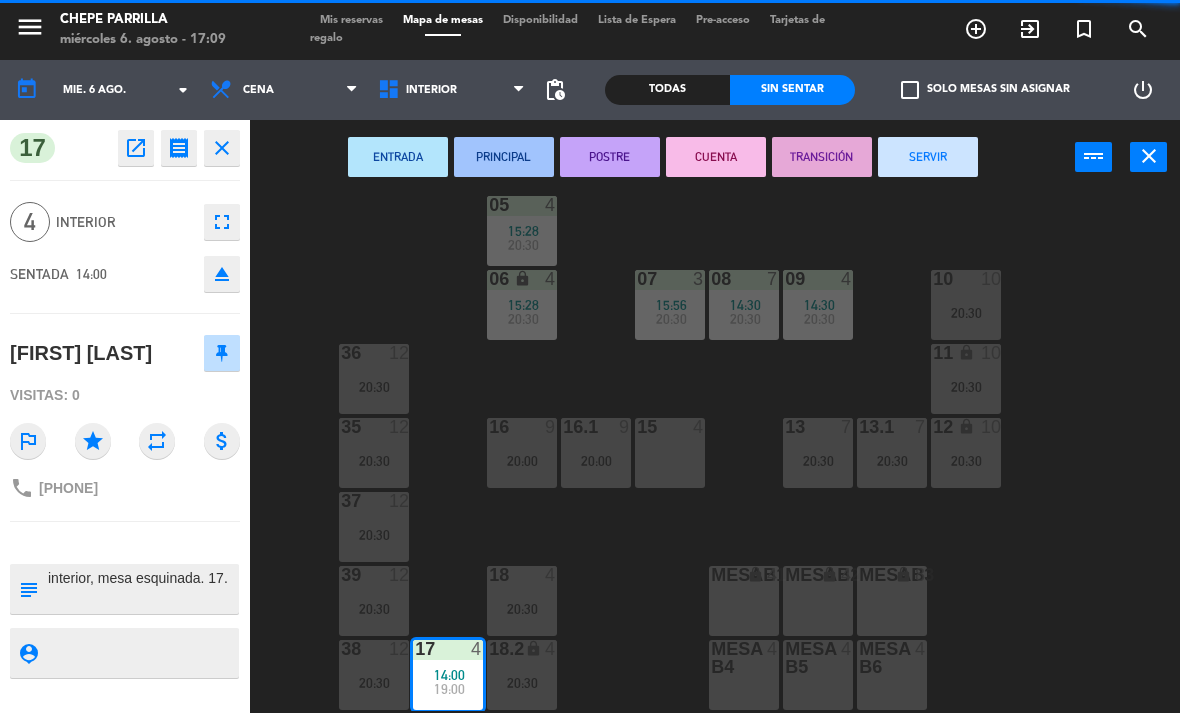click on "SERVIR" at bounding box center [928, 157] 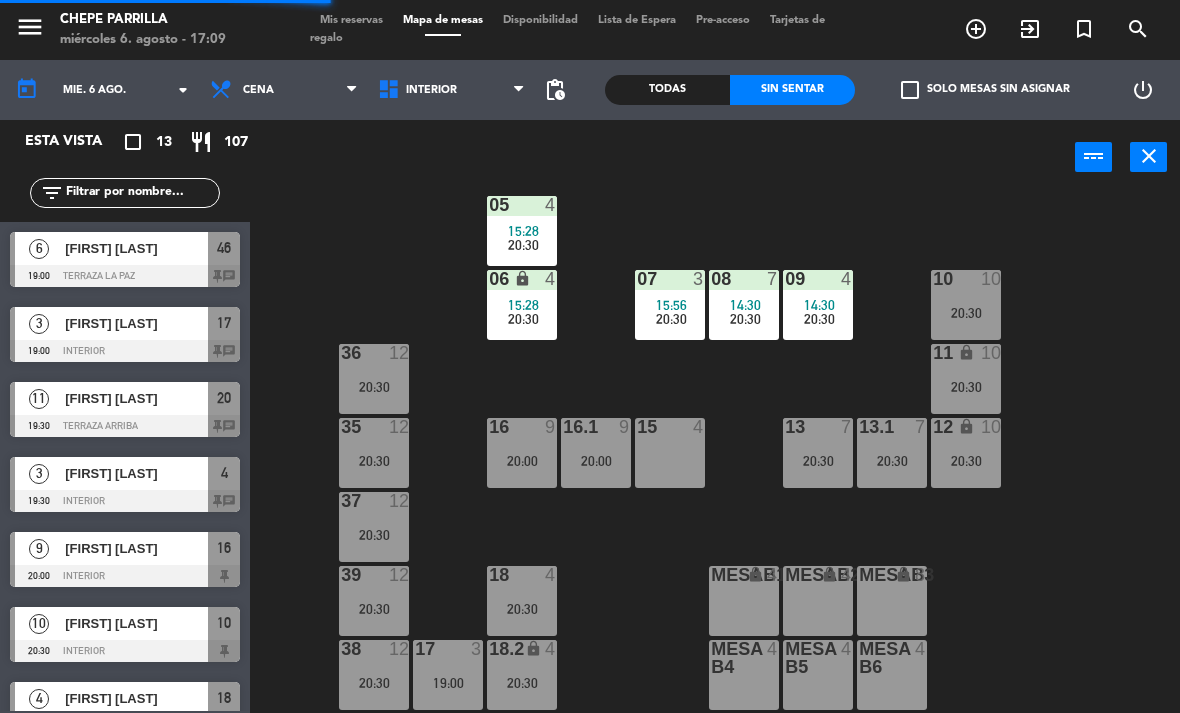 scroll, scrollTop: 14, scrollLeft: 0, axis: vertical 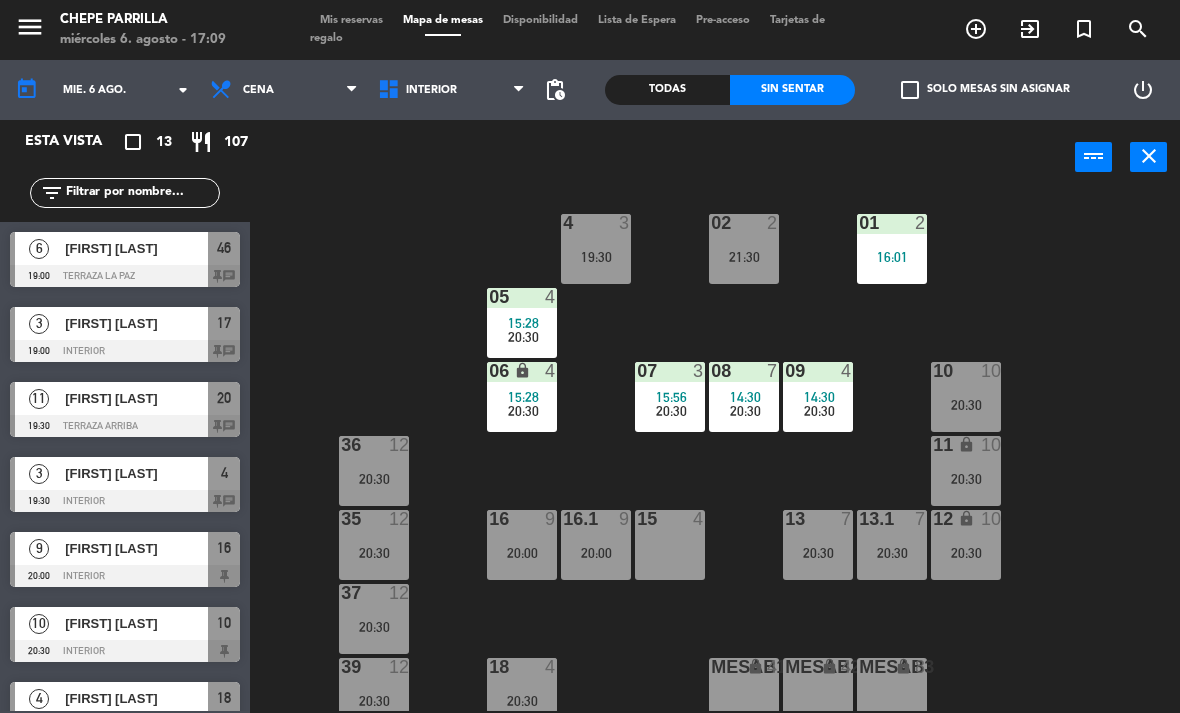click on "20:30" at bounding box center [819, 411] 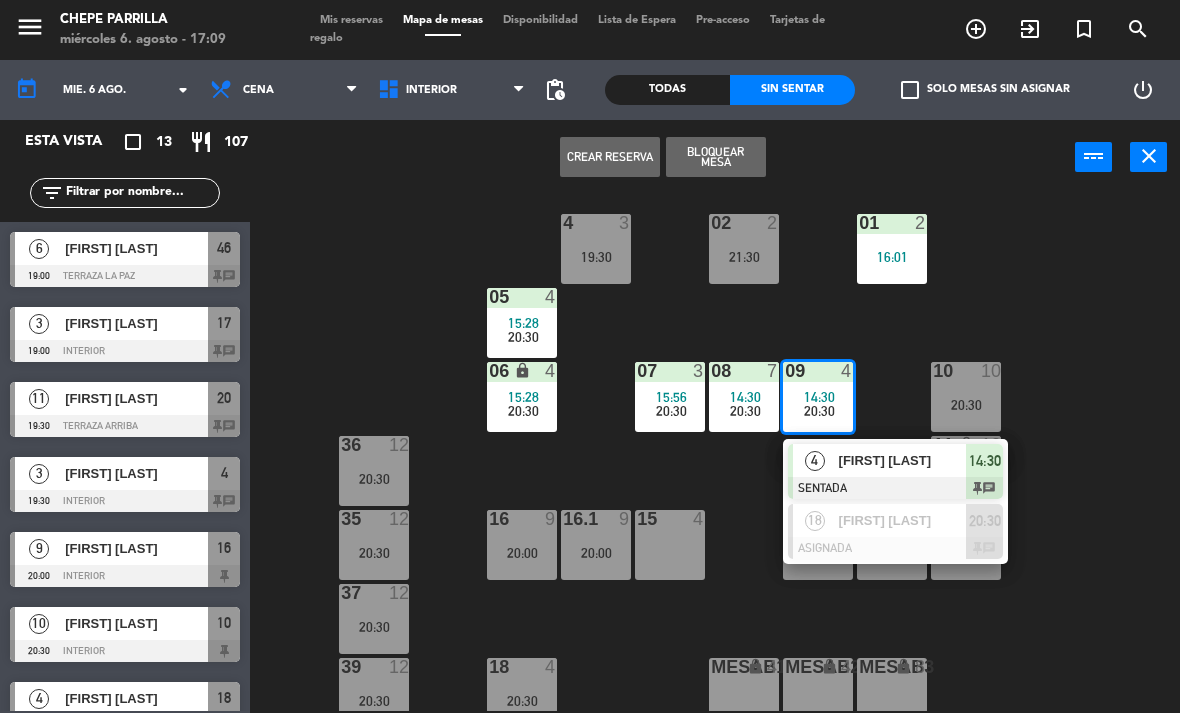 click on "[FIRST] [LAST]" at bounding box center (903, 460) 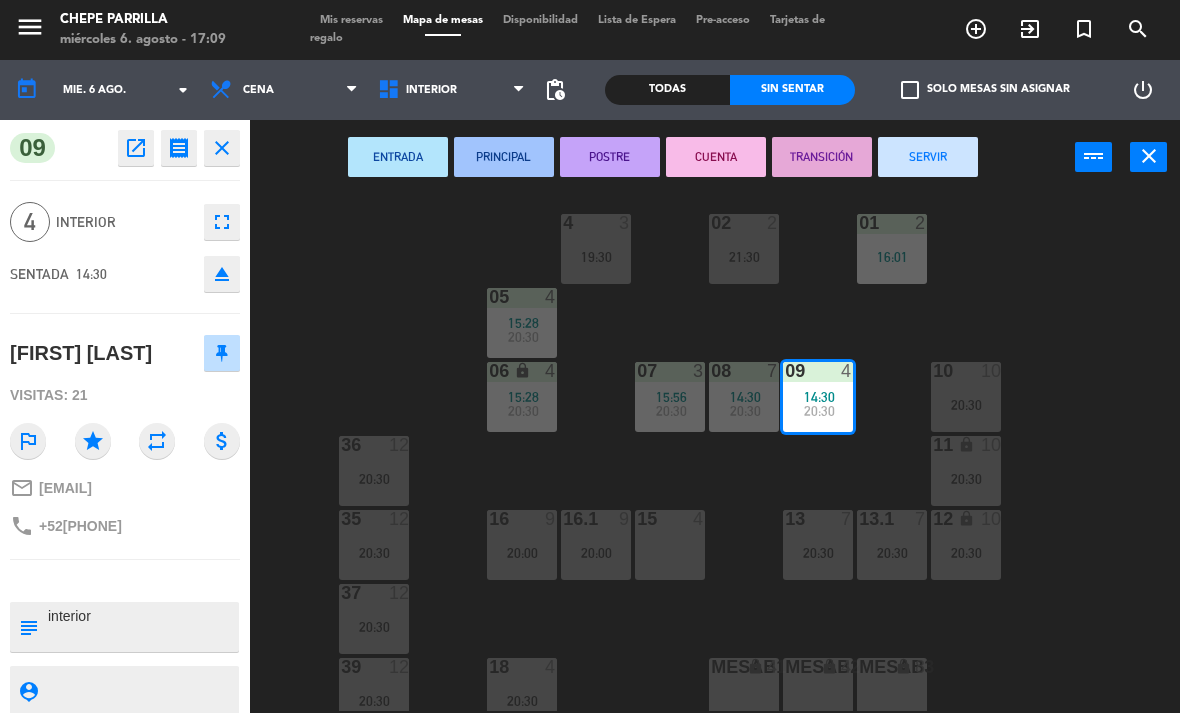 click on "SERVIR" at bounding box center (928, 157) 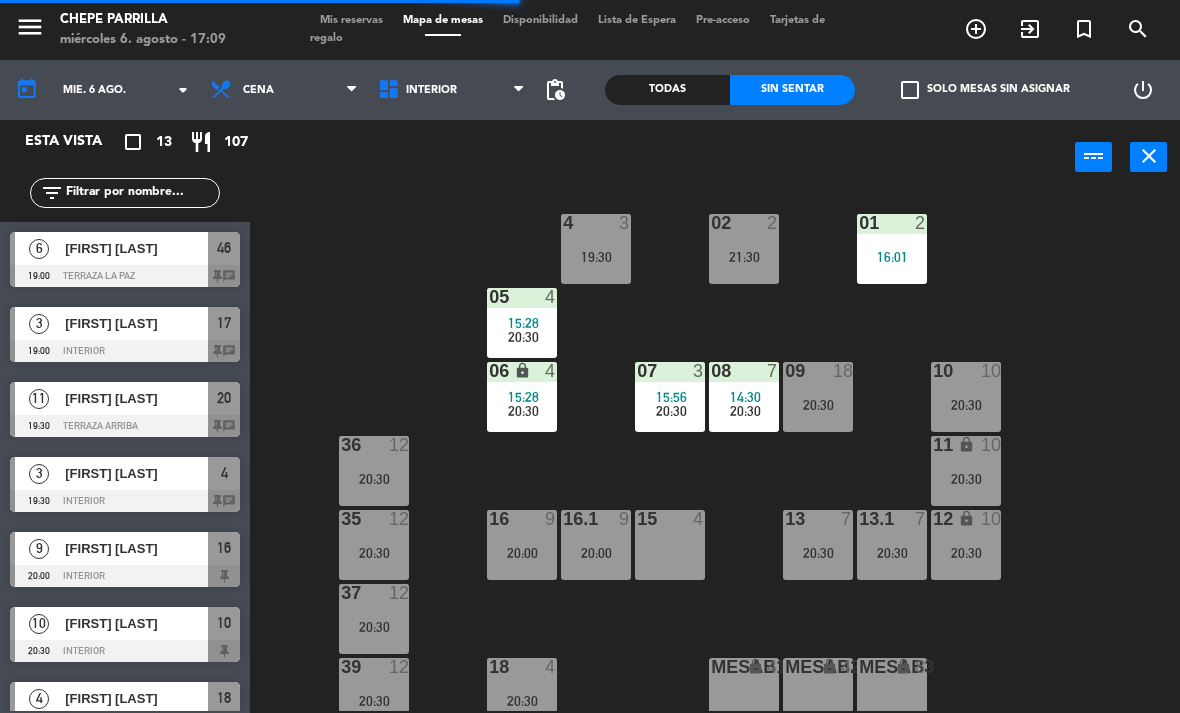 click on "20:30" at bounding box center [670, 411] 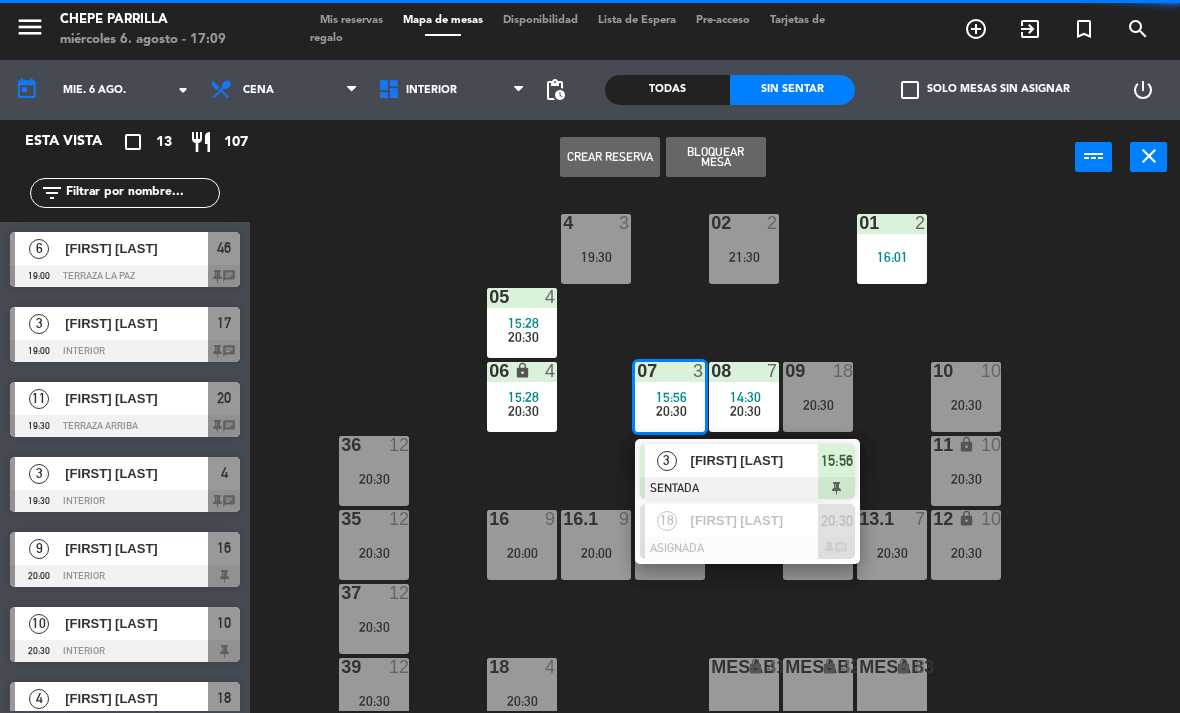 click on "[FIRST] [LAST]" at bounding box center [755, 460] 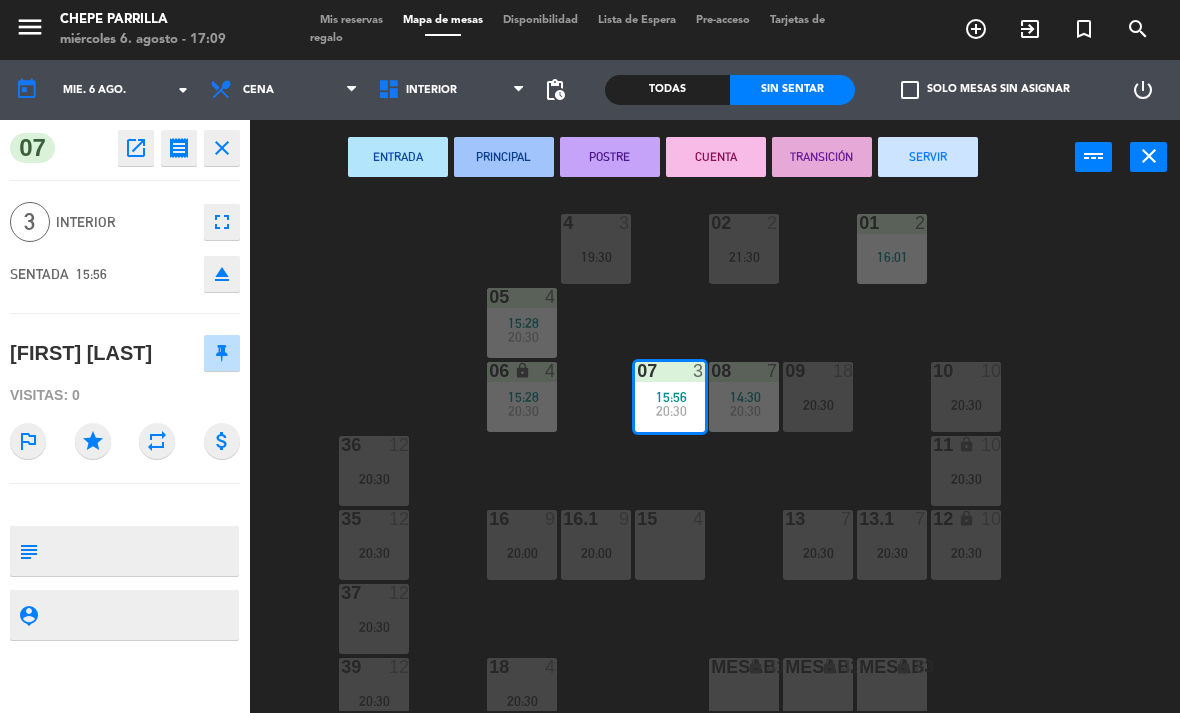 click on "SERVIR" at bounding box center [928, 157] 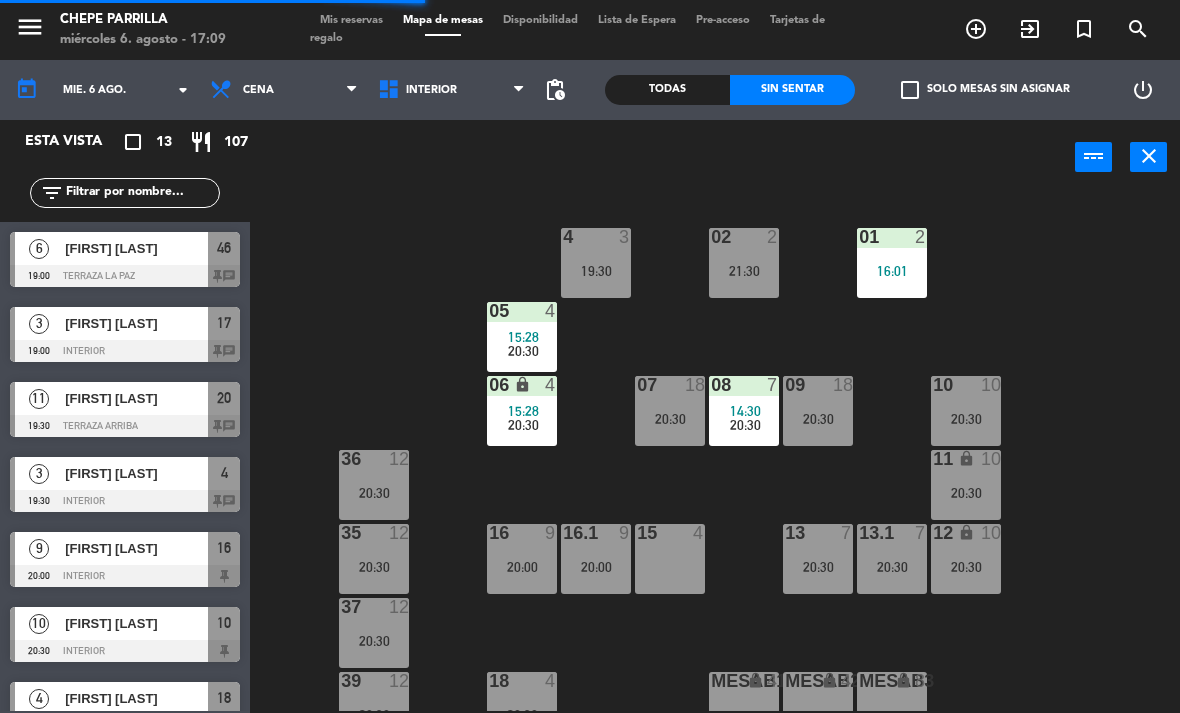scroll, scrollTop: 0, scrollLeft: 0, axis: both 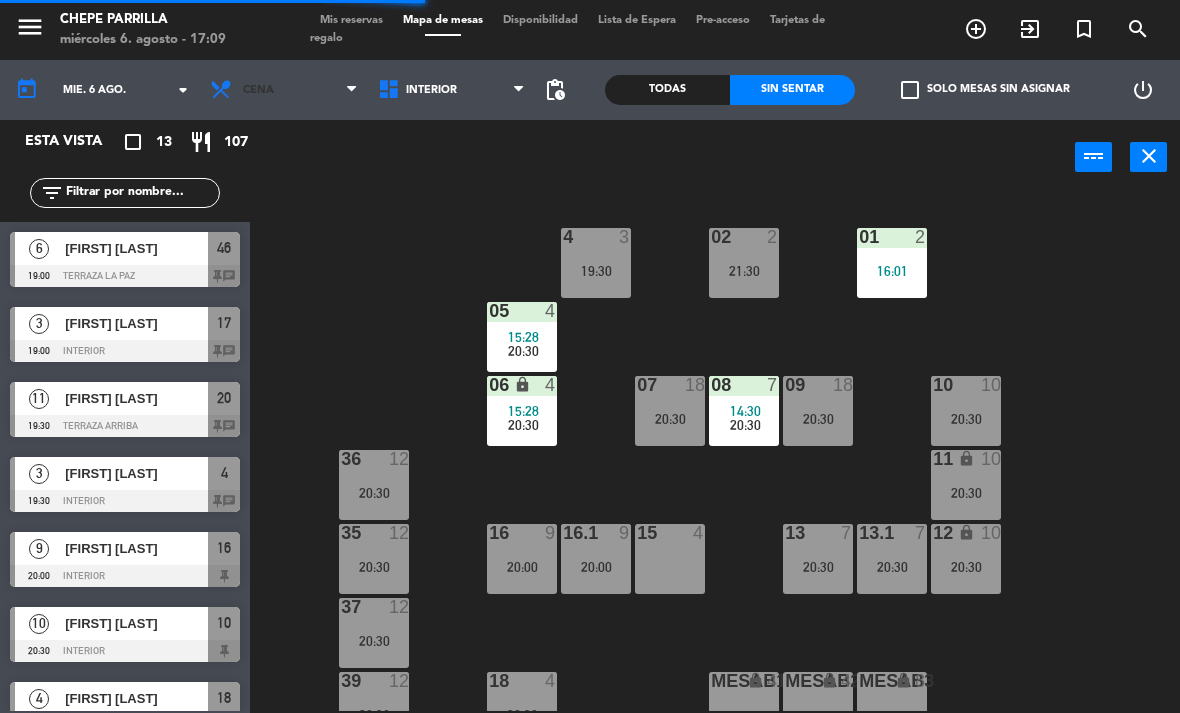 click on "Cena" at bounding box center (284, 90) 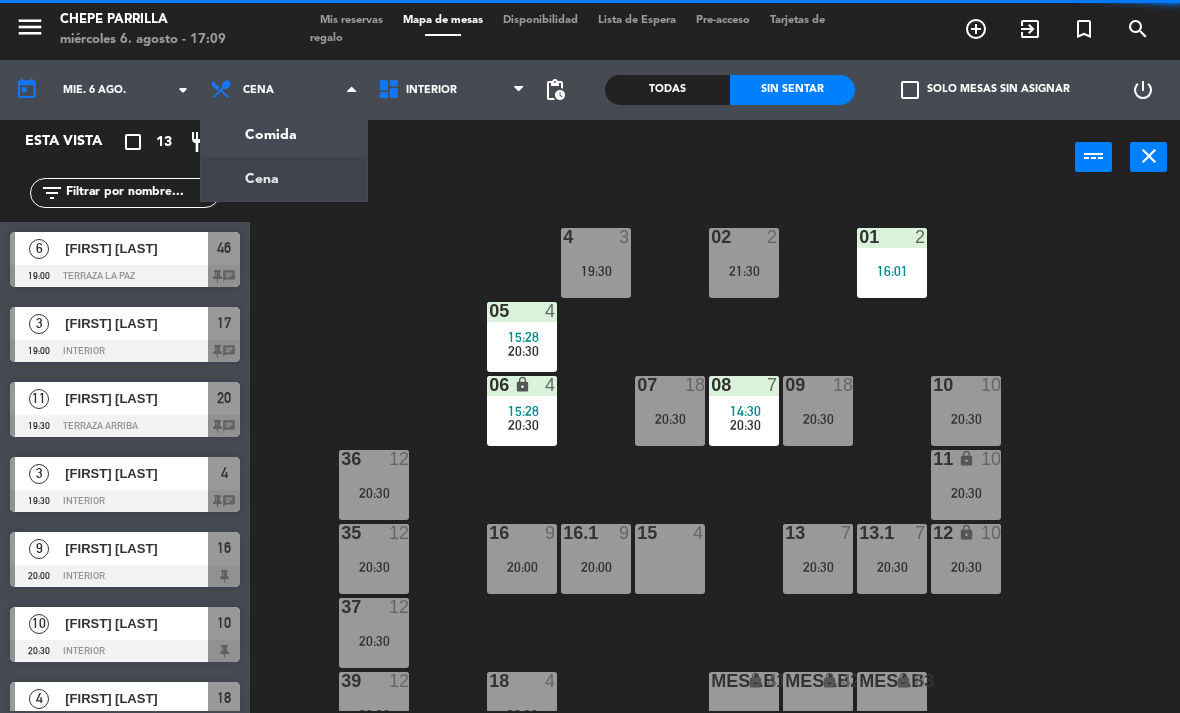 click on "02  2   21:30  4  3   19:30  01  2   16:01  05  4   15:28      20:30     06 lock  4   15:28      20:30     07  18   20:30  09  18   20:30  10  10   20:30  08  7   14:30      20:30     11 lock  10   20:30  36  12   20:30  16  9   20:00  15  4  13  7   20:30  12 lock  10   20:30  16.1  9   20:00  13.1  7   20:30  35  12   20:30  37  12   20:30  18  4   20:30  MesaB1 lock  4  MESAB2 lock  4  MESAB3 lock  8  39  12   20:30  18.2 lock  4   20:30  17  3   19:00  MESA B4  4  MESA B5  4  MESA B6  4  38  12   20:30" 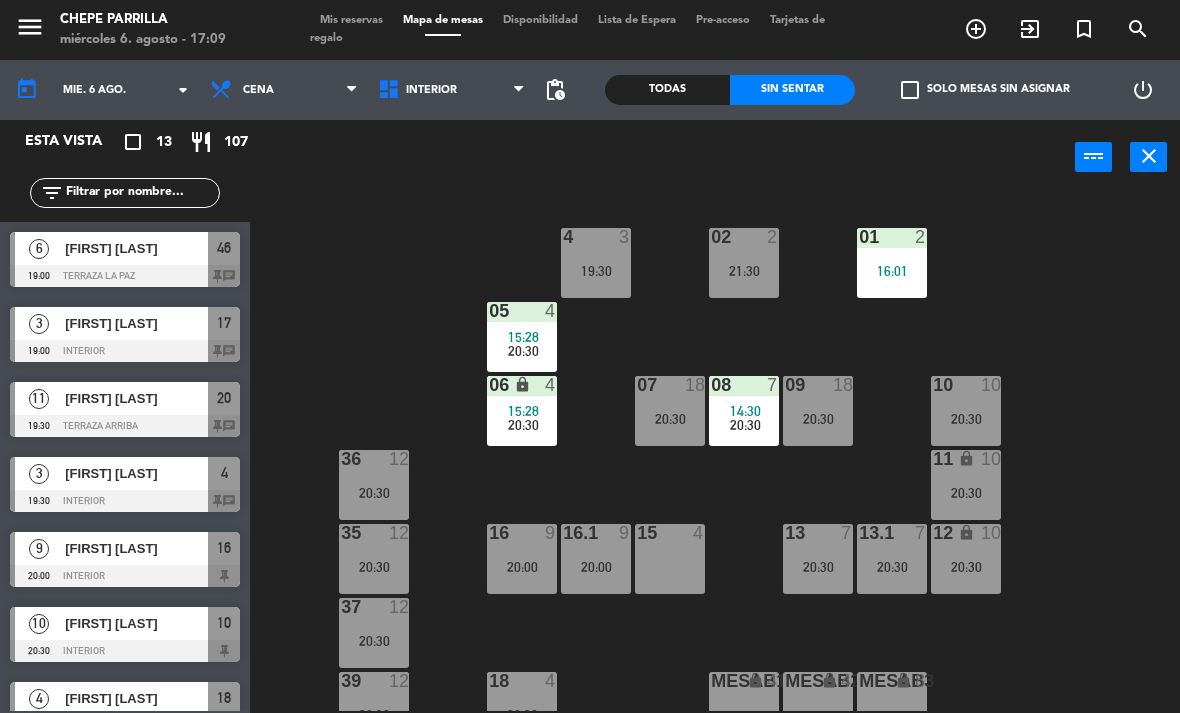 click on "power_input close" at bounding box center [662, 158] 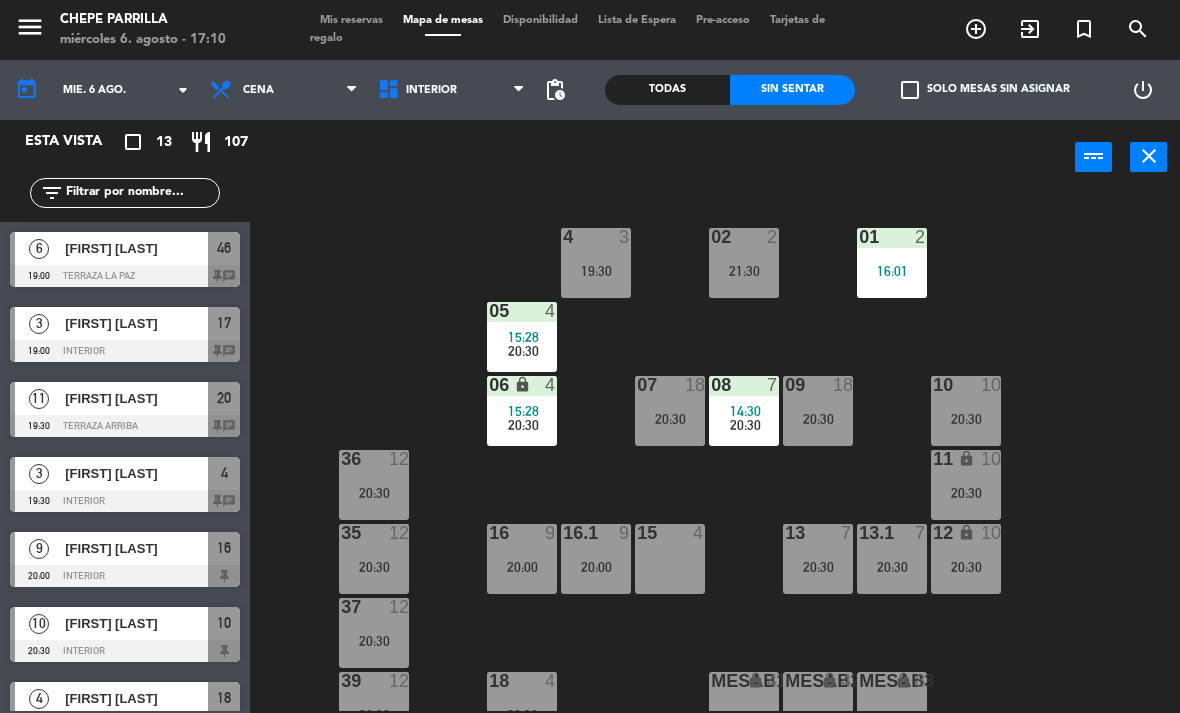 click on "02  2   21:30  4  3   19:30  01  2   16:01  05  4   15:28      20:30     06 lock  4   15:28      20:30     07  18   20:30  09  18   20:30  10  10   20:30  08  7   14:30      20:30     11 lock  10   20:30  36  12   20:30  16  9   20:00  15  4  13  7   20:30  12 lock  10   20:30  16.1  9   20:00  13.1  7   20:30  35  12   20:30  37  12   20:30  18  4   20:30  MesaB1 lock  4  MESAB2 lock  4  MESAB3 lock  8  39  12   20:30  18.2 lock  4   20:30  17  3   19:00  MESA B4  4  MESA B5  4  MESA B6  4  38  12   20:30" 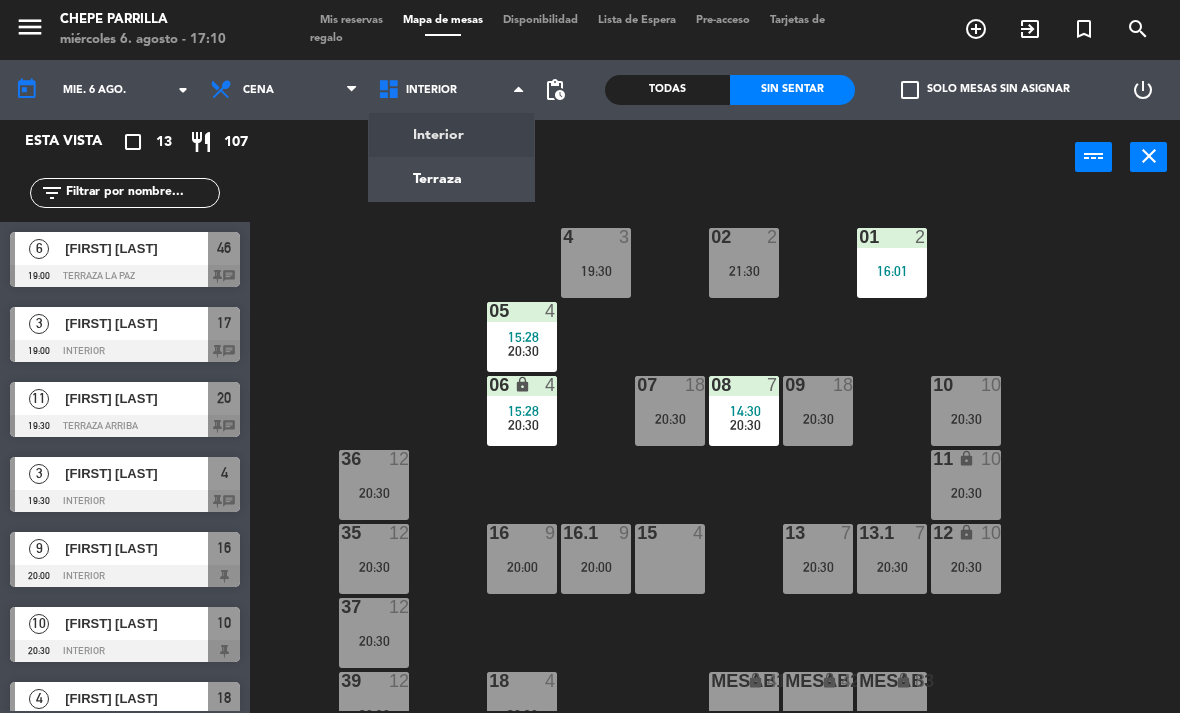 click on "menu  Chepe Parrilla   miércoles 6. agosto - 17:10   Mis reservas   Mapa de mesas   Disponibilidad   Lista de Espera   Pre-acceso   Tarjetas de regalo  add_circle_outline exit_to_app turned_in_not search today    mié. 6 ago. arrow_drop_down  Comida  Cena  Cena  Comida  Cena  Interior   Terraza   Interior   Interior   Terraza  pending_actions  Todas  Sin sentar  check_box_outline_blank   Solo mesas sin asignar   power_settings_new   Esta vista   crop_square  13  restaurant  107 filter_list  6   [FIRST] [LAST]   19:00   Terraza La Paz  46 chat  3   [FIRST] [LAST]    19:00   Interior  17 chat  11   [FIRST] [LAST]   19:30   Terraza Arriba  20 chat  3   [FIRST] [LAST]   19:30   Interior  4 chat  9   [FIRST] [LAST]   20:00   Interior  16  10   [FIRST]  [LAST]   20:30   Interior  10  4   [FIRST] [LAST]   20:30   Interior  18  15   [FIRST] [LAST]   20:30   Terraza Arriba  40 chat  18   [FIRST] [LAST]   20:30   Interior  07 chat  7   [FIRST] [LAST]   20:30   Interior  13 chat  12   [FIRST] [LAST]" 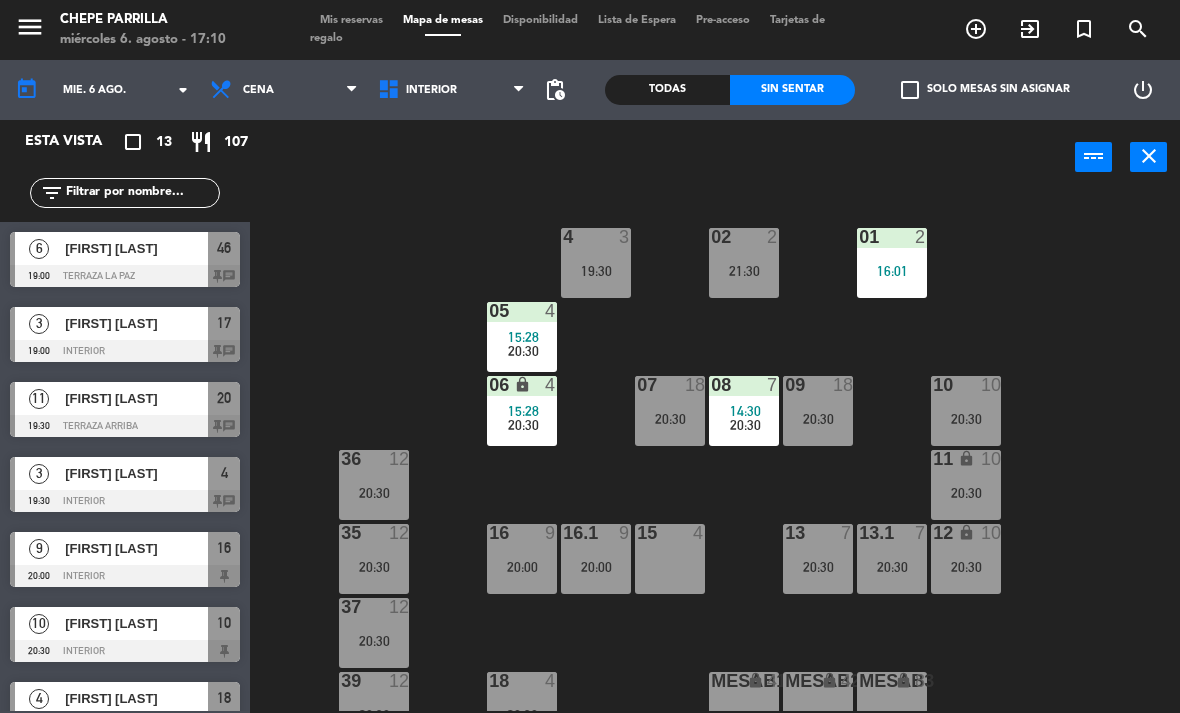 click on "Interior" at bounding box center [452, 90] 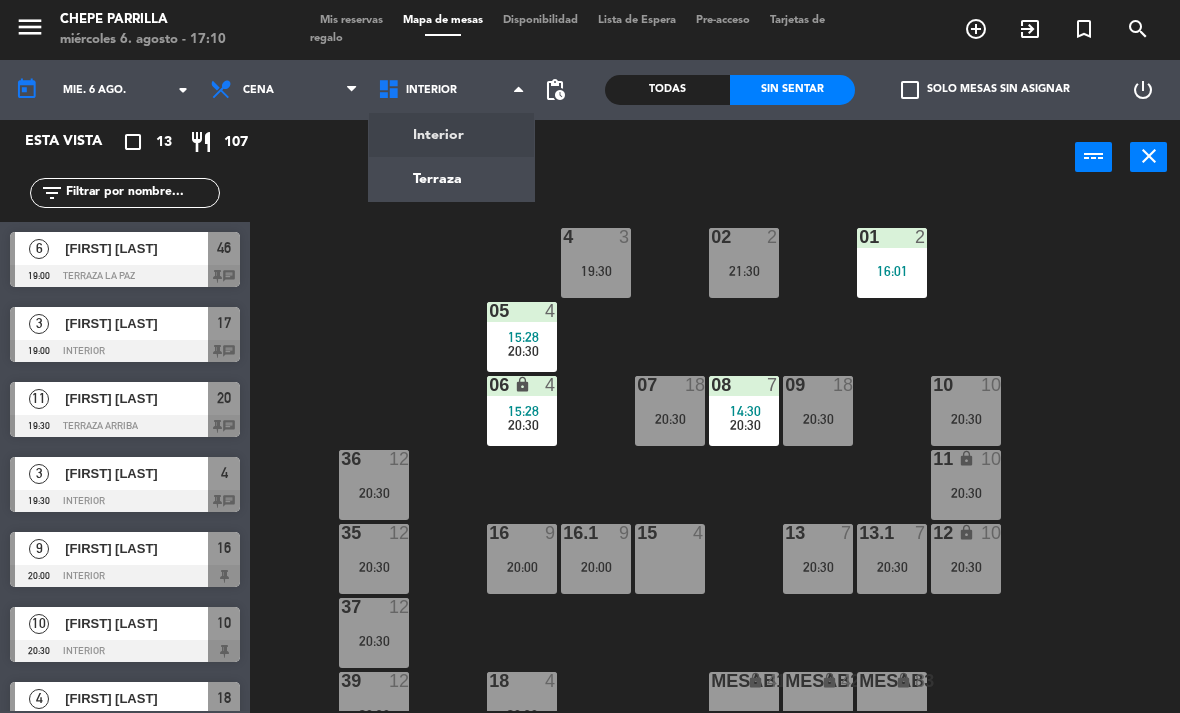 click on "02  2   21:30  4  3   19:30  01  2   16:01  05  4   15:28      20:30     06 lock  4   15:28      20:30     07  18   20:30  09  18   20:30  10  10   20:30  08  7   14:30      20:30     11 lock  10   20:30  36  12   20:30  16  9   20:00  15  4  13  7   20:30  12 lock  10   20:30  16.1  9   20:00  13.1  7   20:30  35  12   20:30  37  12   20:30  18  4   20:30  MesaB1 lock  4  MESAB2 lock  4  MESAB3 lock  8  39  12   20:30  18.2 lock  4   20:30  17  3   19:00  MESA B4  4  MESA B5  4  MESA B6  4  38  12   20:30" 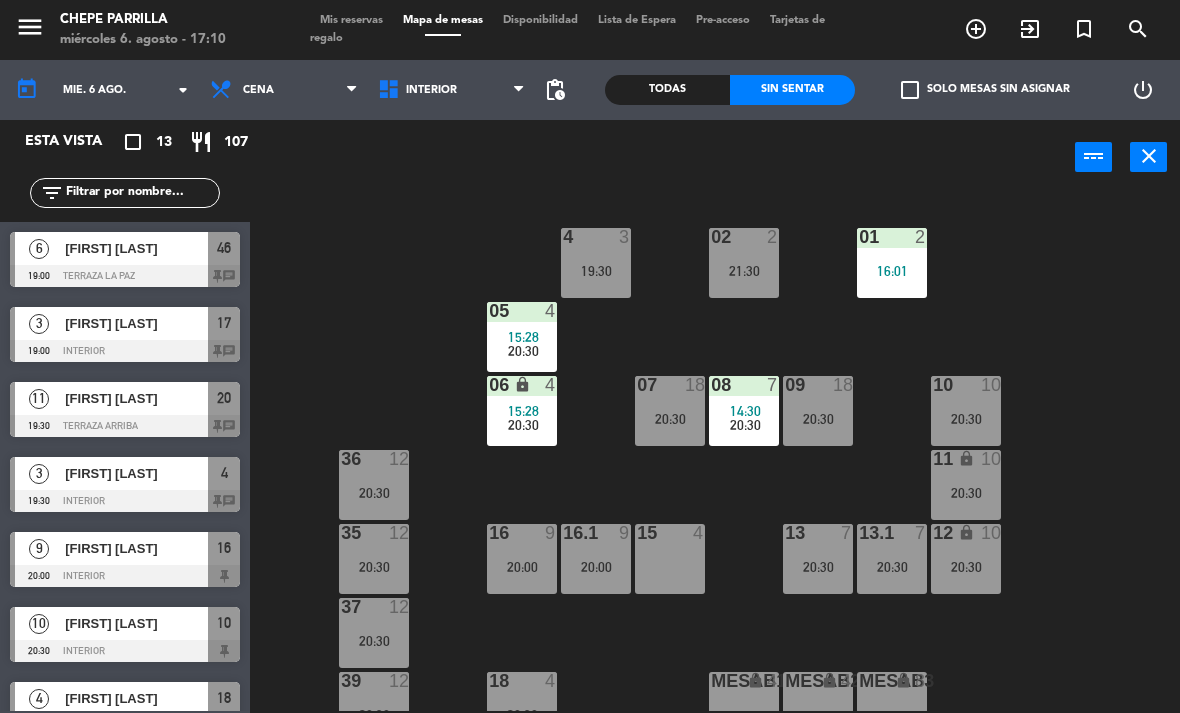 click on "Interior" at bounding box center [452, 90] 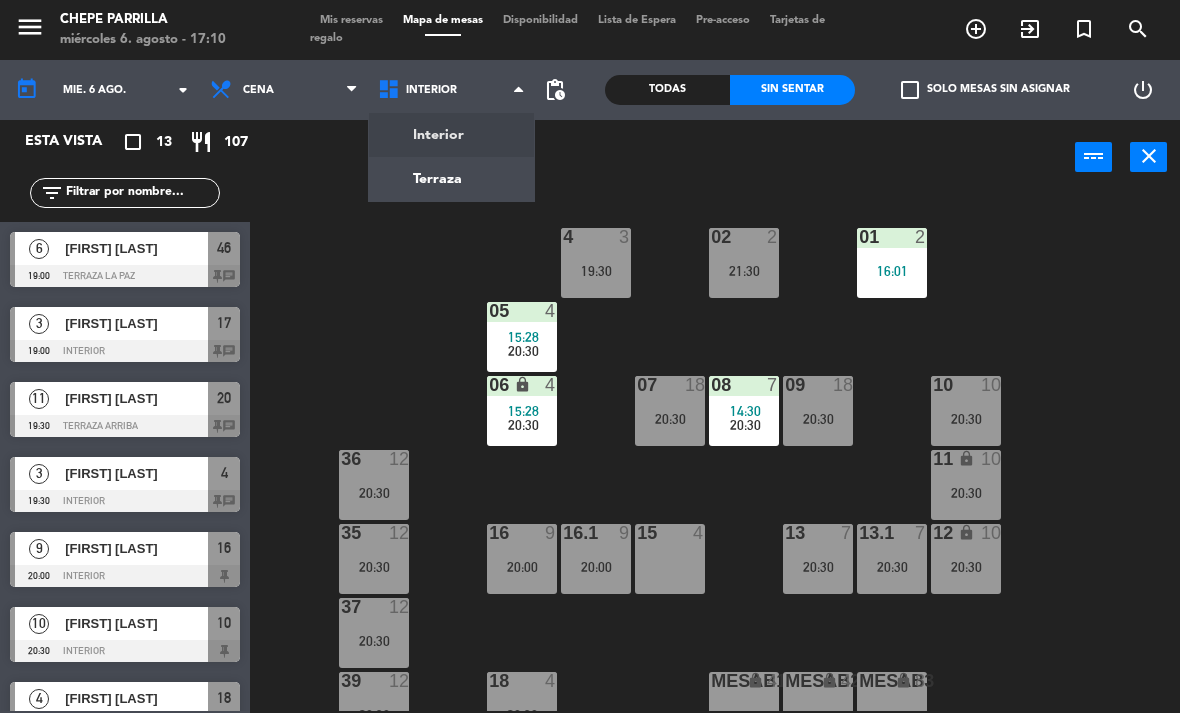 click on "menu  Chepe Parrilla   miércoles 6. agosto - 17:10   Mis reservas   Mapa de mesas   Disponibilidad   Lista de Espera   Pre-acceso   Tarjetas de regalo  add_circle_outline exit_to_app turned_in_not search today    mié. 6 ago. arrow_drop_down  Comida  Cena  Cena  Comida  Cena  Interior   Terraza   Interior   Interior   Terraza  pending_actions  Todas  Sin sentar  check_box_outline_blank   Solo mesas sin asignar   power_settings_new   Esta vista   crop_square  13  restaurant  107 filter_list  6   [FIRST] [LAST]   19:00   Terraza La Paz  46 chat  3   [FIRST] [LAST]    19:00   Interior  17 chat  11   [FIRST] [LAST]   19:30   Terraza Arriba  20 chat  3   [FIRST] [LAST]   19:30   Interior  4 chat  9   [FIRST] [LAST]   20:00   Interior  16  10   [FIRST]  [LAST]   20:30   Interior  10  4   [FIRST] [LAST]   20:30   Interior  18  15   [FIRST] [LAST]   20:30   Terraza Arriba  40 chat  18   [FIRST] [LAST]   20:30   Interior  07 chat  7   [FIRST] [LAST]   20:30   Interior  13 chat  12   [FIRST] [LAST]" 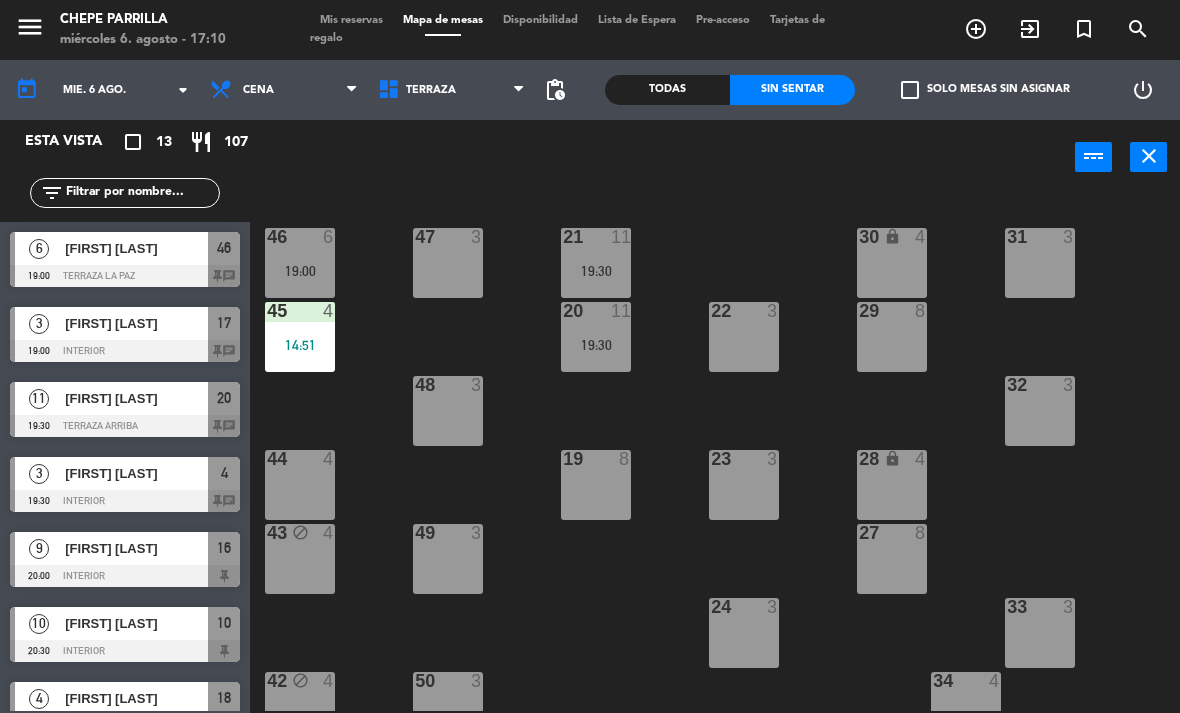 scroll, scrollTop: 0, scrollLeft: 0, axis: both 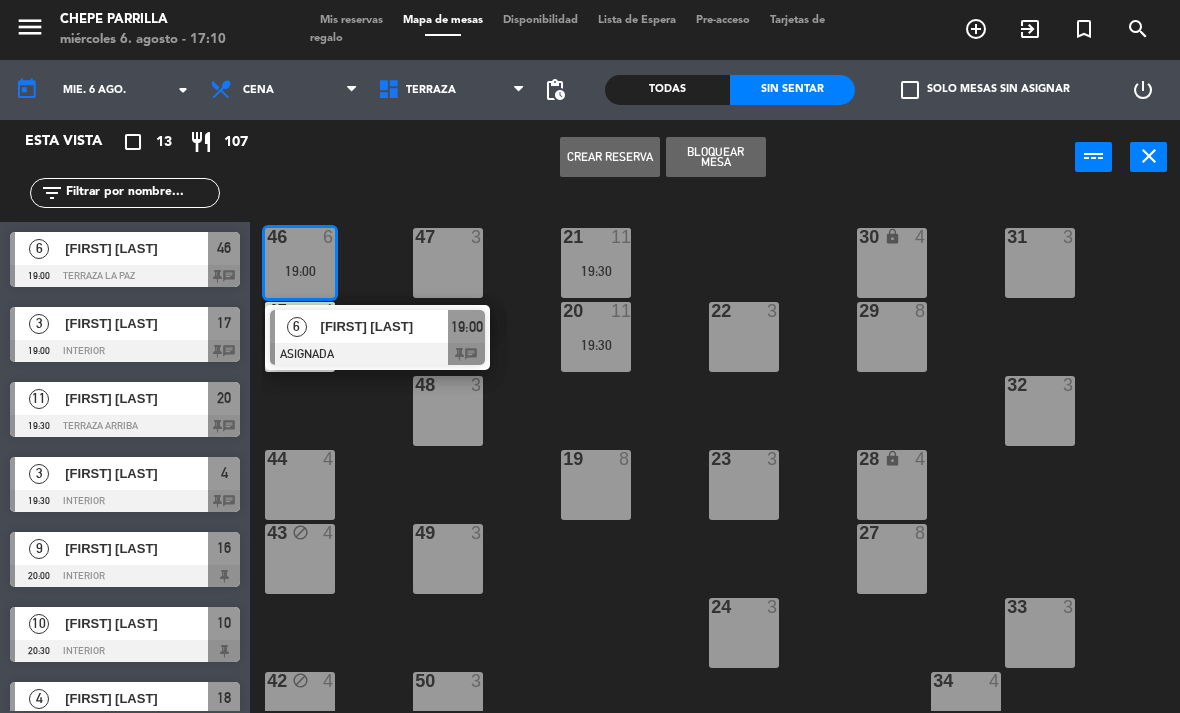 click on "[FIRST] [LAST]" at bounding box center (384, 326) 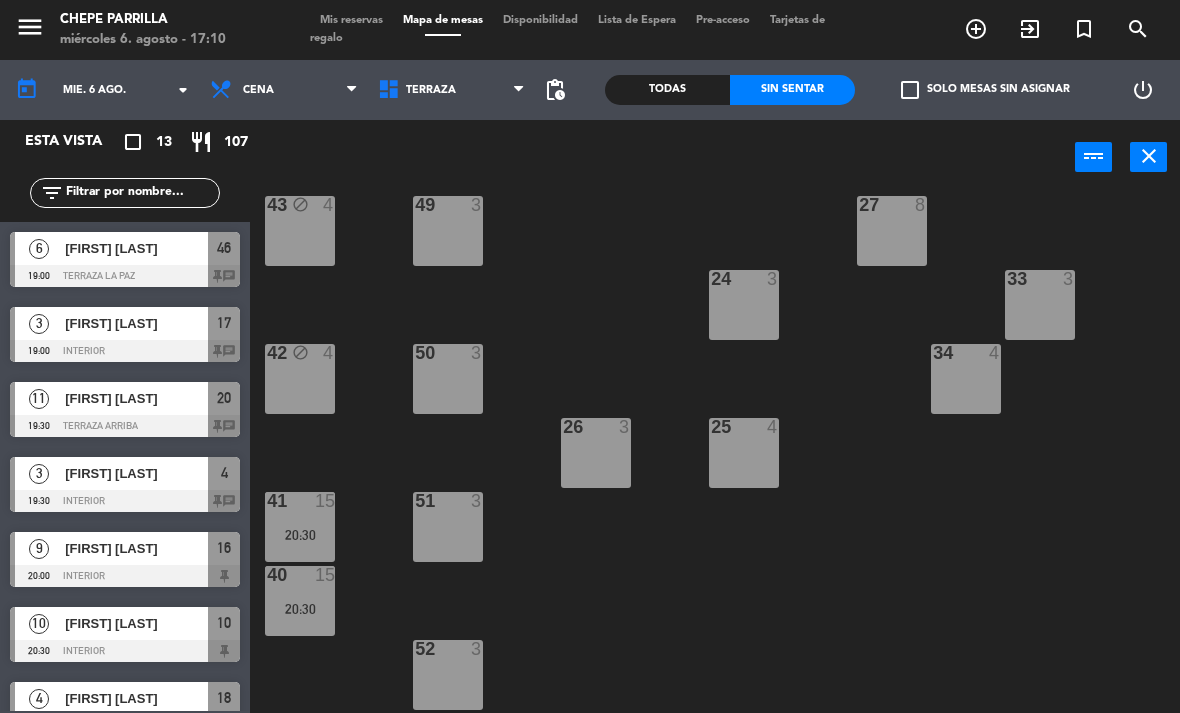 scroll, scrollTop: 328, scrollLeft: 0, axis: vertical 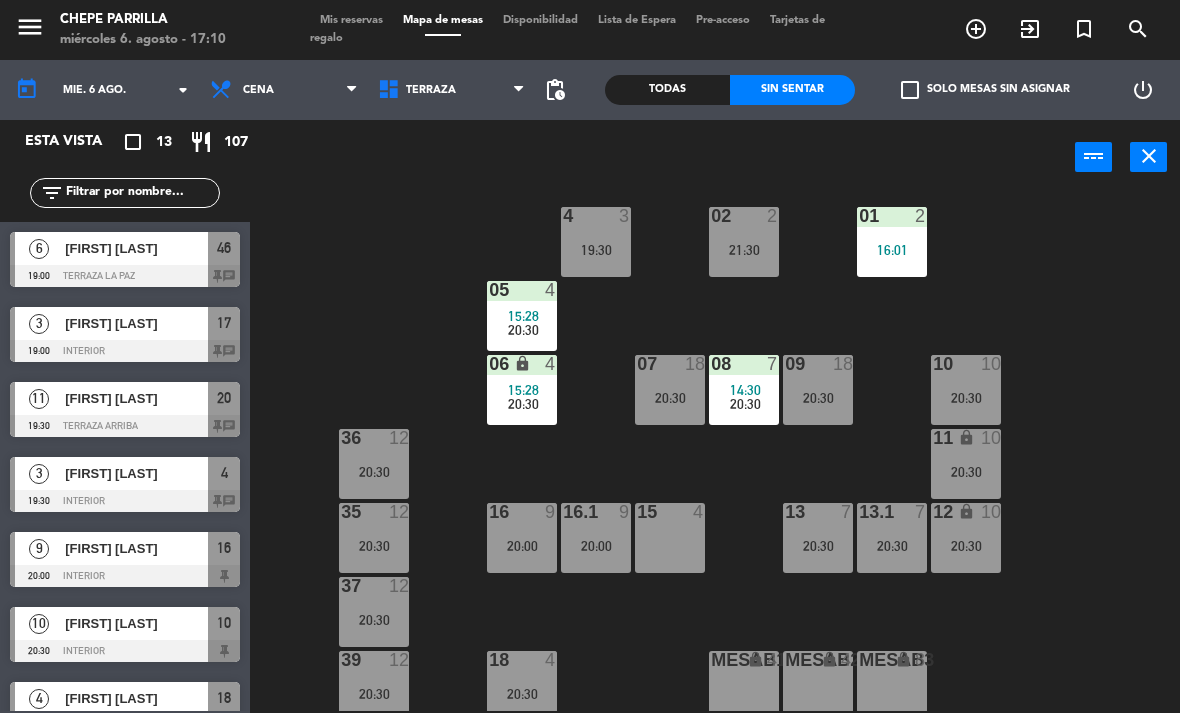 click on "20:30" at bounding box center [374, 472] 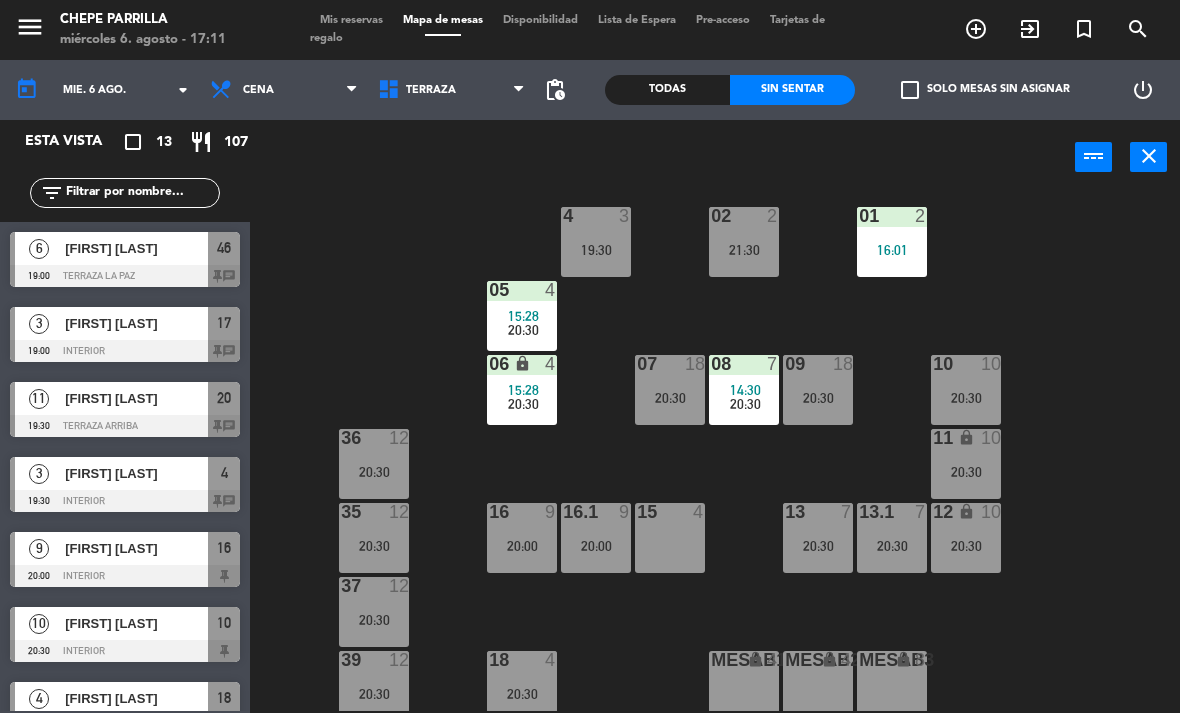 click on "02  2   21:30  4  3   19:30  01  2   16:01  05  4   15:28      20:30     06 lock  4   15:28      20:30     07  18   20:30  09  18   20:30  10  10   20:30  08  7   14:30      20:30     11 lock  10   20:30  36  12   20:30  16  9   20:00  15  4  13  7   20:30  12 lock  10   20:30  16.1  9   20:00  13.1  7   20:30  35  12   20:30  37  12   20:30  18  4   20:30  MesaB1 lock  4  MESAB2 lock  4  MESAB3 lock  8  39  12   20:30  18.2 lock  4   20:30  17  3   19:00  MESA B4  4  MESA B5  4  MESA B6  4  38  12   20:30" 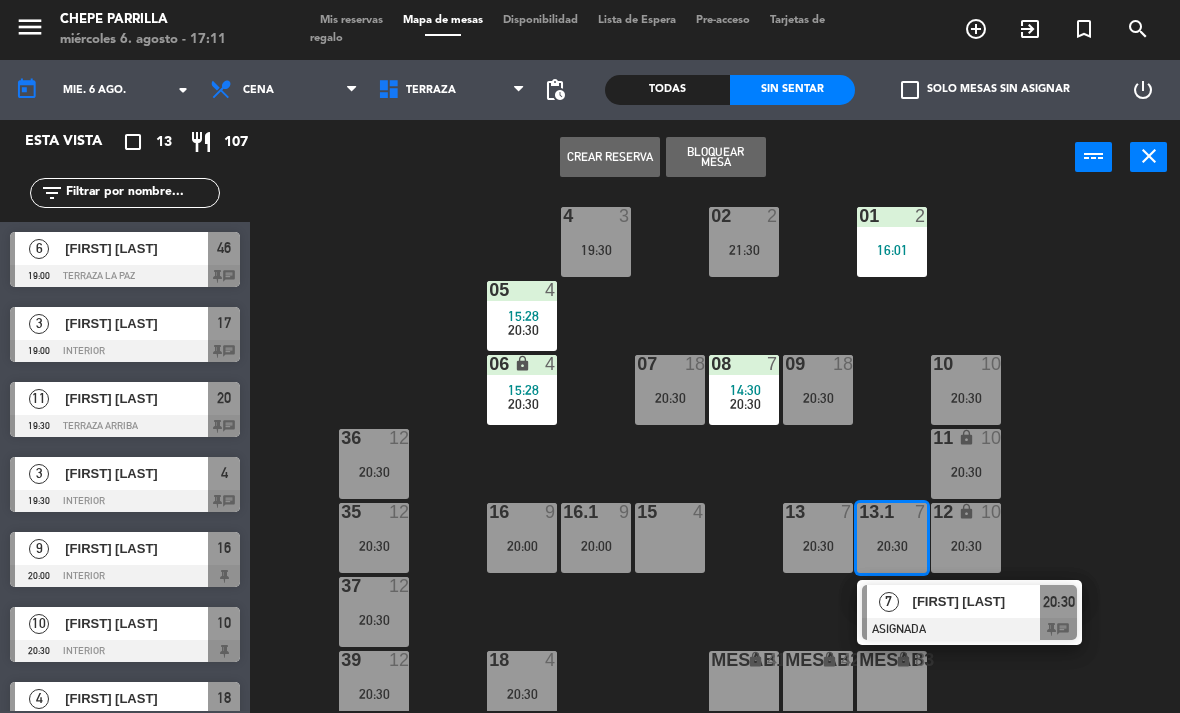 click on "[FIRST] [LAST]" at bounding box center [977, 601] 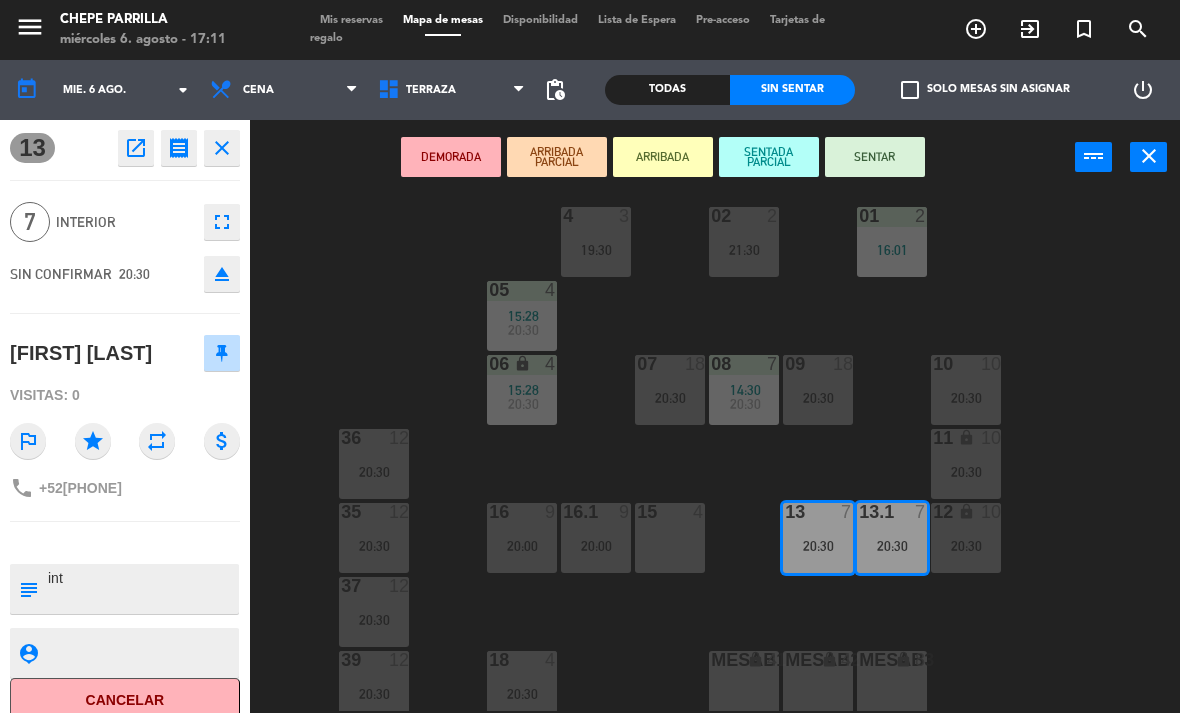 scroll, scrollTop: 0, scrollLeft: 0, axis: both 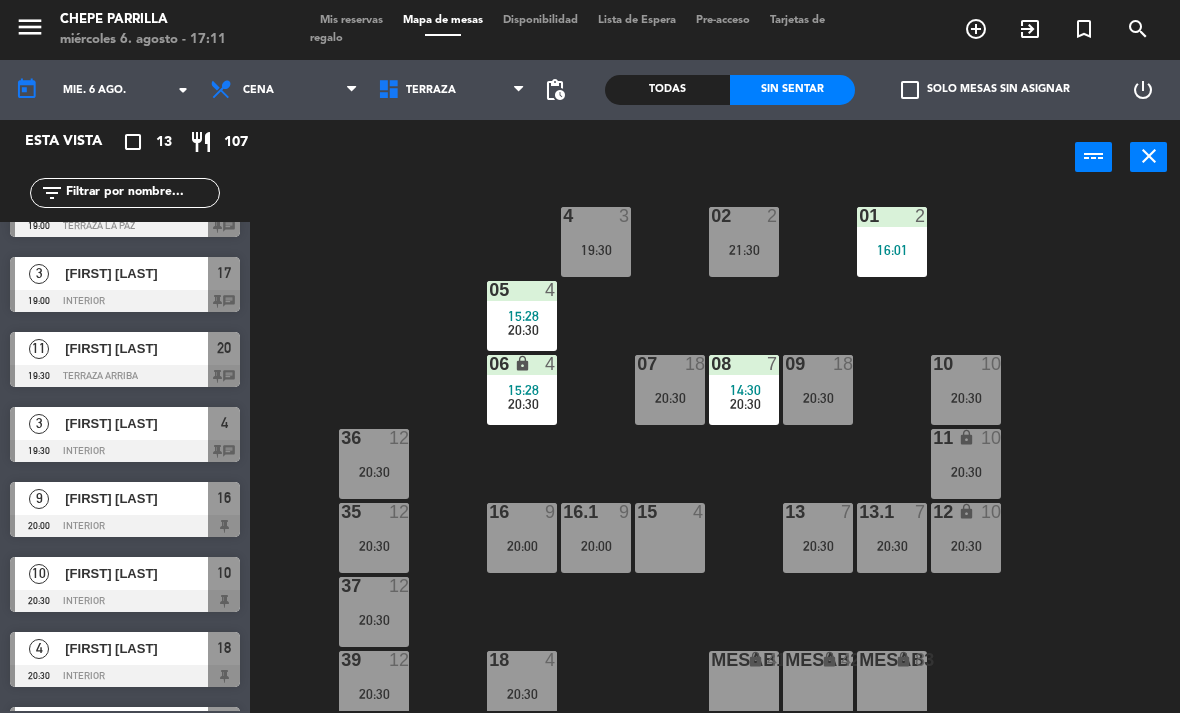 click at bounding box center (818, 364) 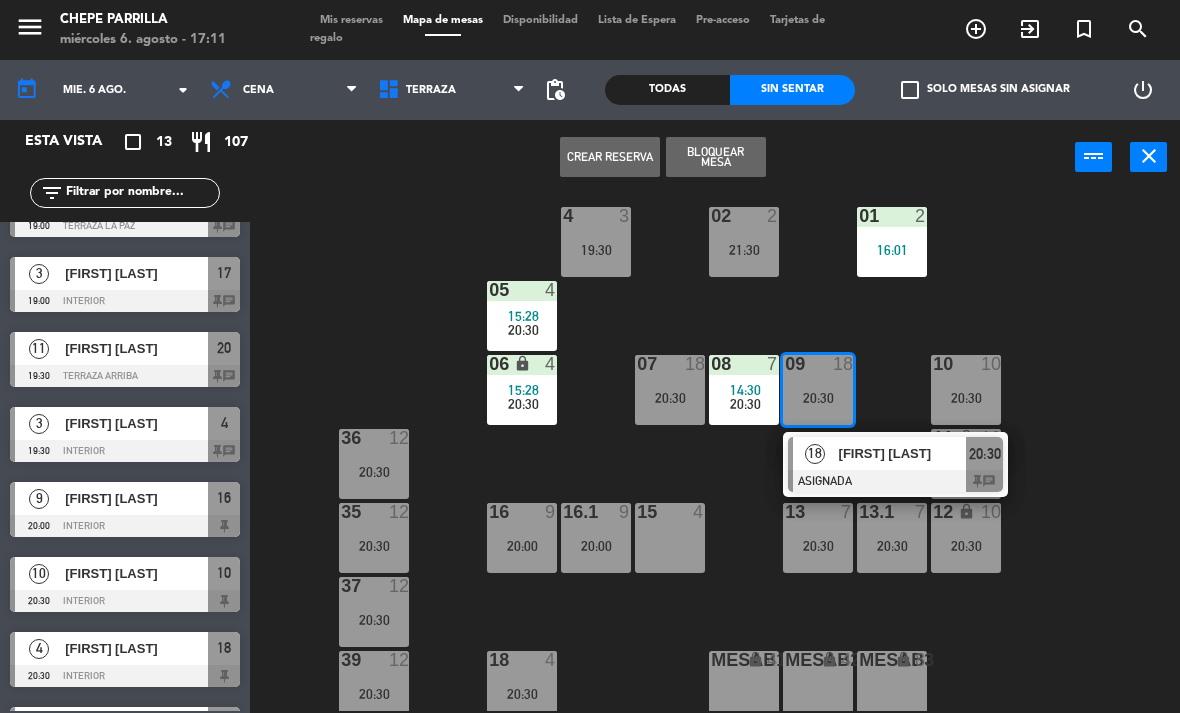 click on "[FIRST] [LAST]" at bounding box center [903, 453] 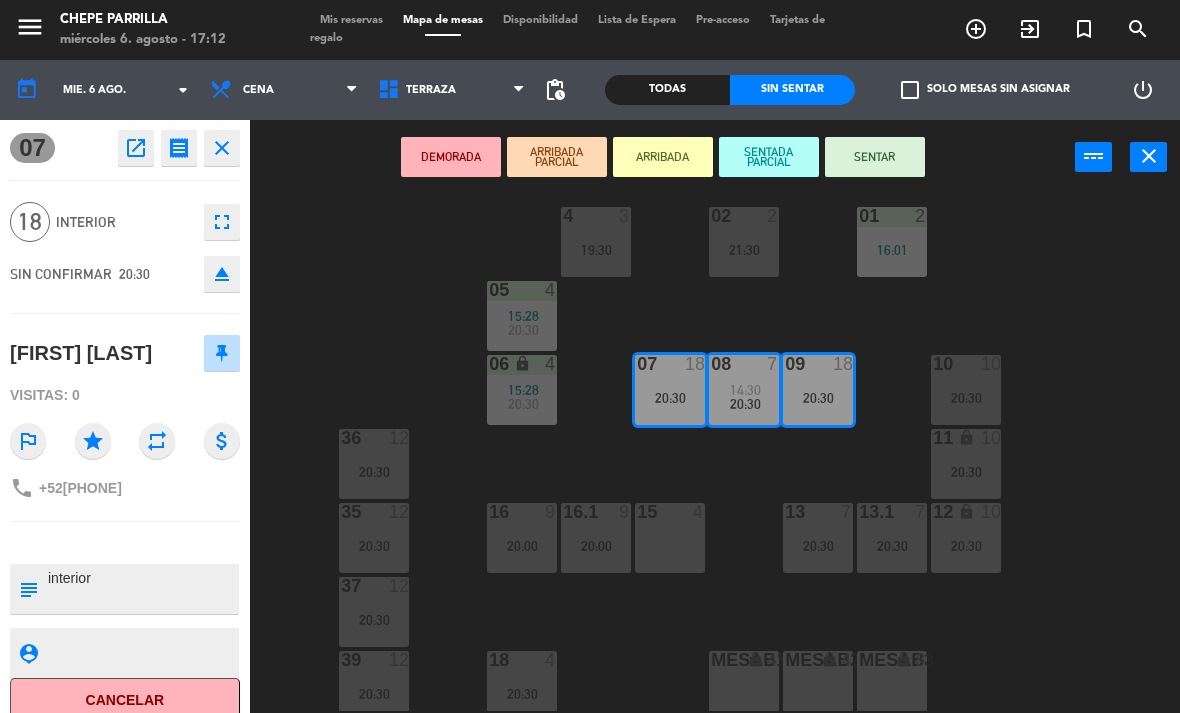 scroll, scrollTop: 0, scrollLeft: 0, axis: both 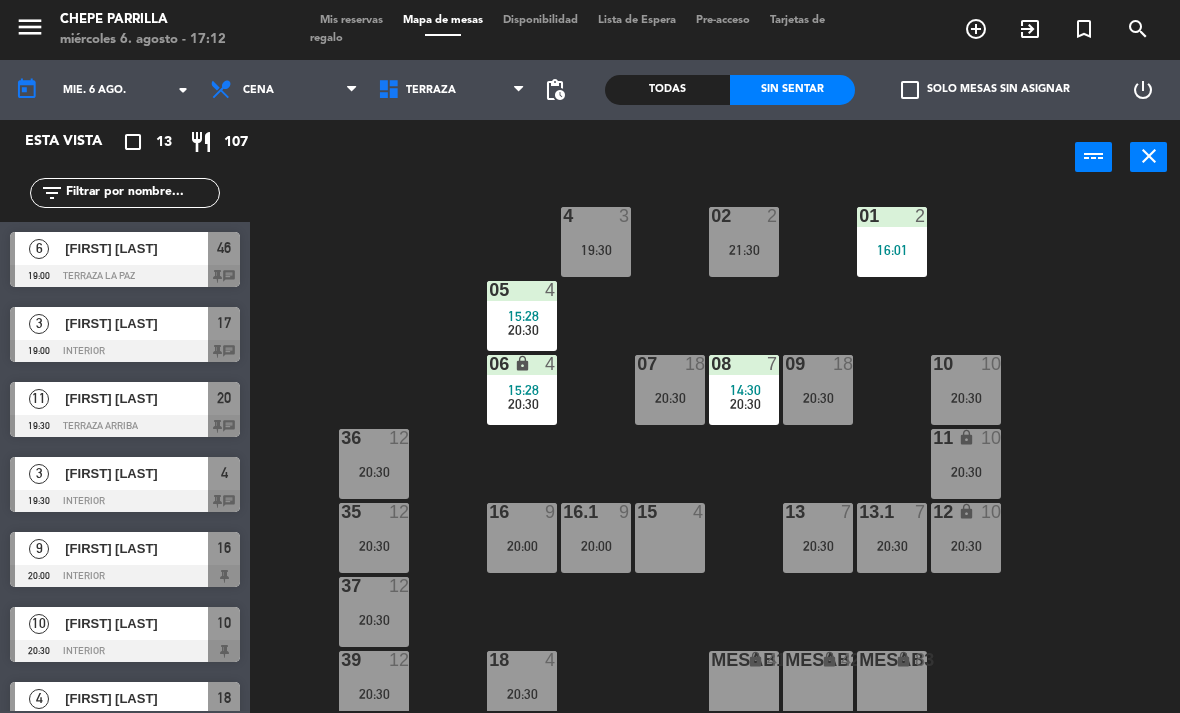 click on "02  2   21:30" at bounding box center (744, 242) 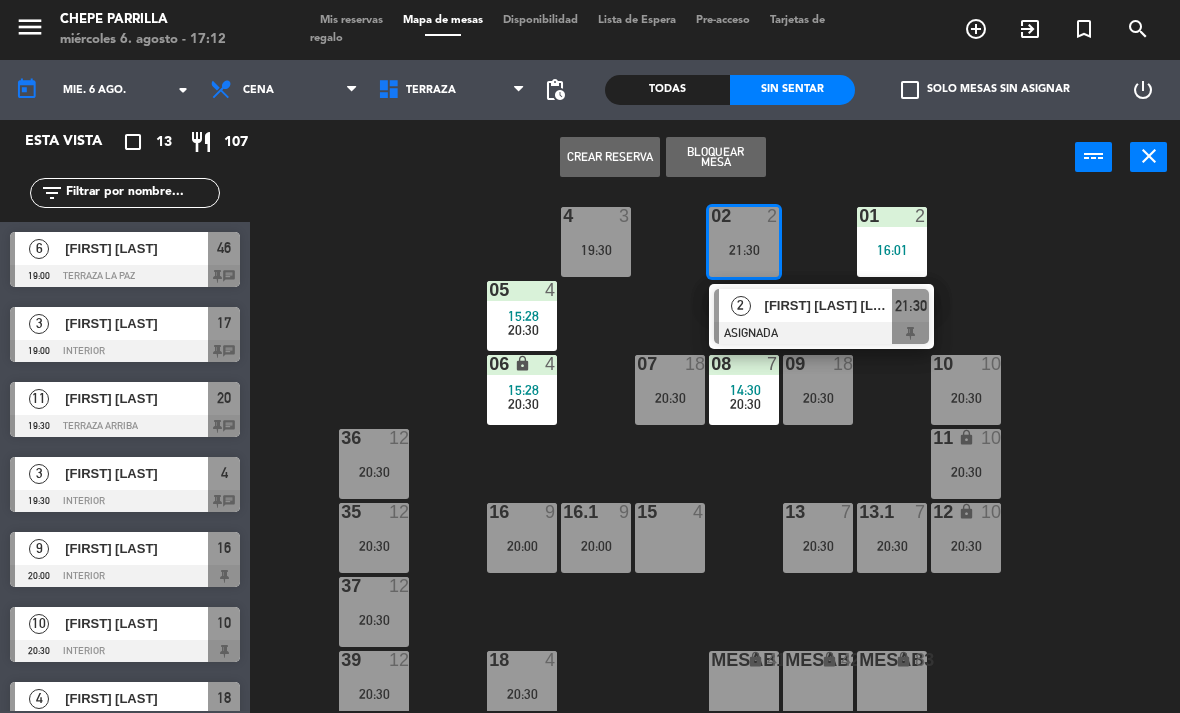 click at bounding box center (821, 333) 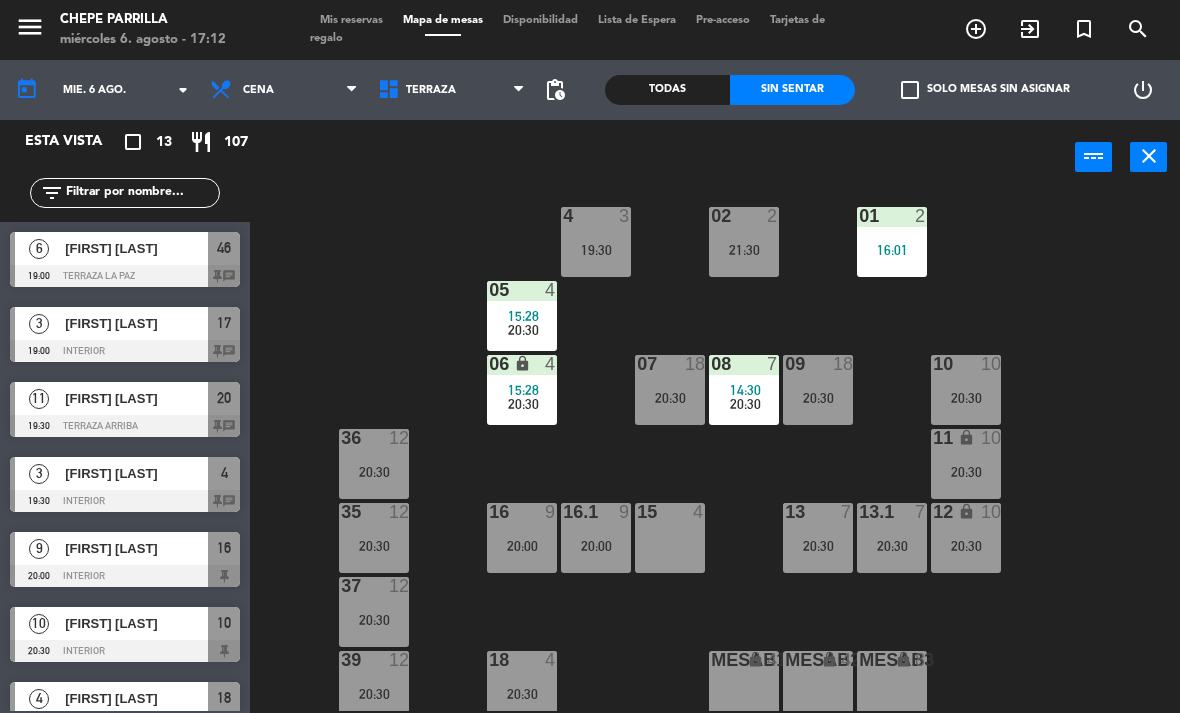 scroll, scrollTop: 0, scrollLeft: 0, axis: both 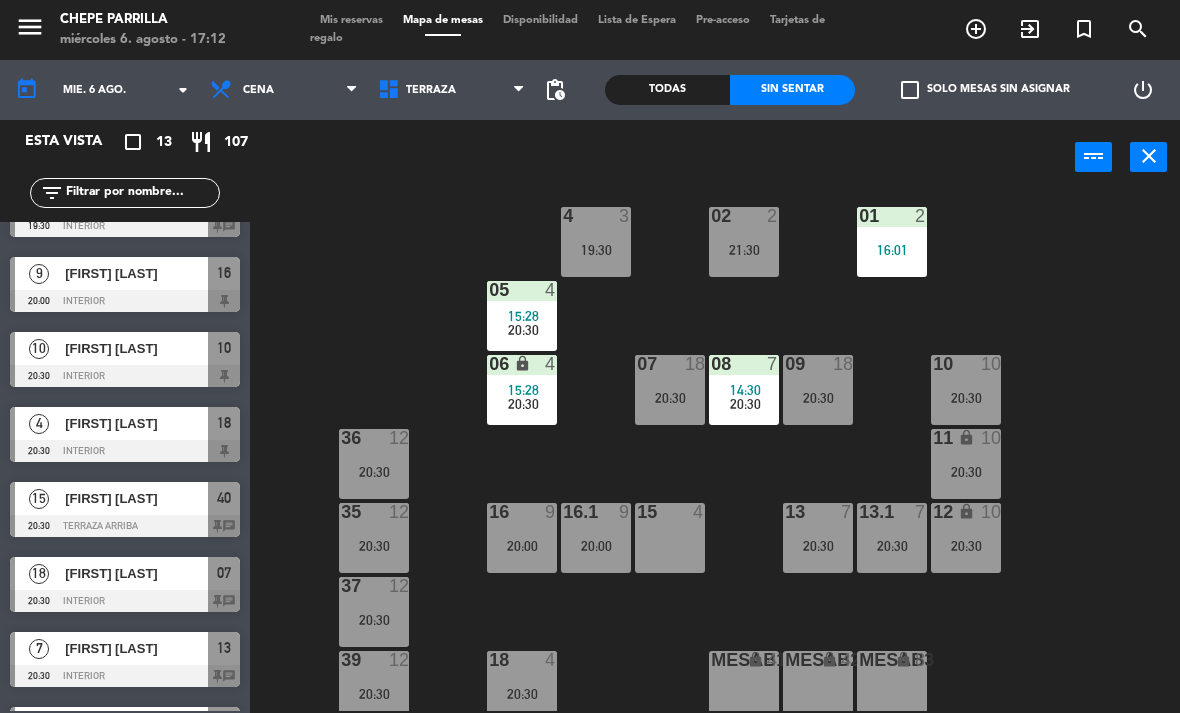 click at bounding box center [596, 216] 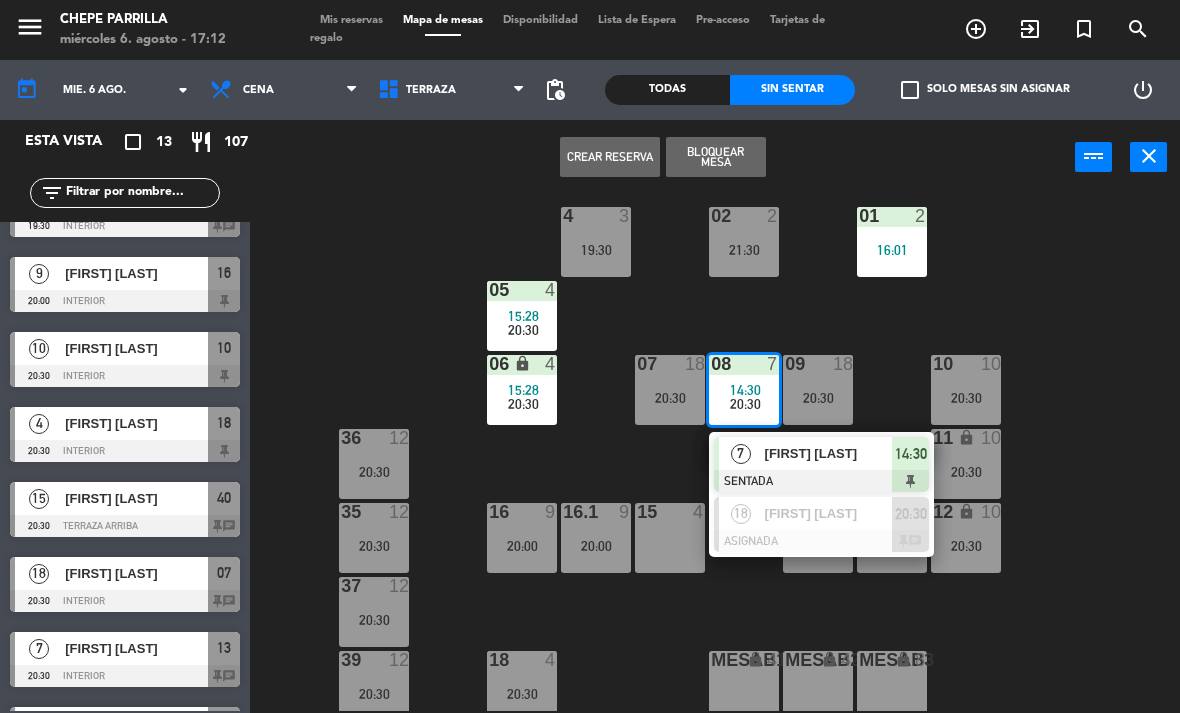 click on "02  2   21:30  4  3   19:30  01  2   16:01  05  4   15:28      20:30     06 lock  4   15:28      20:30     07  18   20:30  09  18   20:30  10  10   20:30  08  7   14:30      20:30      7   [FIRST] [LAST]   SENTADA  14:30  18   [FIRST] [LAST]   ASIGNADA  20:30 chat 11 lock  10   20:30  36  12   20:30  16  9   20:00  15  4  13  7   20:30  12 lock  10   20:30  16.1  9   20:00  13.1  7   20:30  35  12   20:30  37  12   20:30  18  4   20:30  MesaB1 lock  4  MESAB2 lock  4  MESAB3 lock  8  39  12   20:30  18.2 lock  4   20:30  17  3   19:00  MESA B4  4  MESA B5  4  MESA B6  4  38  12   20:30" 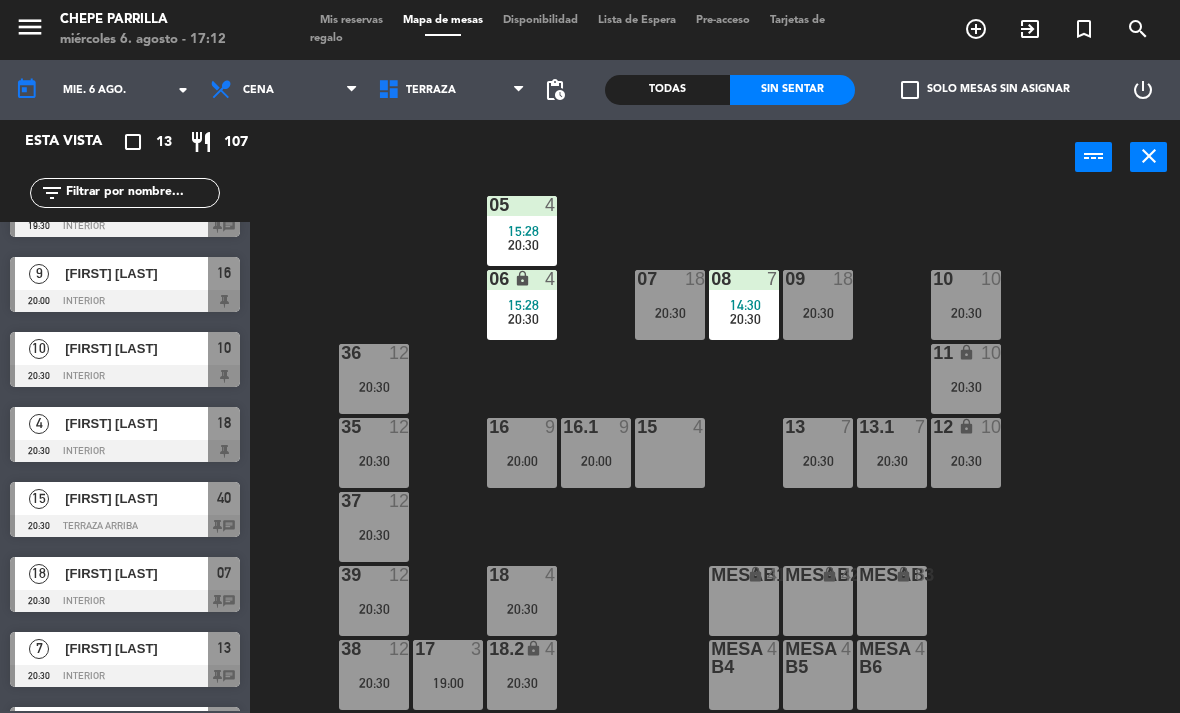 scroll, scrollTop: 106, scrollLeft: 0, axis: vertical 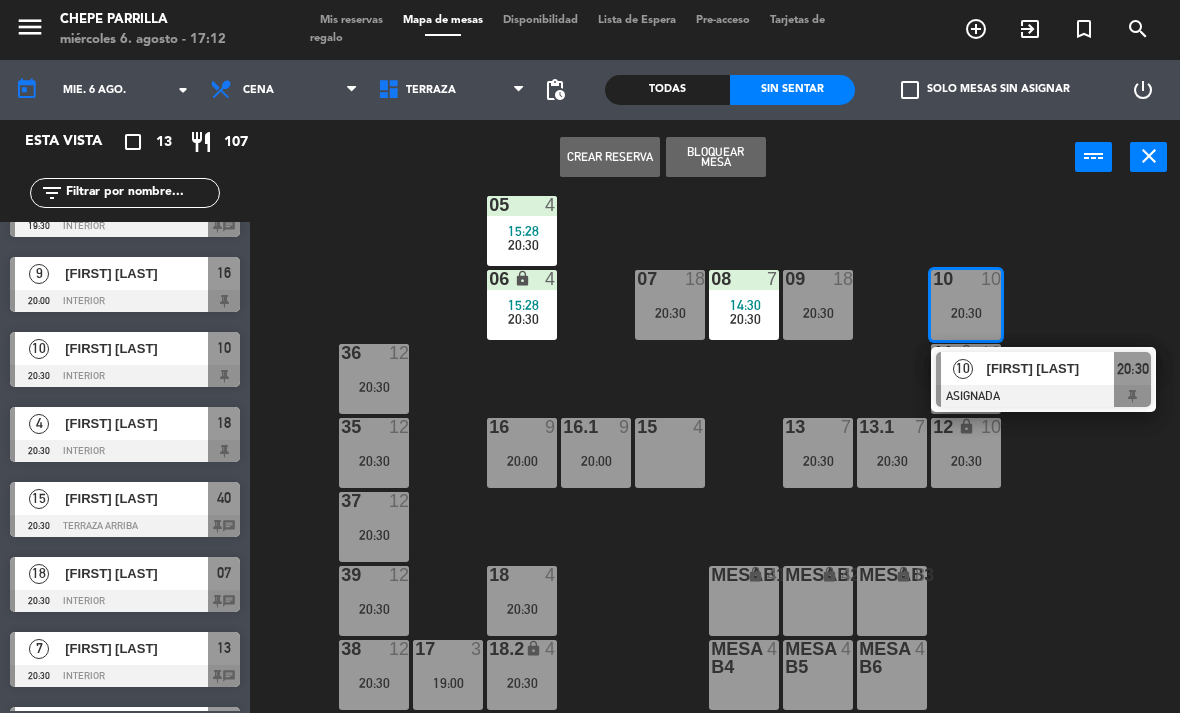click on "[FIRST]  [LAST]" at bounding box center (1051, 368) 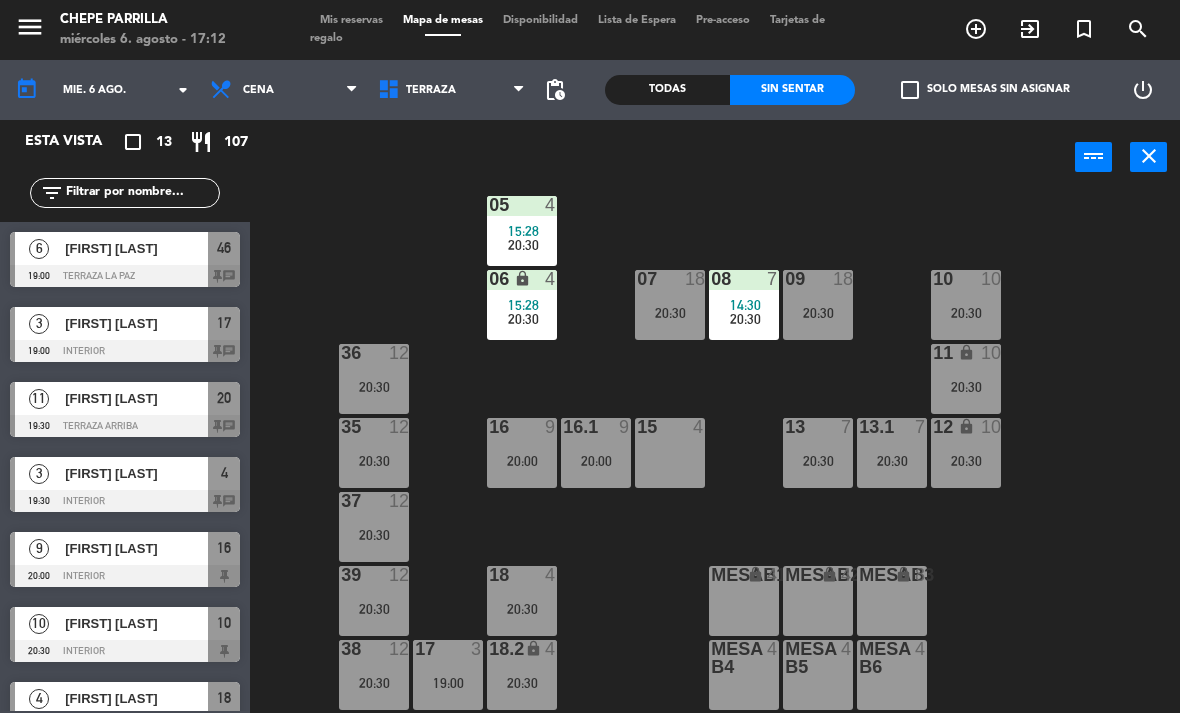 click on "13.1  7   20:30" at bounding box center [892, 453] 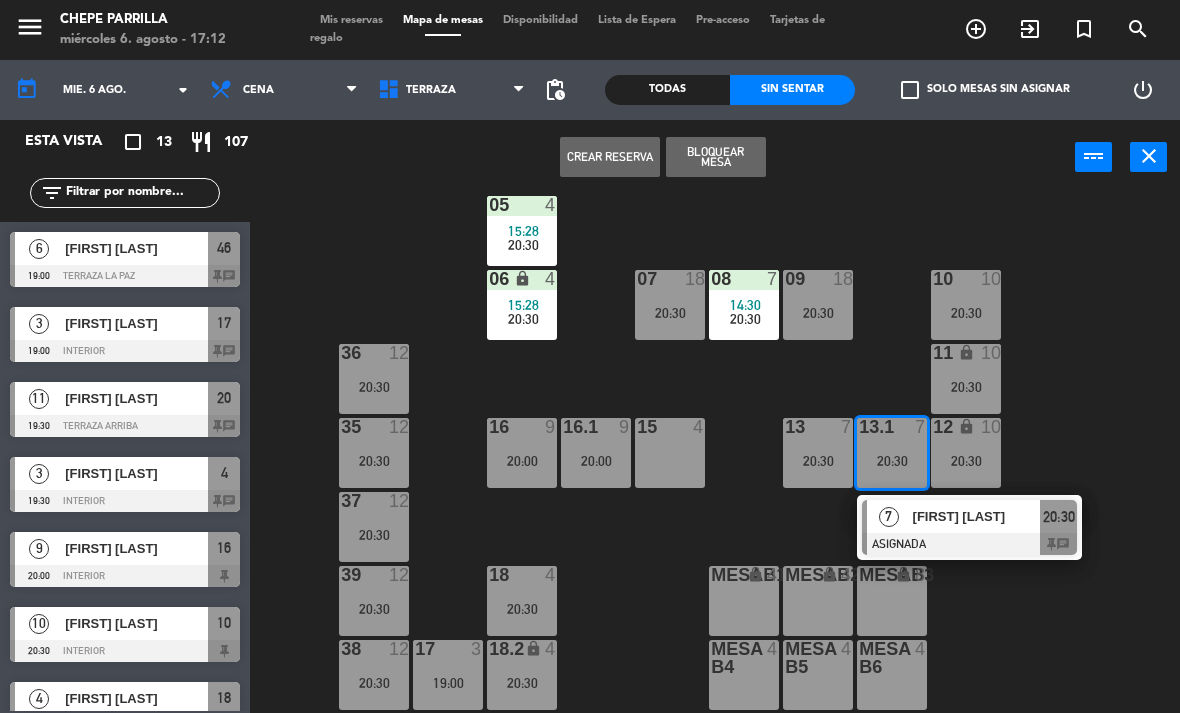 click on "[FIRST] [LAST]" at bounding box center (976, 516) 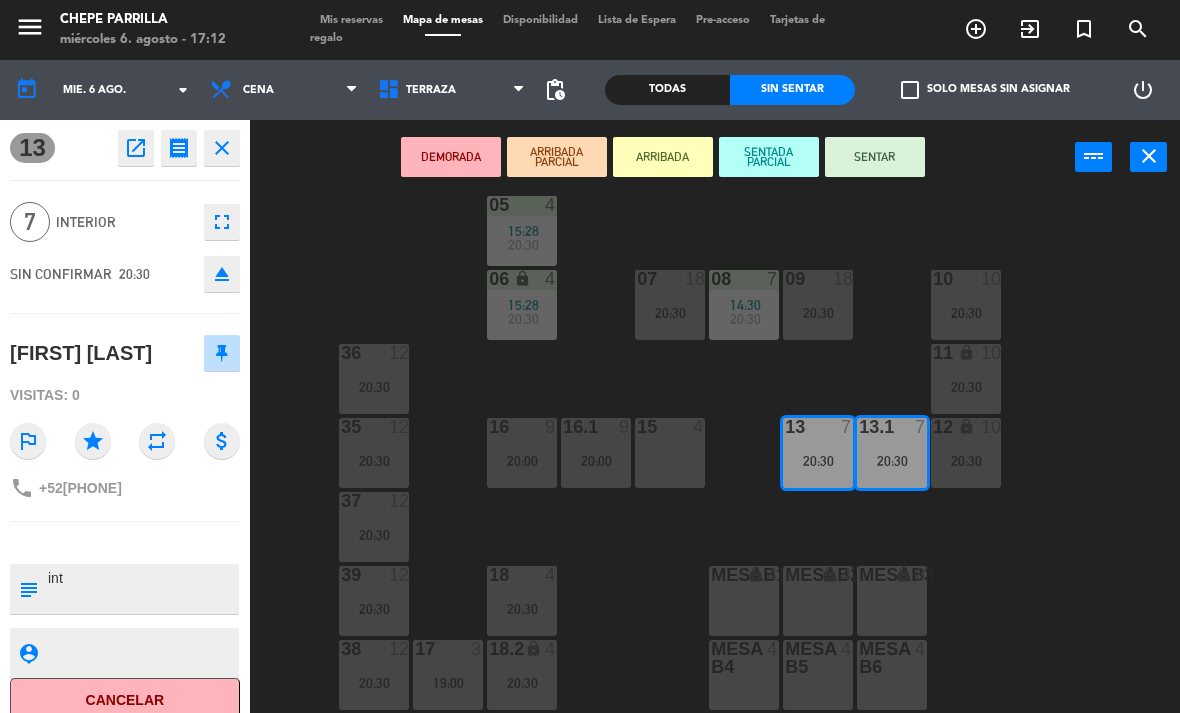 scroll, scrollTop: 0, scrollLeft: 0, axis: both 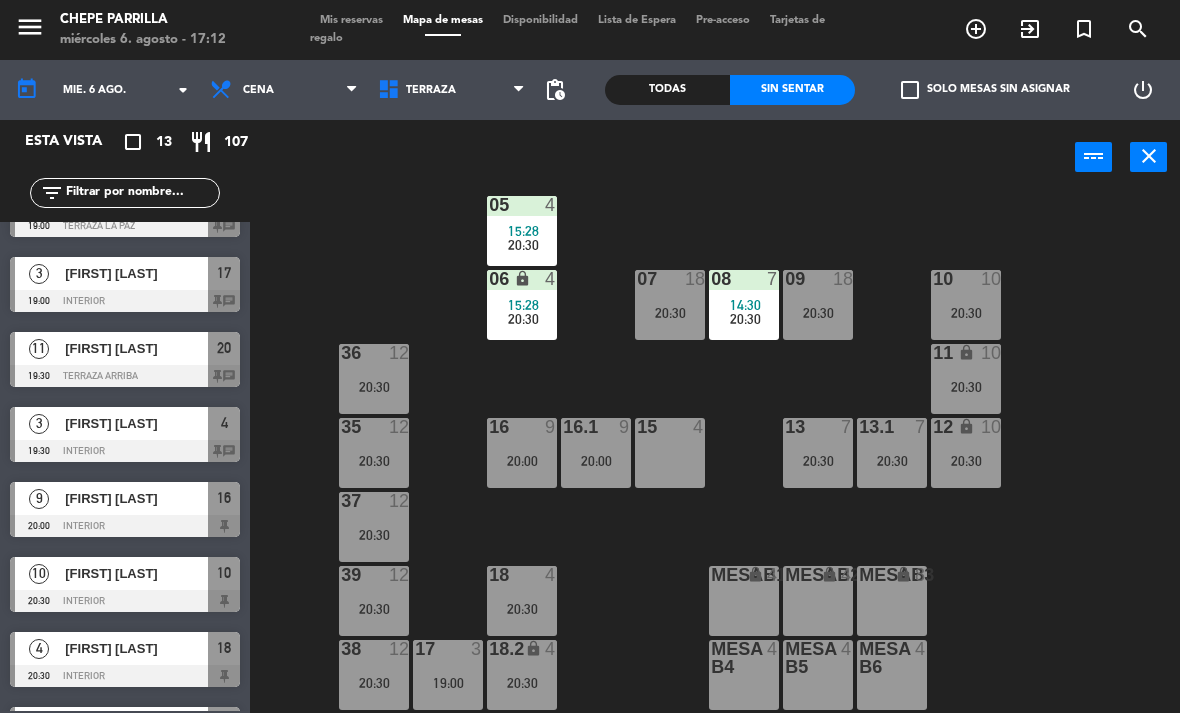 click on "Terraza" at bounding box center (452, 90) 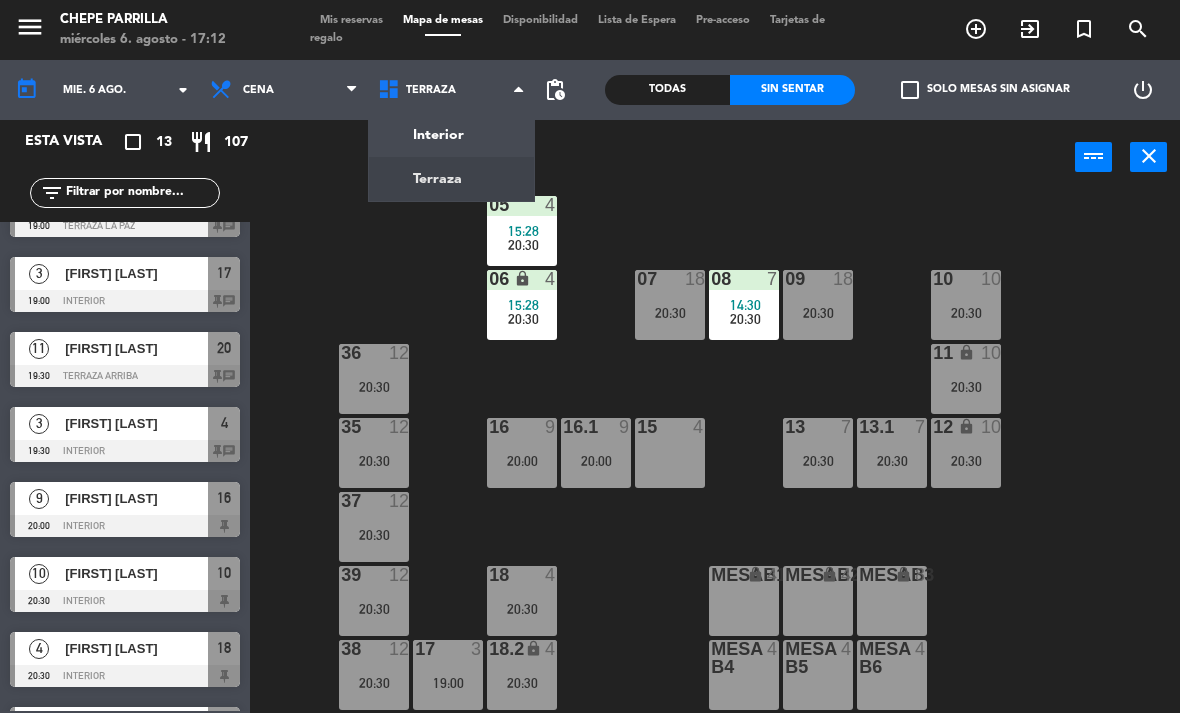 click on "menu  Chepe Parrilla   miércoles [DAY]. [MONTH] - [TIME]   Mis reservas   Mapa de mesas   Disponibilidad   Lista de Espera   Pre-acceso   Tarjetas de regalo  add_circle_outline exit_to_app turned_in_not search today    mié. [DAY] ago. arrow_drop_down  Comida  Cena  Cena  Comida  Cena  Interior   Terraza   Terraza   Interior   Terraza  pending_actions  Todas  Sin sentar  check_box_outline_blank   Solo mesas sin asignar   power_settings_new   Esta vista   crop_square  13  restaurant  107 filter_list  6   [FIRST] [LAST]   [TIME]   Terraza La Paz  46 chat  3   [FIRST] [LAST]    19:00   Interior  17 chat  11   [FIRST] [LAST]   19:30   Terraza Arriba  20 chat  3   [FIRST] [LAST]   19:30   Interior  4 chat  9   [FIRST] [LAST]   20:00   Interior  16  10   [FIRST]  [LAST]   20:30   Interior  10  4   [FIRST] [LAST]   20:30   Interior  18  15   [FIRST] [LAST]   20:30   Terraza Arriba  40 chat  18   [FIRST] [LAST]   20:30   Interior  07 chat  7   [FIRST] [LAST]   20:30   Interior  13 chat  12   [FIRST] [LAST]" 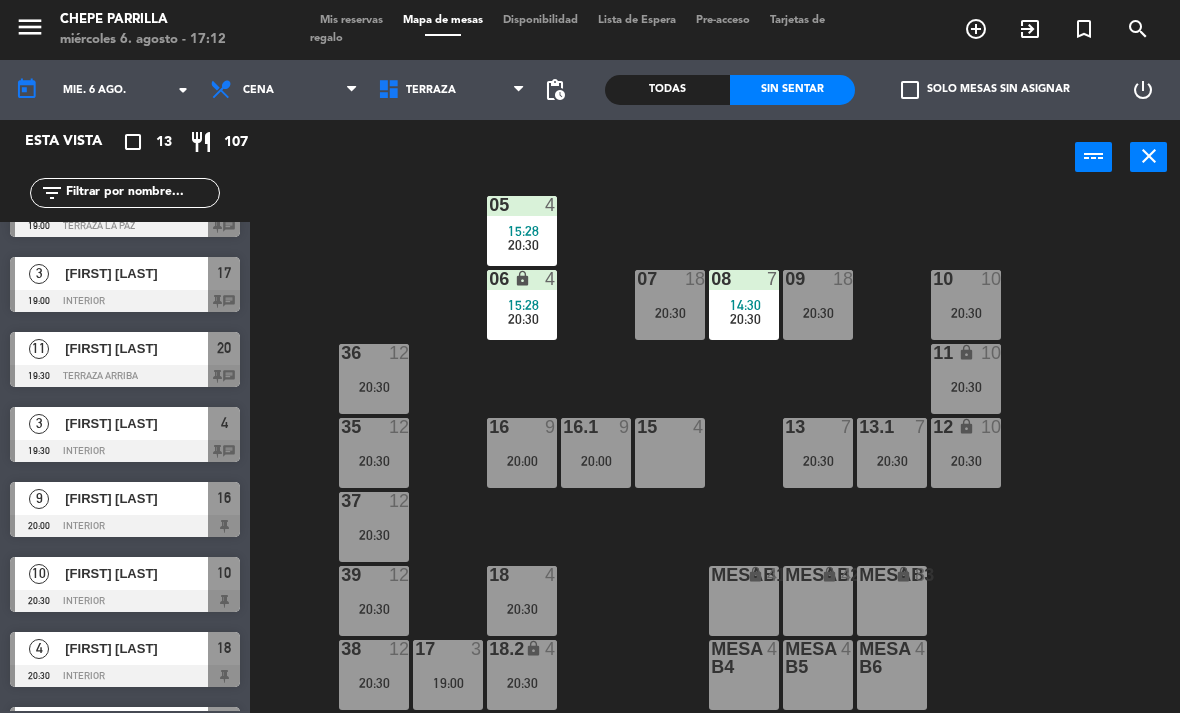 click at bounding box center (391, 90) 